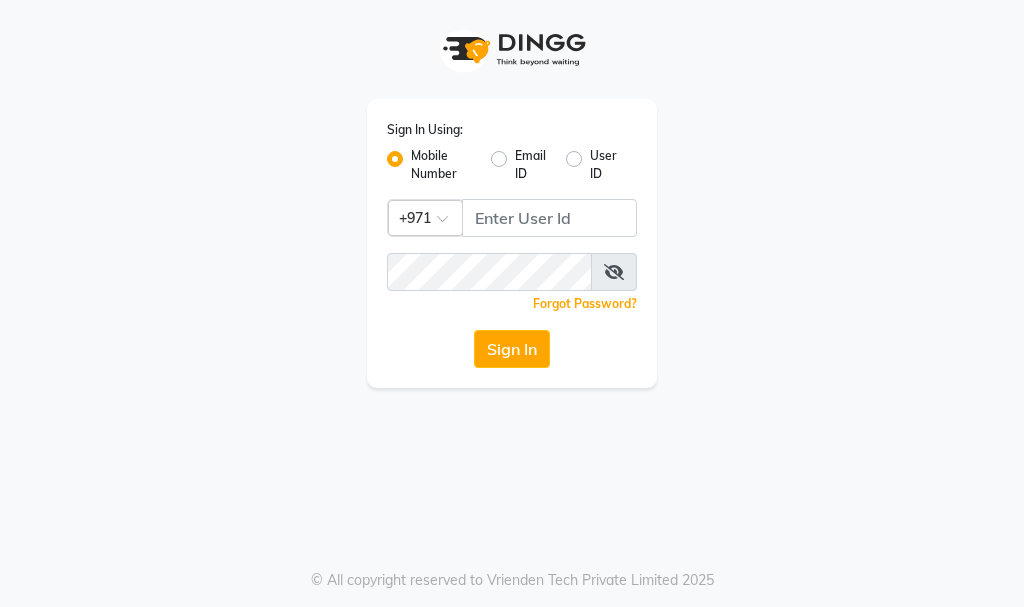 scroll, scrollTop: 0, scrollLeft: 0, axis: both 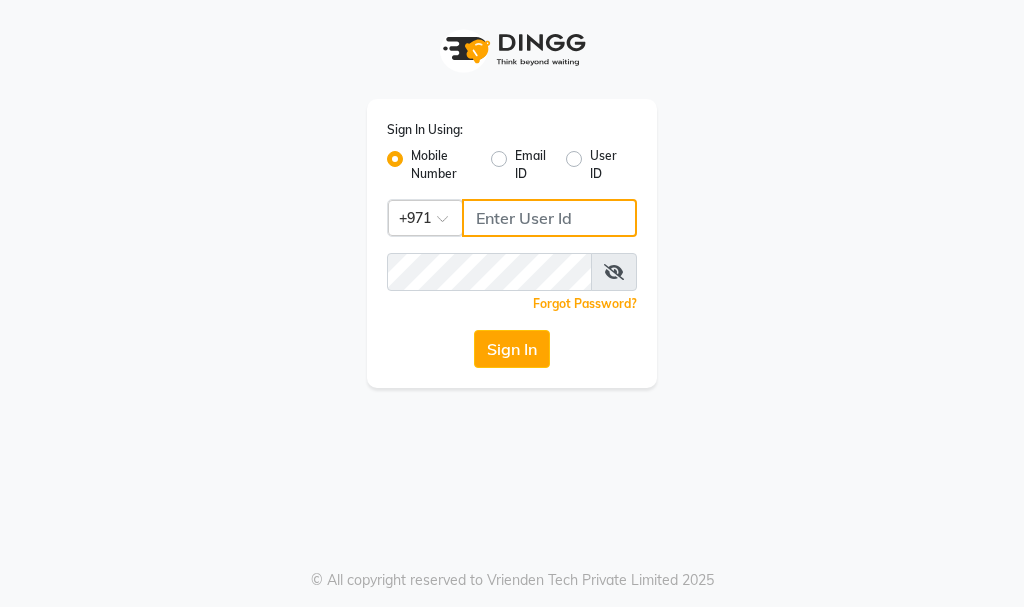 type on "[PHONE]" 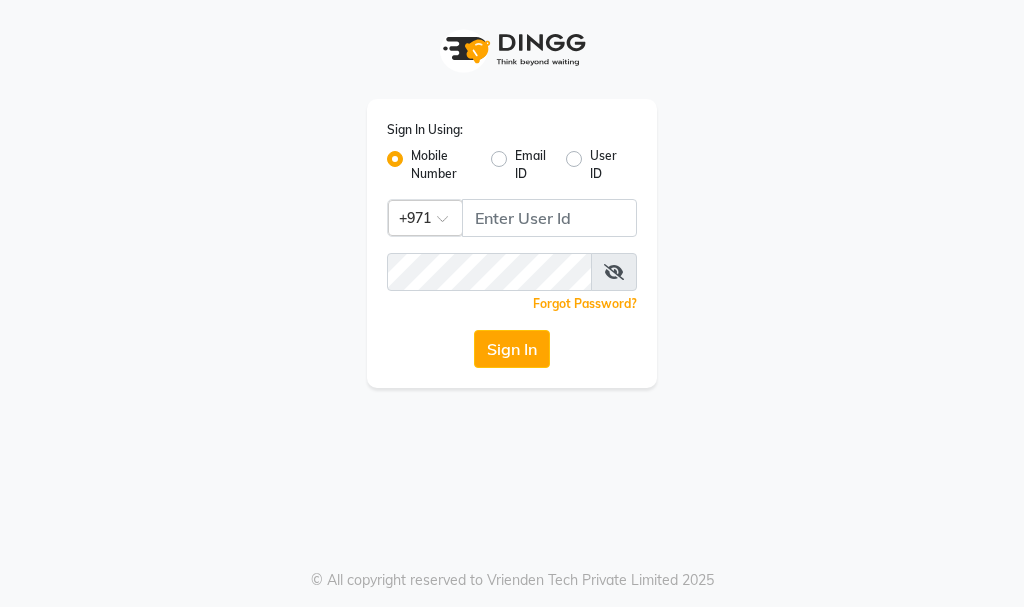 click on "Sign In" 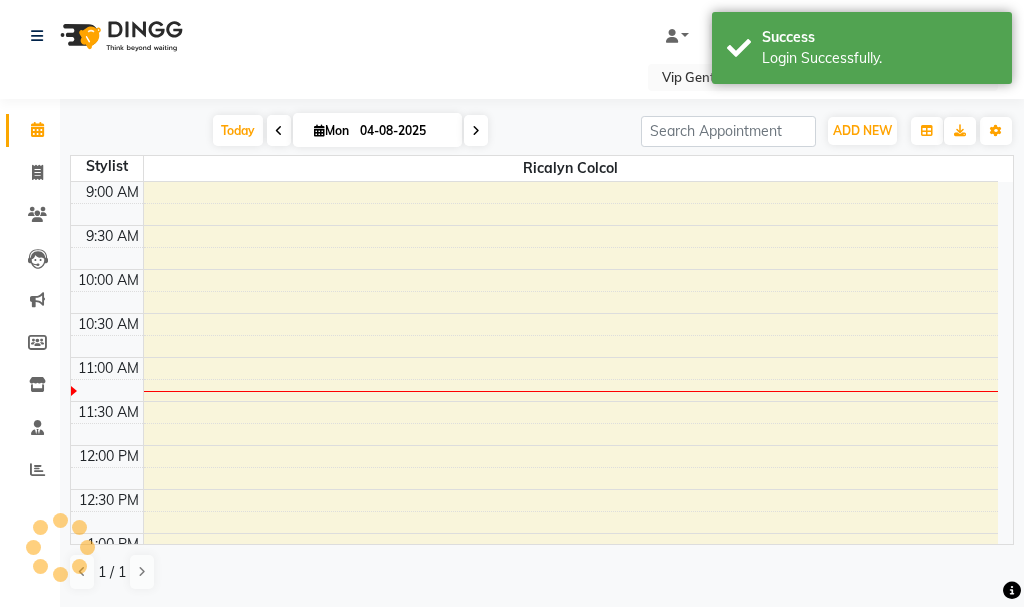 scroll, scrollTop: 0, scrollLeft: 0, axis: both 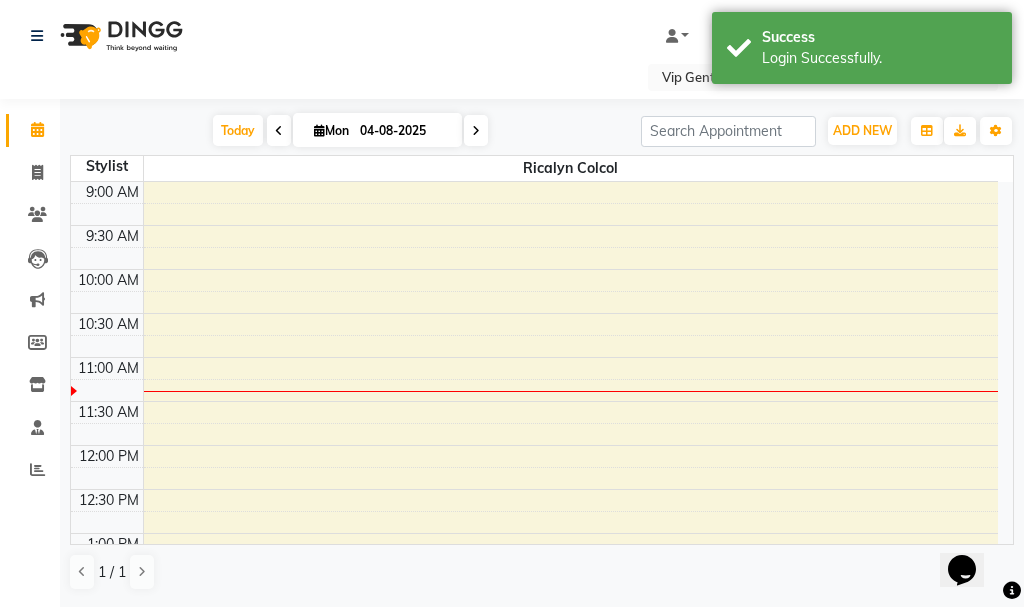 click on "Clients" 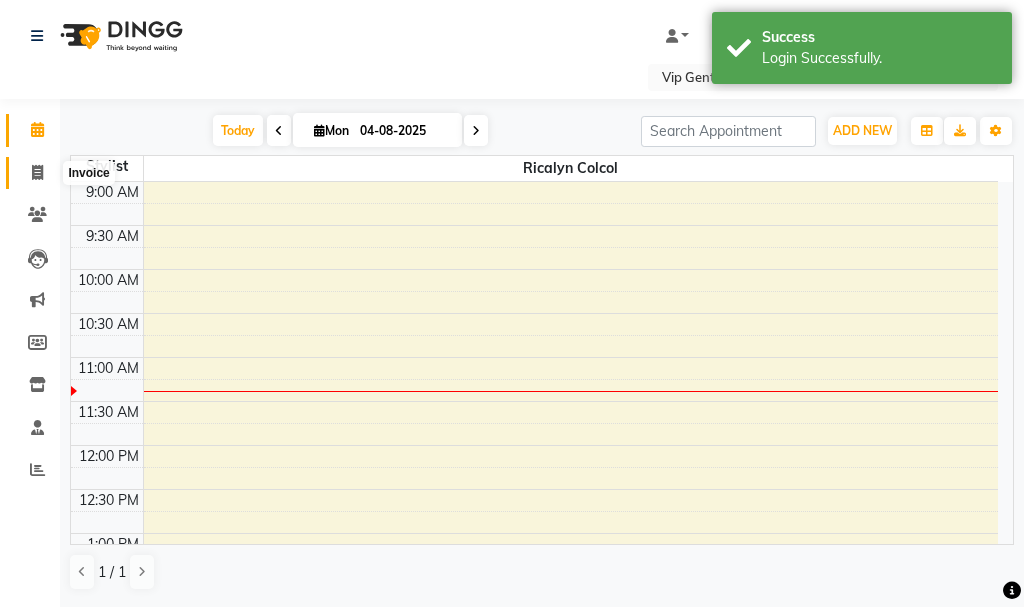 click 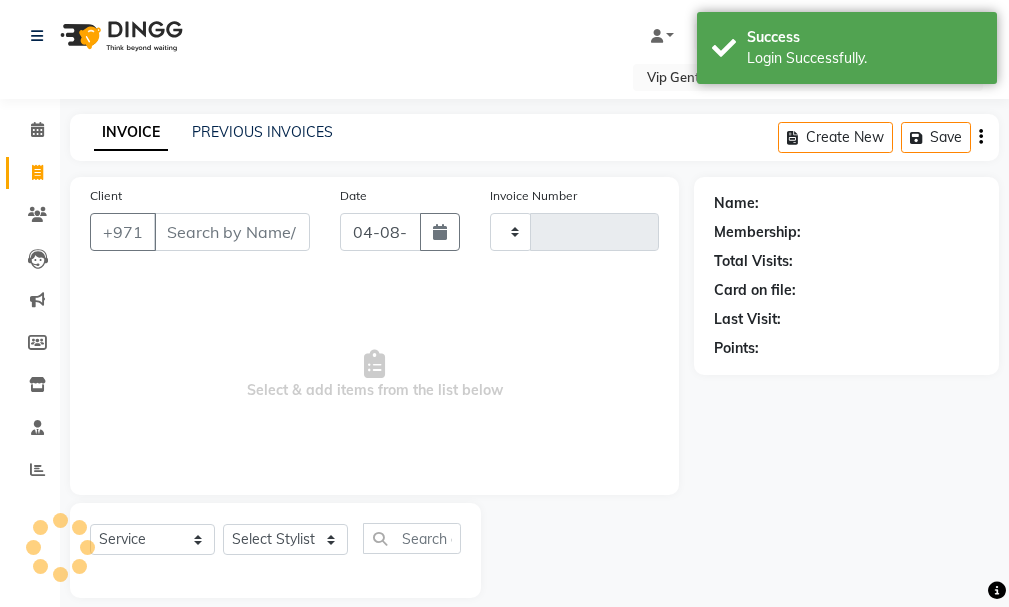 type on "1119" 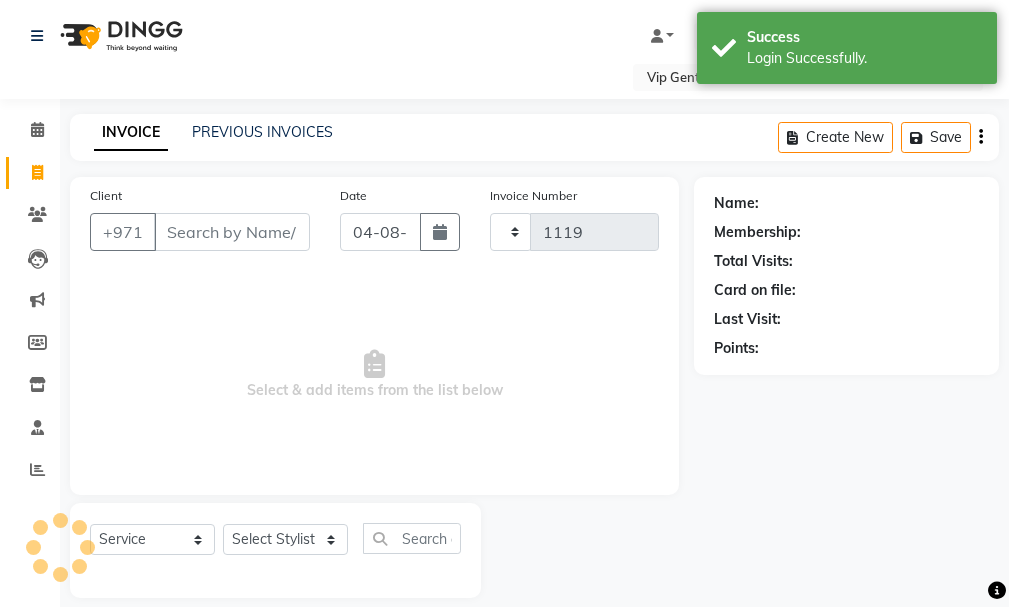 select on "8415" 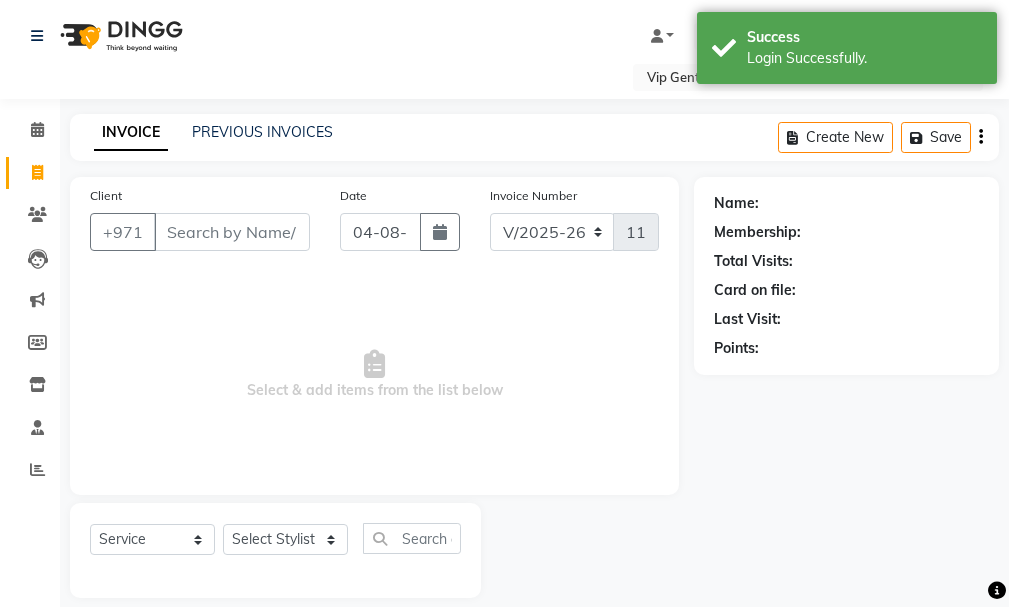 click on "Client" at bounding box center (232, 232) 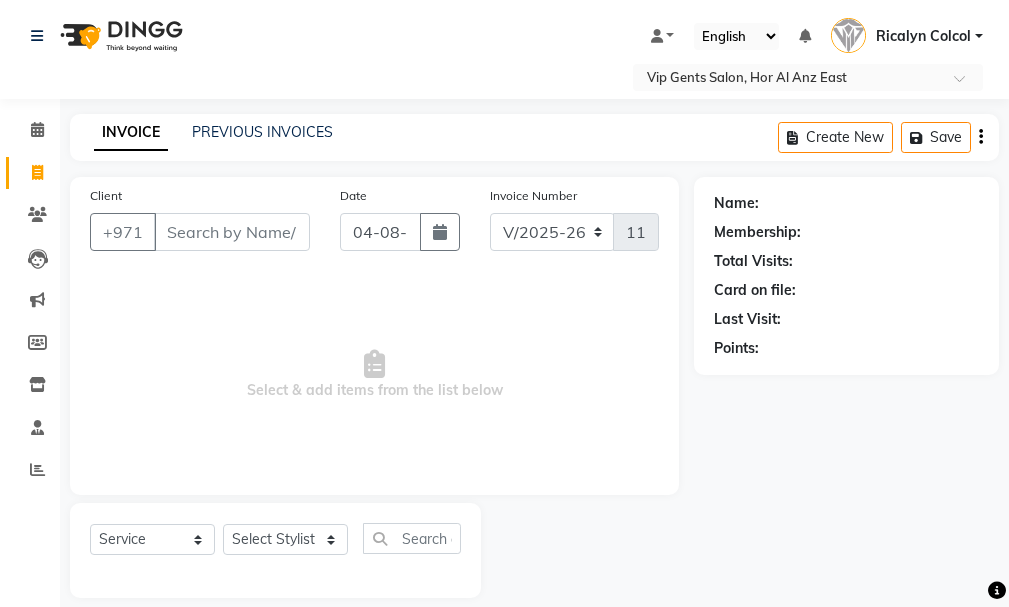click on "Client +971" 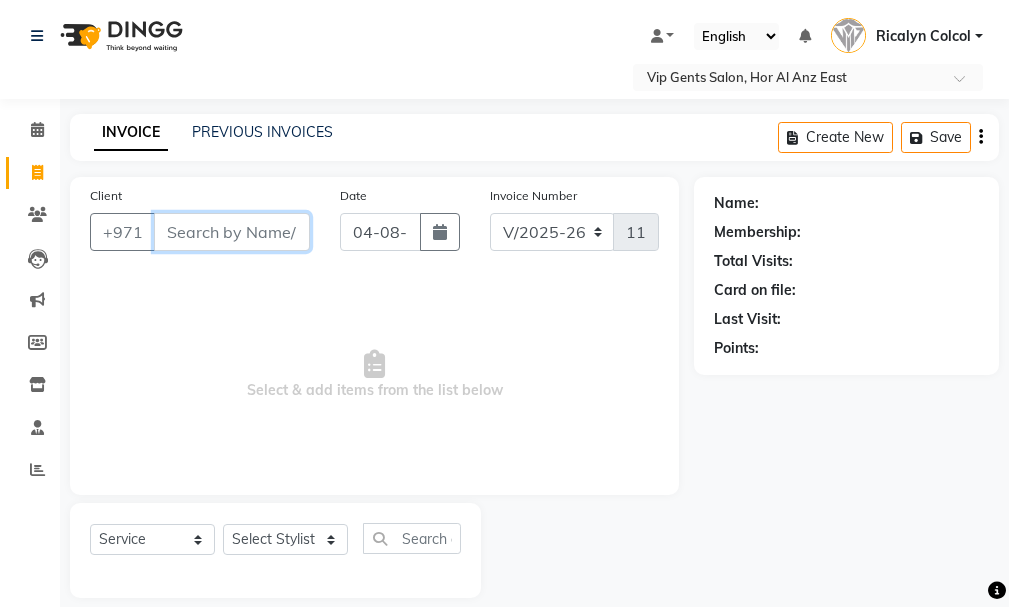 click on "Client" at bounding box center (232, 232) 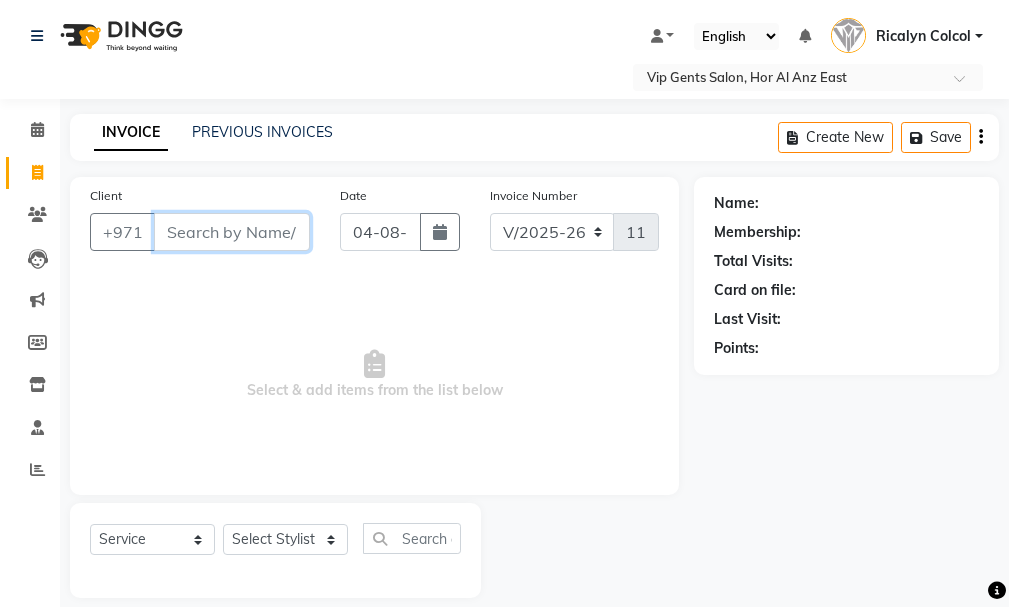 type on "o" 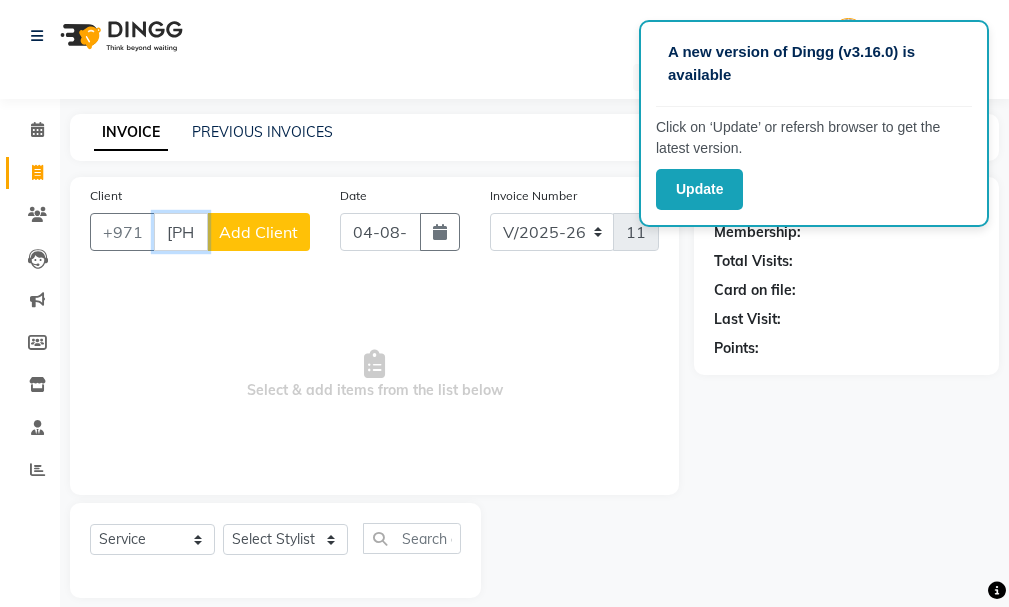 type on "[PHONE]" 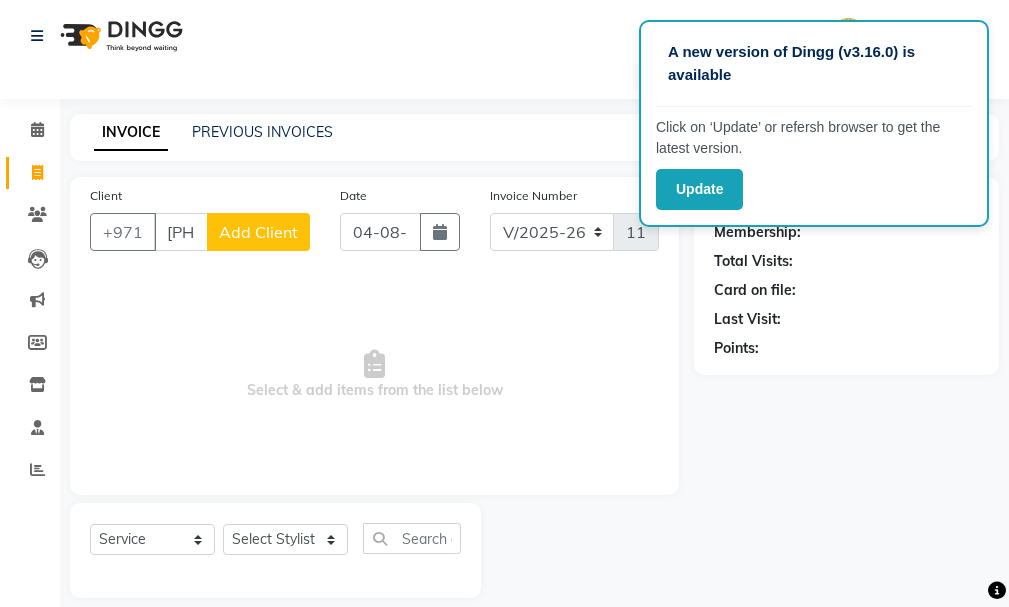 click on "Add Client" 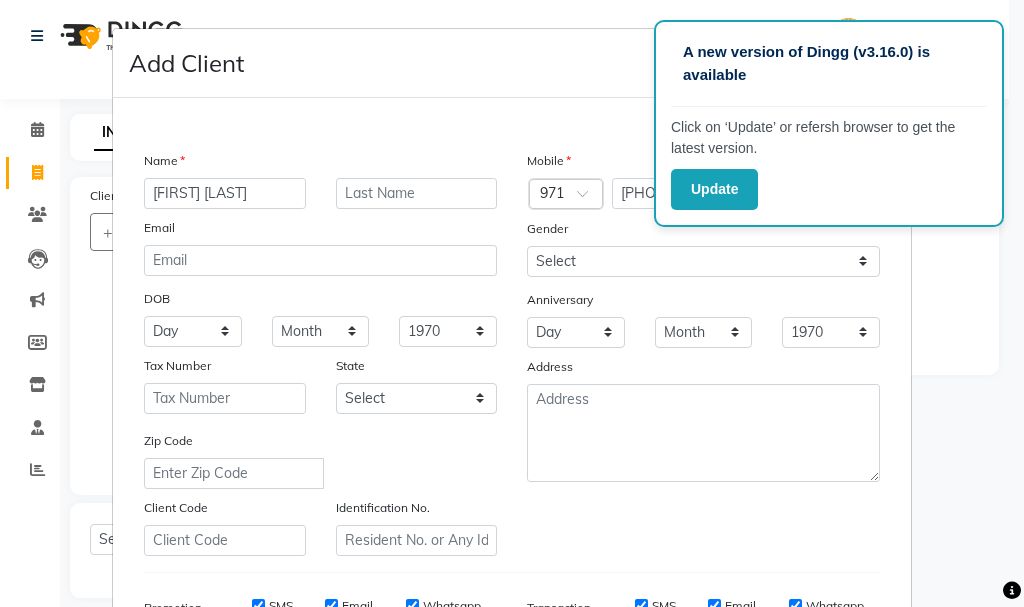 type on "[FIRST] [LAST]" 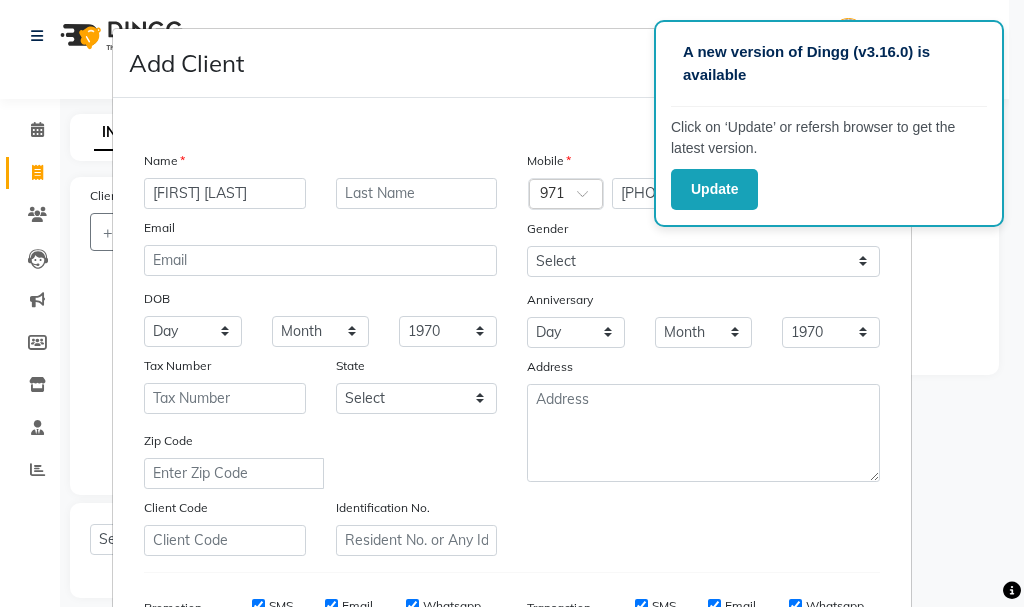 click on "Add Client Generate Dummy Number Name [FIRST] [LAST] Email DOB Day 01 02 03 04 05 06 07 08 09 10 11 12 13 14 15 16 17 18 19 20 21 22 23 24 25 26 27 28 29 30 31 Month January February March April May June July August September October November December 1940 1941 1942 1943 1944 1945 1946 1947 1948 1949 1950 1951 1952 1953 1954 1955 1956 1957 1958 1959 1960 1961 1962 1963 1964 1965 1966 1967 1968 1969 1970 1971 1972 1973 1974 1975 1976 1977 1978 1979 1980 1981 1982 1983 1984 1985 1986 1987 1988 1989 1990 1991 1992 1993 1994 1995 1996 1997 1998 1999 2000 2001 2002 2003 2004 2005 2006 2007 2008 2009 2010 2011 2012 2013 2014 2015 2016 2017 2018 2019 2020 2021 2022 2023 2024 Tax Number State Select Abu Zabi Ajman Dubai Ras al-Khaymah Sharjah Sharjha Umm al Qaywayn al-Fujayrah ash-Shariqah Zip Code Client Code Identification No. Mobile Country Code × 971 [PHONE] Gender Select Male Female Other Prefer Not To Say Anniversary Day 01 02 03 04 05 06 07 08 09 10 11 12 13 14 15 16 17 18 19 20 21 22 23 24 25 26 27 28 29 30 31" at bounding box center (512, 303) 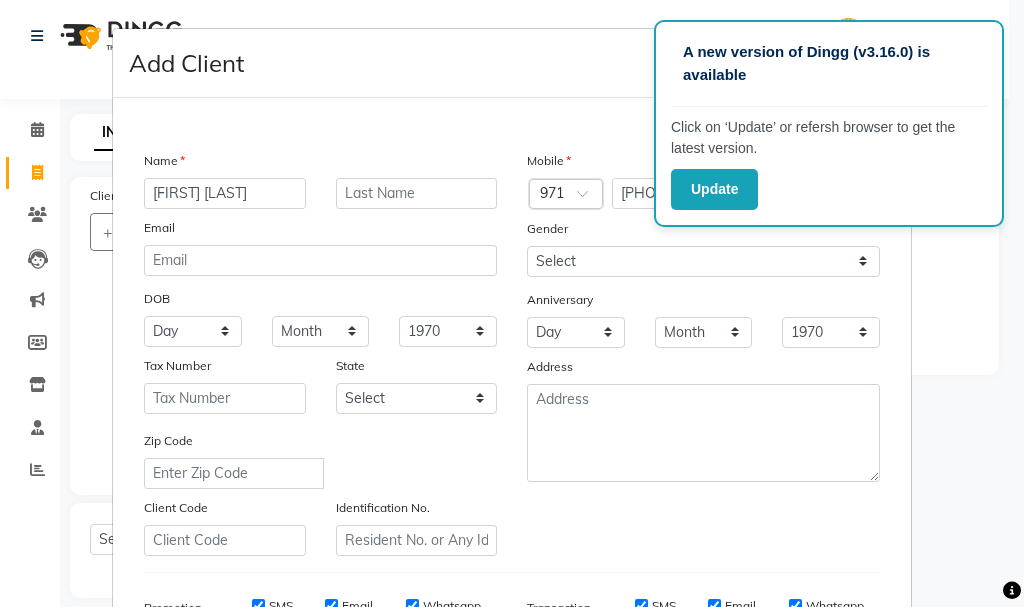 drag, startPoint x: 1006, startPoint y: 374, endPoint x: 1009, endPoint y: 450, distance: 76.05919 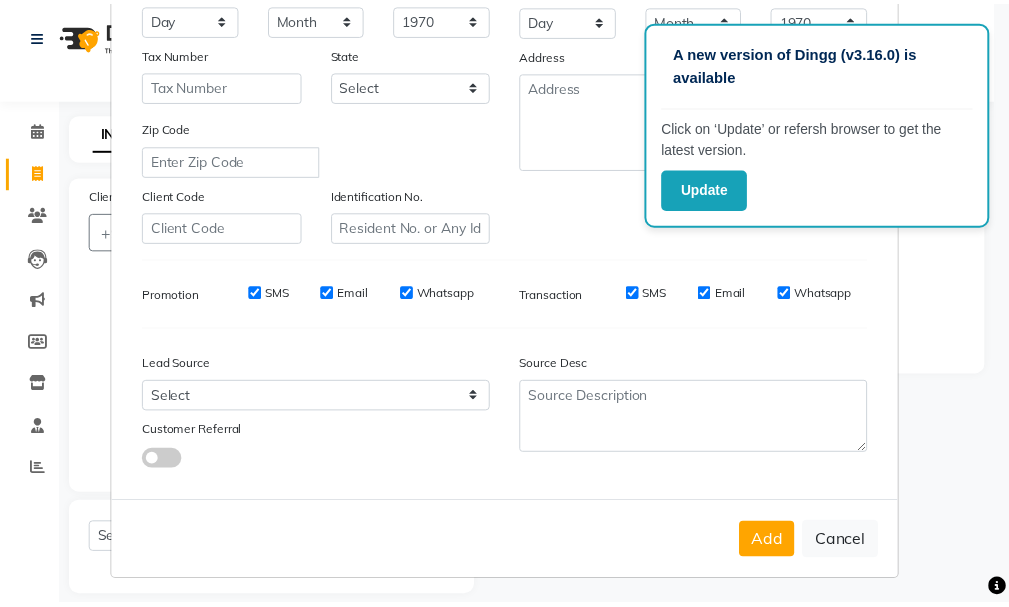 scroll, scrollTop: 316, scrollLeft: 0, axis: vertical 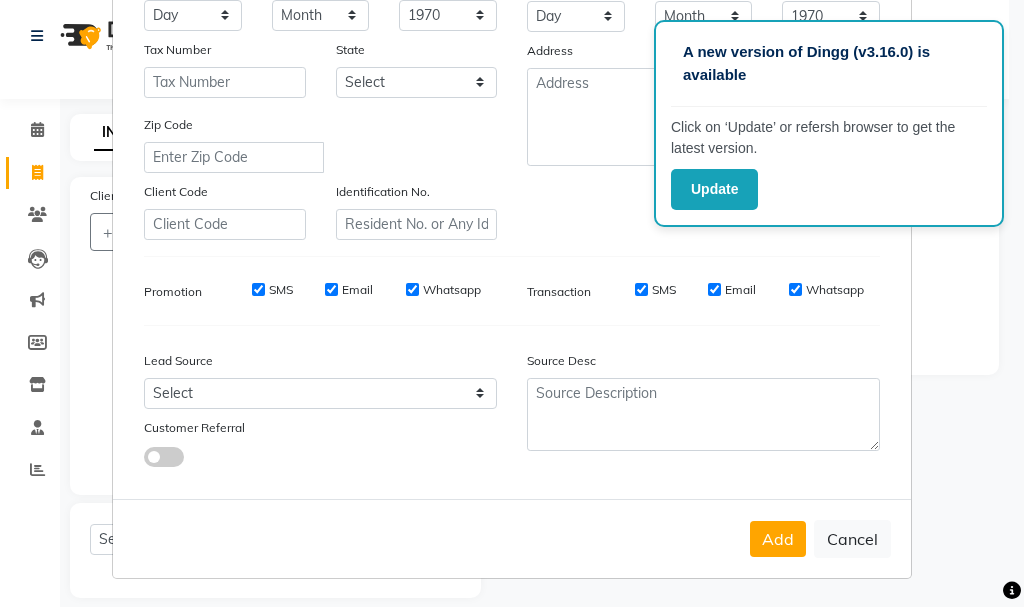 click on "Add" at bounding box center [778, 539] 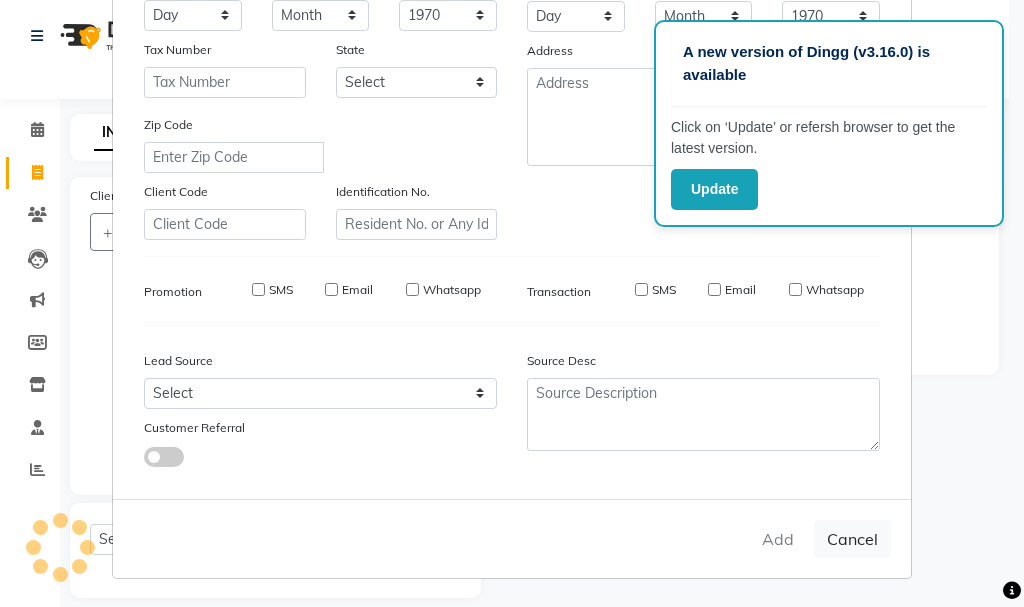 type 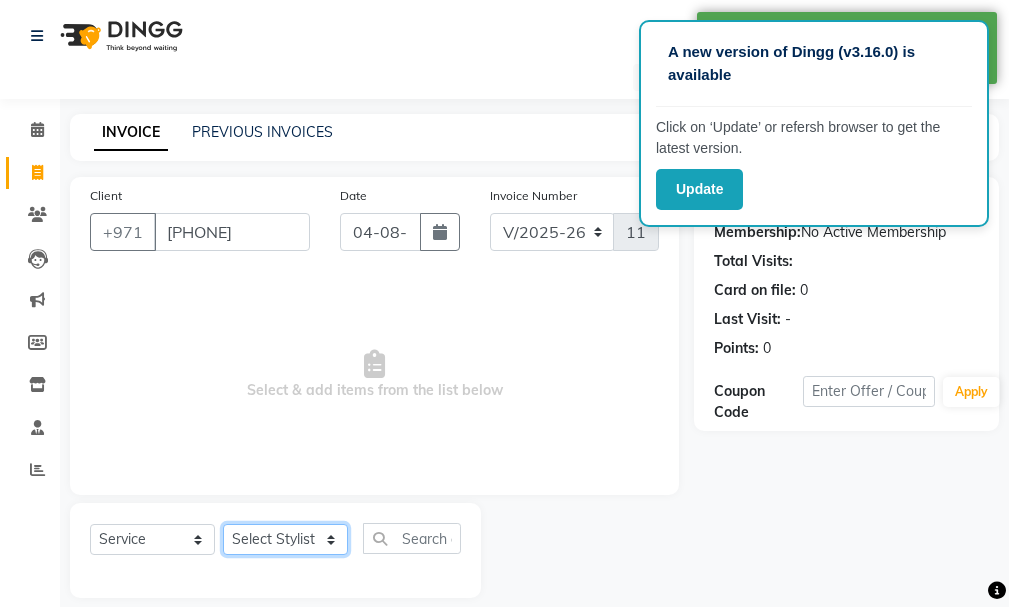 click on "Select Stylist AHMED MOHAMED MOHAMED ELKHODARY ABDELHAMID Ali Rana Allauddin Anwar Ali Ameen Ayoub Lakhbizi Jairah Mr. Mohannad Neha Nelson Ricalyn Colcol Riffat Magdy Taufeeq Anwar Ali Tauseef  Akhilaque Zoya Bhatti." 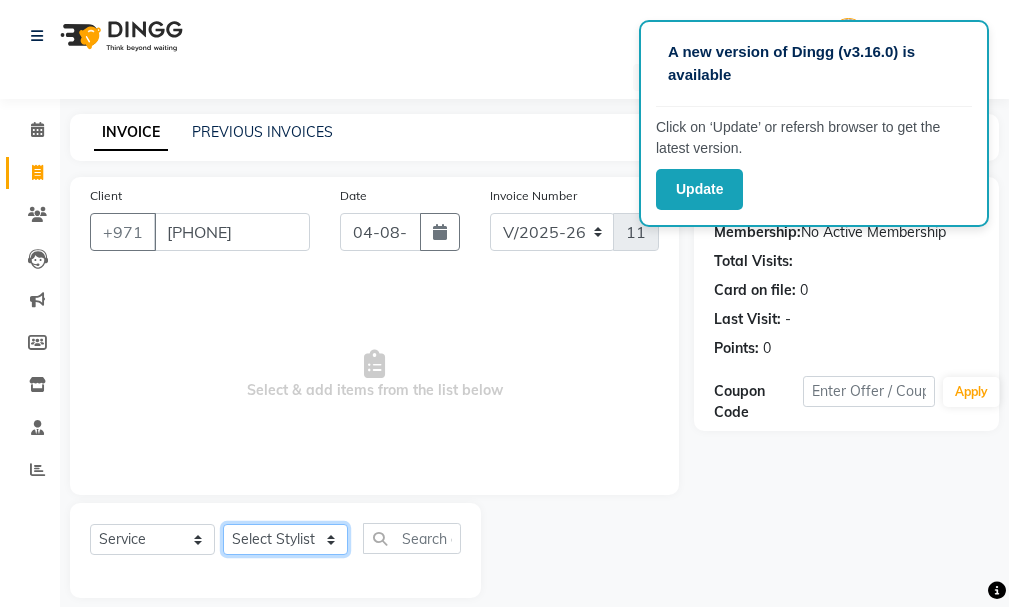 select on "81363" 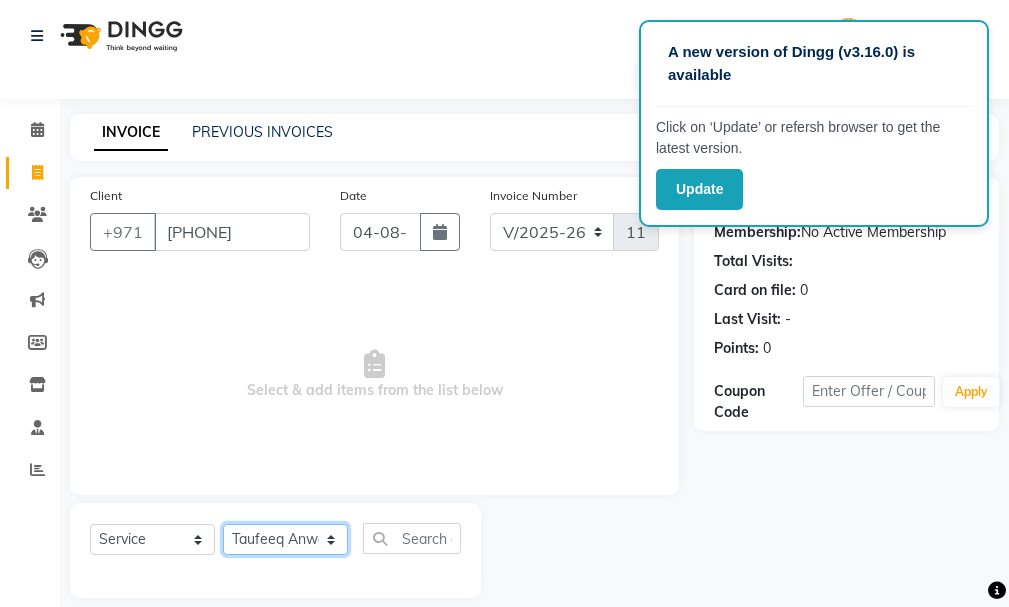 click on "Select Stylist AHMED MOHAMED MOHAMED ELKHODARY ABDELHAMID Ali Rana Allauddin Anwar Ali Ameen Ayoub Lakhbizi Jairah Mr. Mohannad Neha Nelson Ricalyn Colcol Riffat Magdy Taufeeq Anwar Ali Tauseef  Akhilaque Zoya Bhatti." 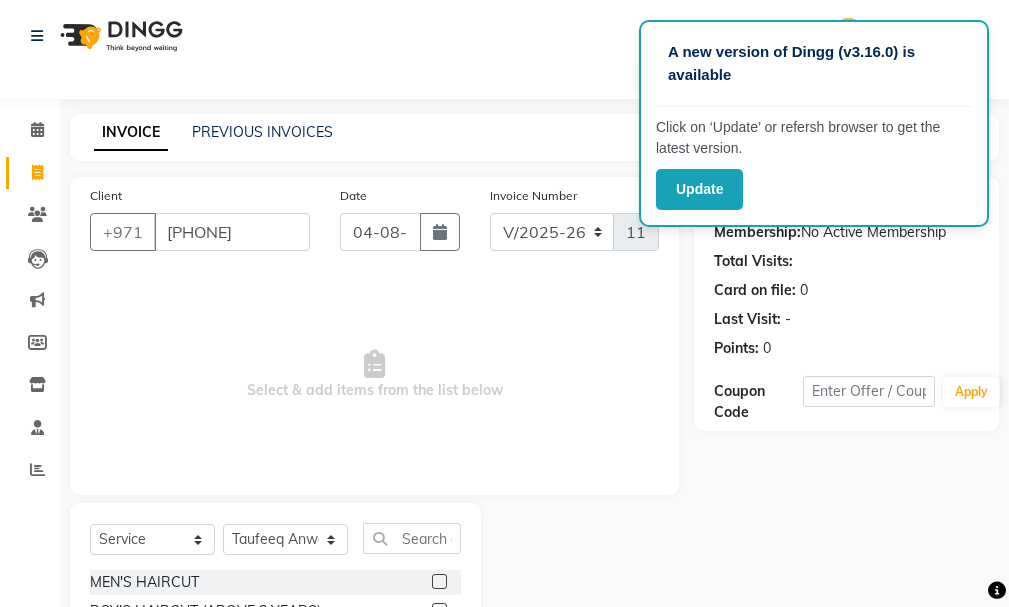 drag, startPoint x: 1003, startPoint y: 431, endPoint x: 1004, endPoint y: 478, distance: 47.010635 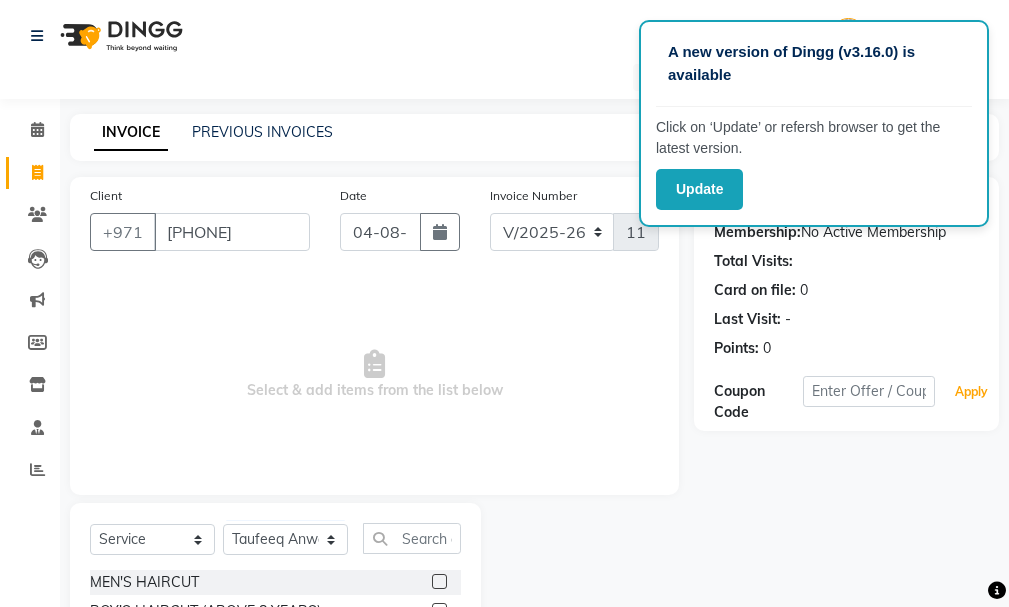 drag, startPoint x: 1005, startPoint y: 419, endPoint x: 1019, endPoint y: 459, distance: 42.379242 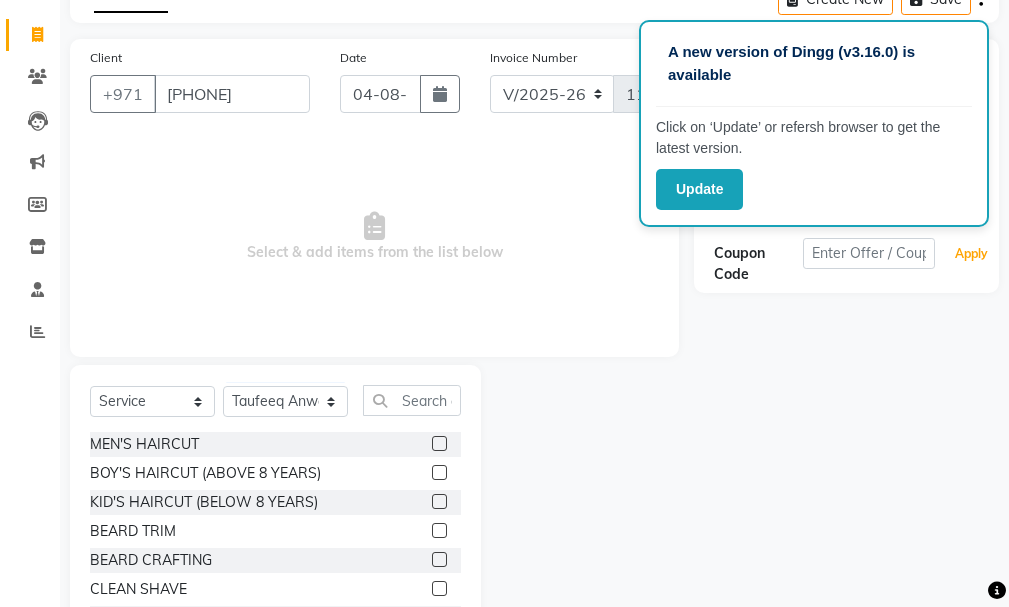 scroll, scrollTop: 161, scrollLeft: 0, axis: vertical 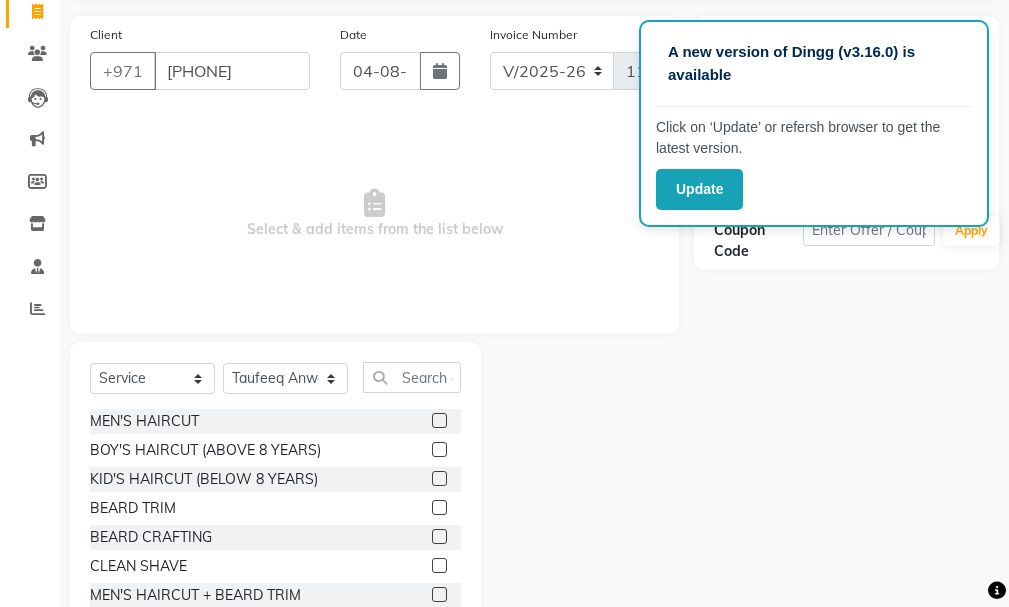 click 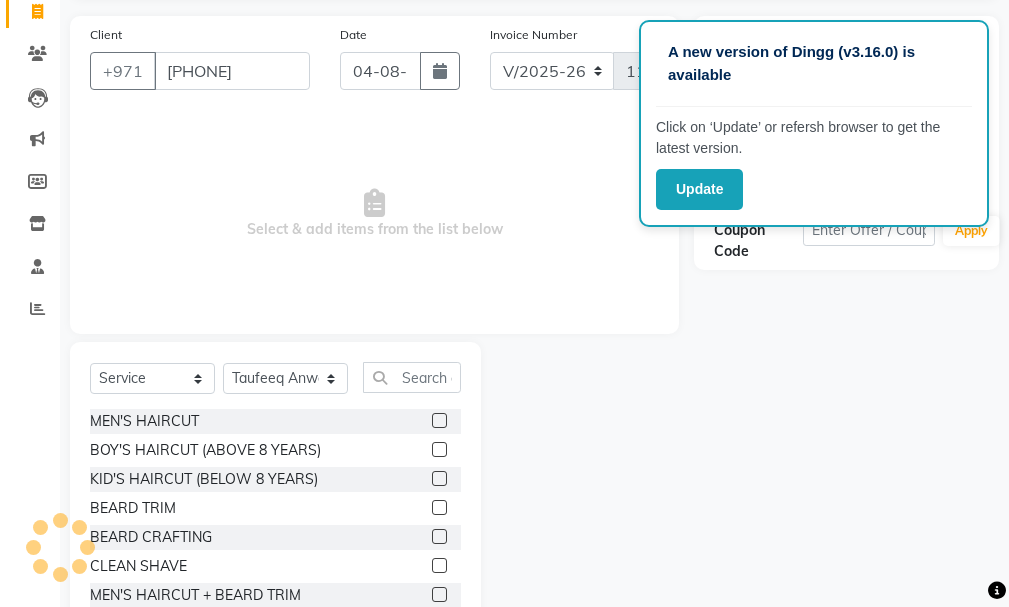 click on "MEN'S HAIRCUT  BOY'S HAIRCUT (ABOVE 8 YEARS)  KID'S HAIRCUT (BELOW 8 YEARS)  BEARD TRIM  BEARD CRAFTING  CLEAN SHAVE  MEN'S HAIRCUT + BEARD TRIM  MEN'S HAIRCUT + BEARD CRAFTING  MEN'S HAIRCUT + CLEAN SHAVE  HEAD OIL MASSAGE  HAIR STYLE (WASH+BLOWDRY)  HAIR SCRUB (ANTI-DANDRUFF - CLEANSING)  HAIR SPA (CREAMBATH + STEAM = RELAX)  HAIR GLOBAL COLOR (SHORT)  HAIR GLOBAL COLOR (LONG)  HAIR HIGHLIGHTS (AS PER DENSITY)  BEARD COLOR  SIDELOCK COLOR  MOUSTACHE COLOR  KERATINE HAIR PROTIEN TREATMENT(AS PER DENSITY)  HAIR SMOOTHENING TREATMENT (AS PER DENSITY)  BASIC PEDICURE  BASIC MANICURE  PREMIUM PEDICURE  PREMIUM MANICURE  FOOT MASSAGE (20MINS)  FOOT REFLEXOLOGY (30MINS)  NAIL CUT & FILLING  FOOT SCRUB ADD-ON  BASIC CLEANUP  BASIC FACIAL  PREMIUM CLEAN UP  PREMIUM FACIAL  D-TAN  TOP UP MASK  EAR WAX  NOSE WAX  INNER NOSE WAX  CHEEKS WAX  FACE WAX  FULL ARMS WAX  FULL LEGS WAX  FULL FRONT/BACK  UNDERARMS WAX  BRAZLLIAN WAX  FULL BODY  FULL ARMS SHAVING  FULL LEGS SHAVING  FULL FRONT/BACK SHAVING  UNDERARMS SHAVING" 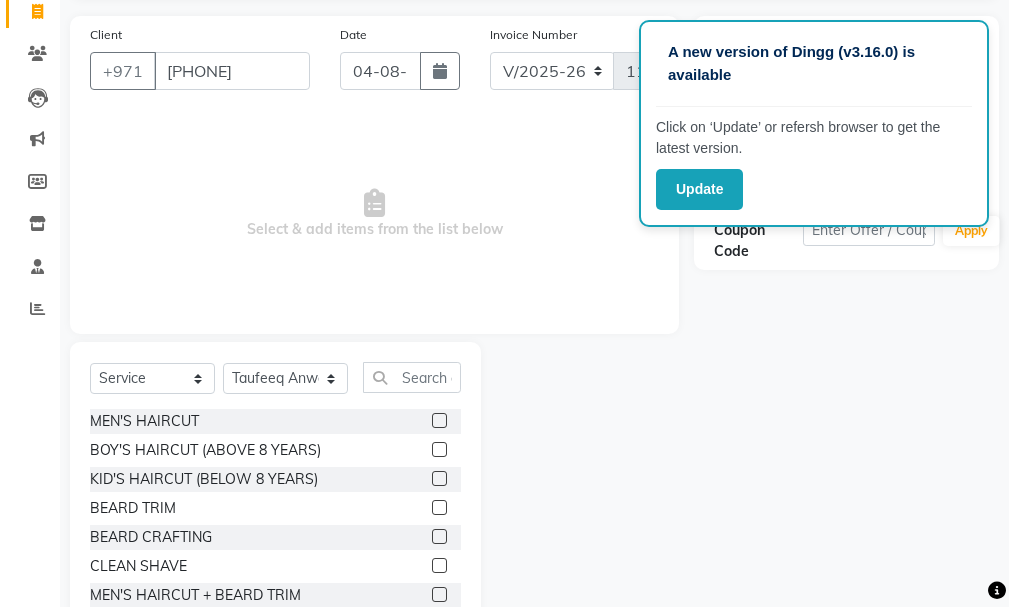 click on "BEARD CRAFTING" 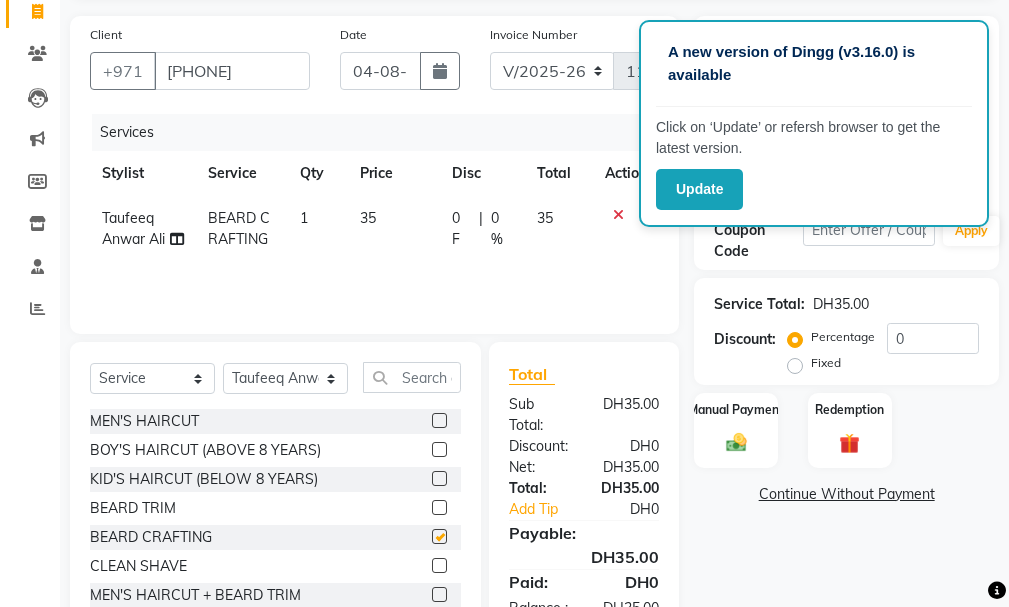 checkbox on "false" 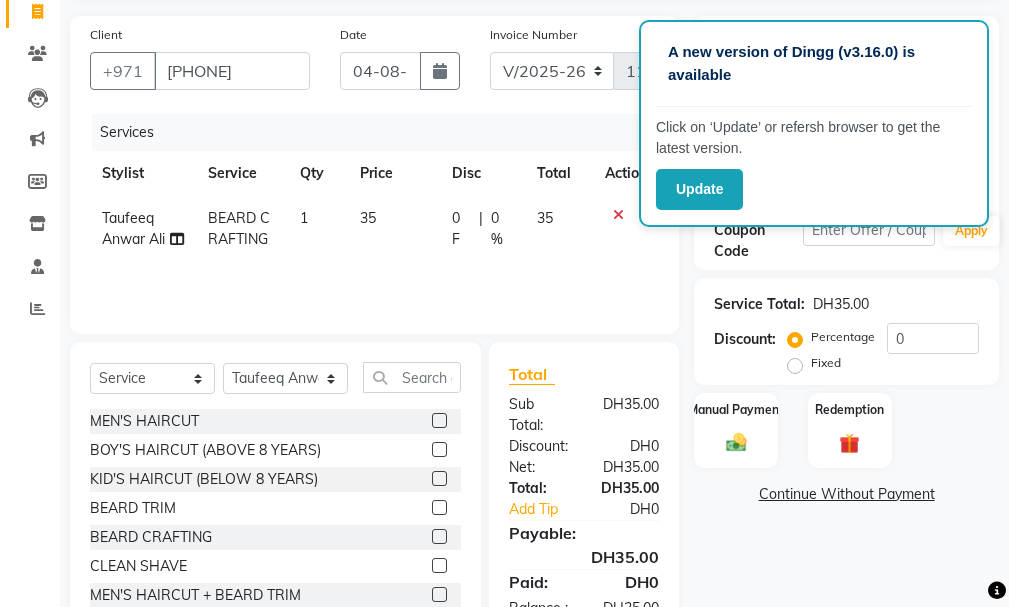 drag, startPoint x: 1004, startPoint y: 539, endPoint x: 1012, endPoint y: 598, distance: 59.5399 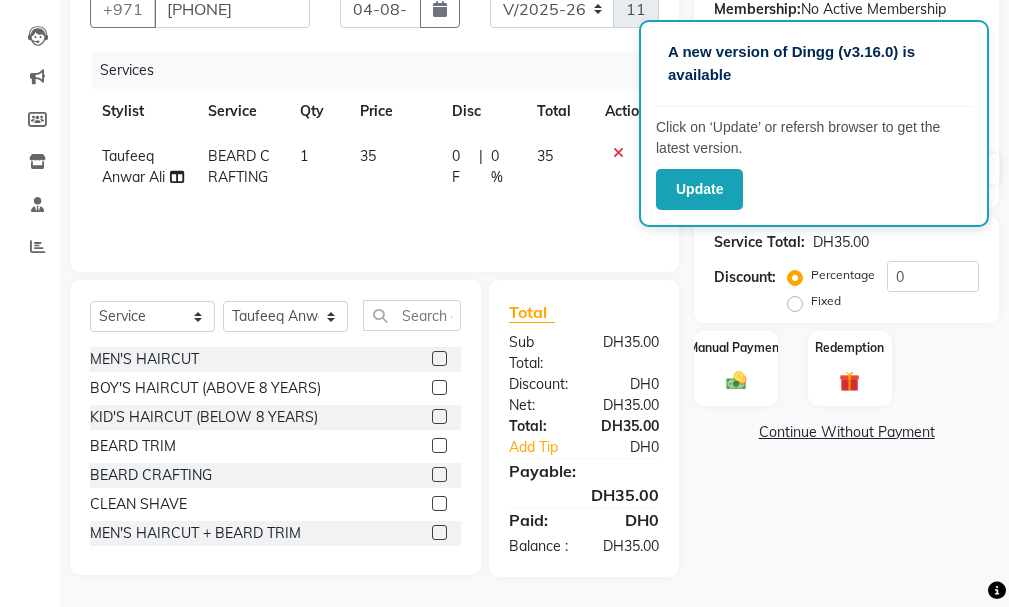 scroll, scrollTop: 244, scrollLeft: 0, axis: vertical 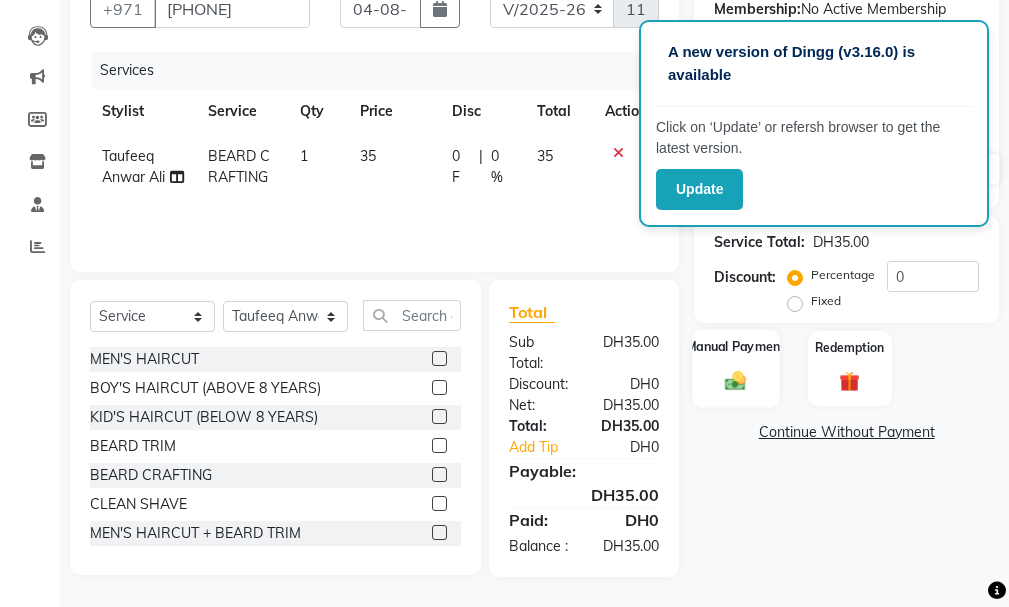 click on "Manual Payment" 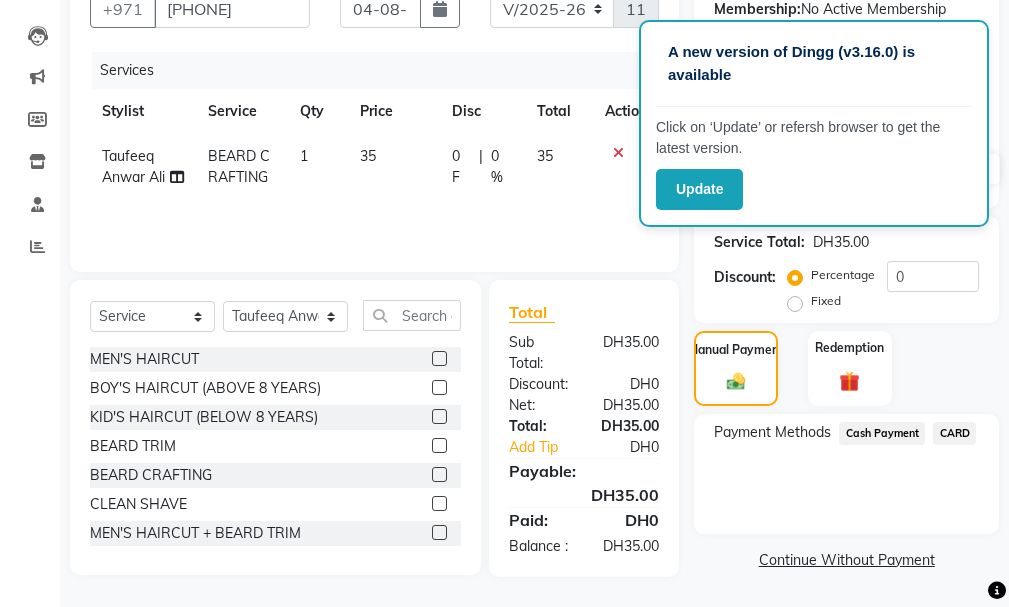 click on "Cash Payment" 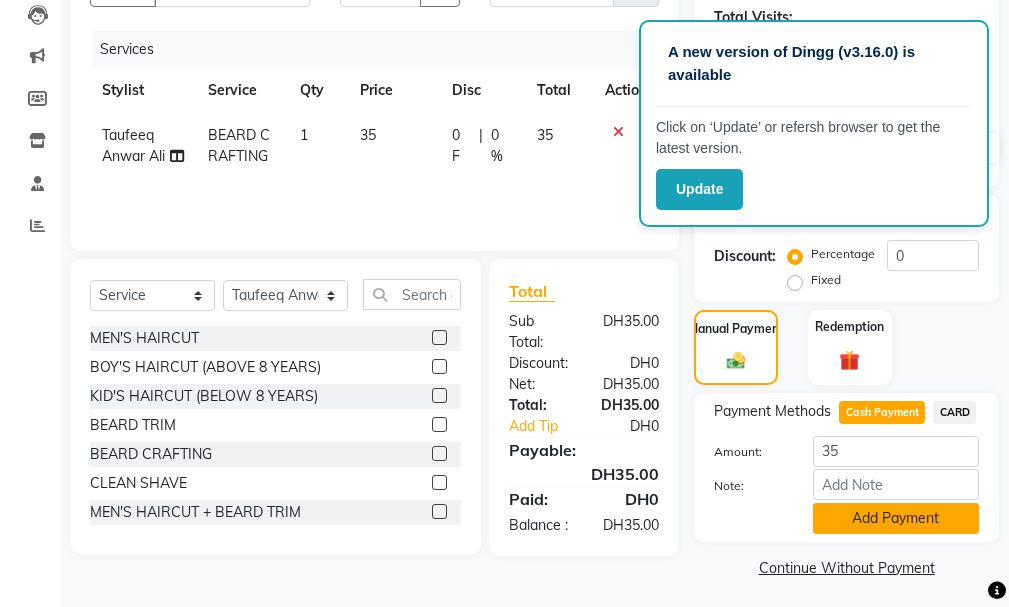 click on "Add Payment" 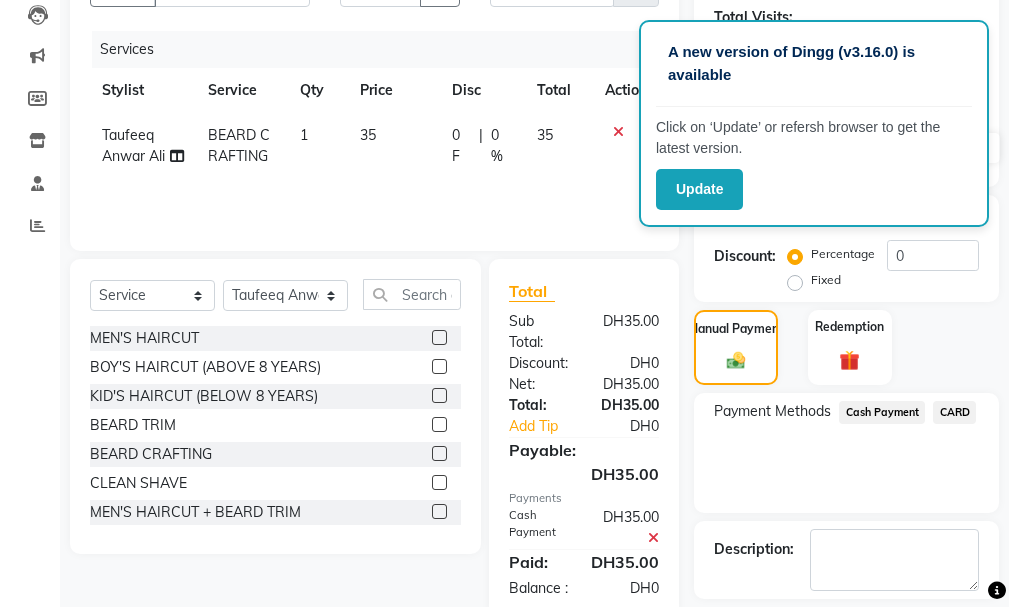click on "Name: [FIRST] [LAST]  Membership:  No Active Membership  Total Visits:   Card on file:  0 Last Visit:   - Points:   0  Coupon Code Apply Service Total:  DH35.00  Discount:  Percentage   Fixed  0 Manual Payment Redemption Payment Methods  Cash Payment   CARD  Description:                  Send Details On SMS Email  Checkout" 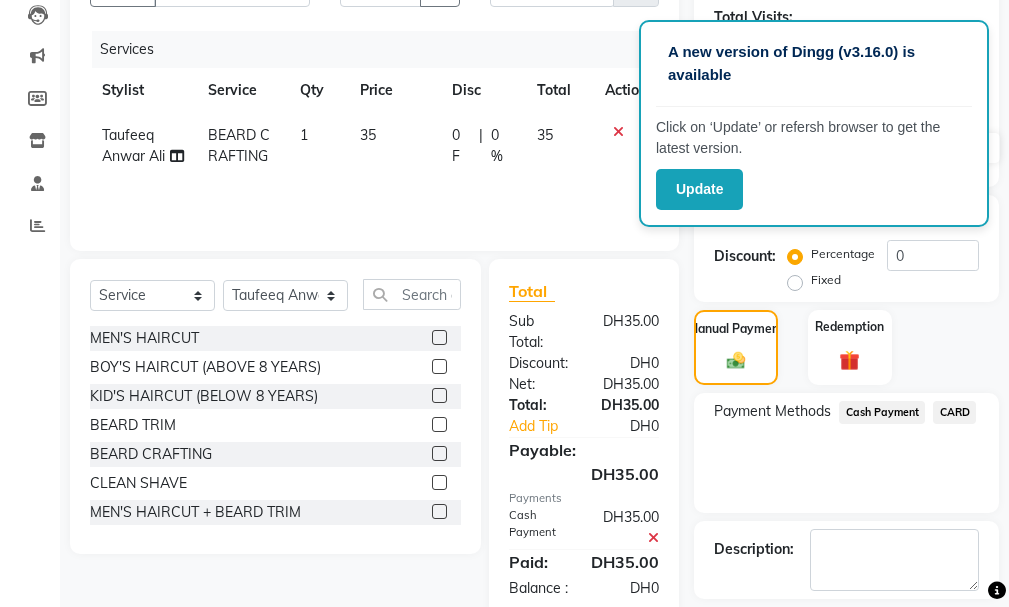 click on "Payment Methods  Cash Payment   CARD" 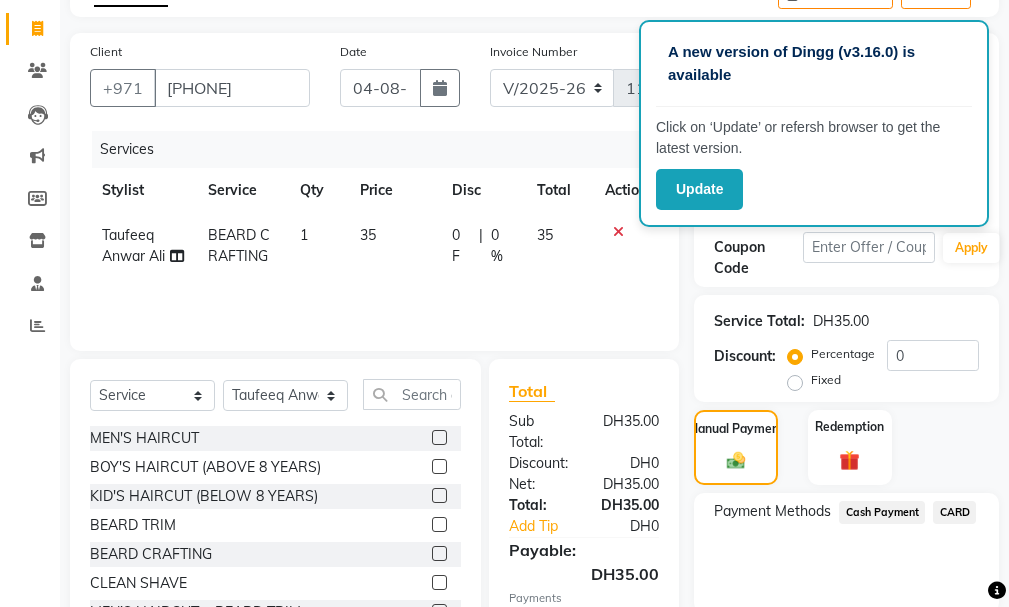 click on "Name: [FIRST] [LAST]  Membership:  No Active Membership  Total Visits:   Card on file:  0 Last Visit:   - Points:   0  Coupon Code Apply Service Total:  DH35.00  Discount:  Percentage   Fixed  0 Manual Payment Redemption Payment Methods  Cash Payment   CARD  Description:                  Send Details On SMS Email  Checkout" 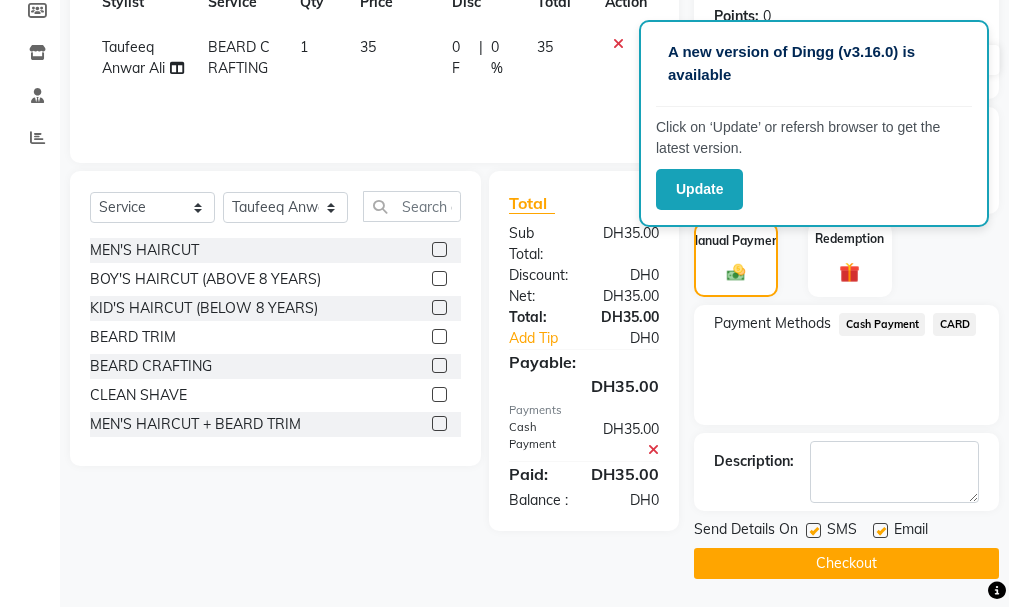 scroll, scrollTop: 334, scrollLeft: 0, axis: vertical 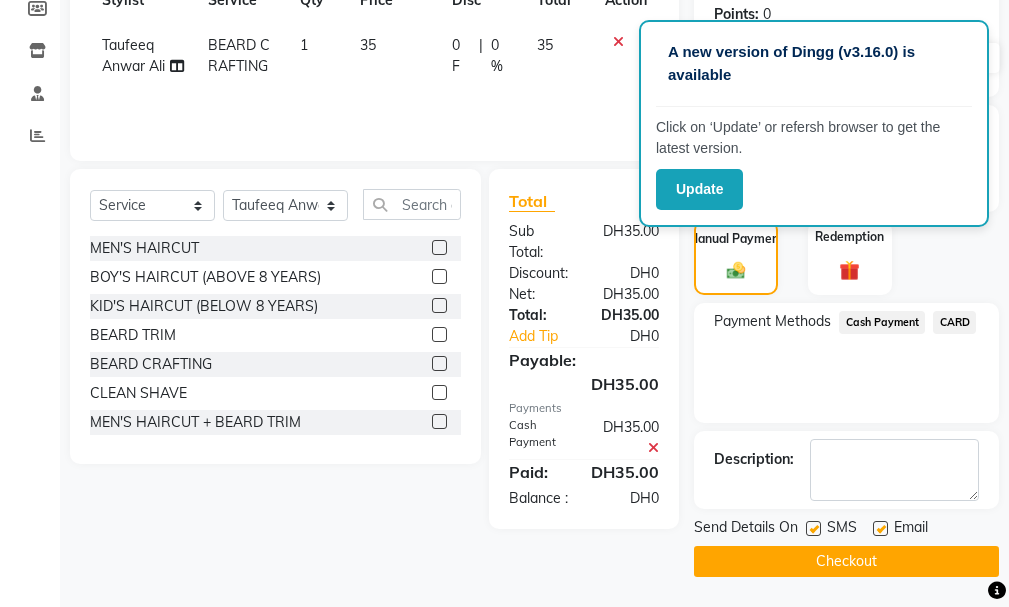 click on "Checkout" 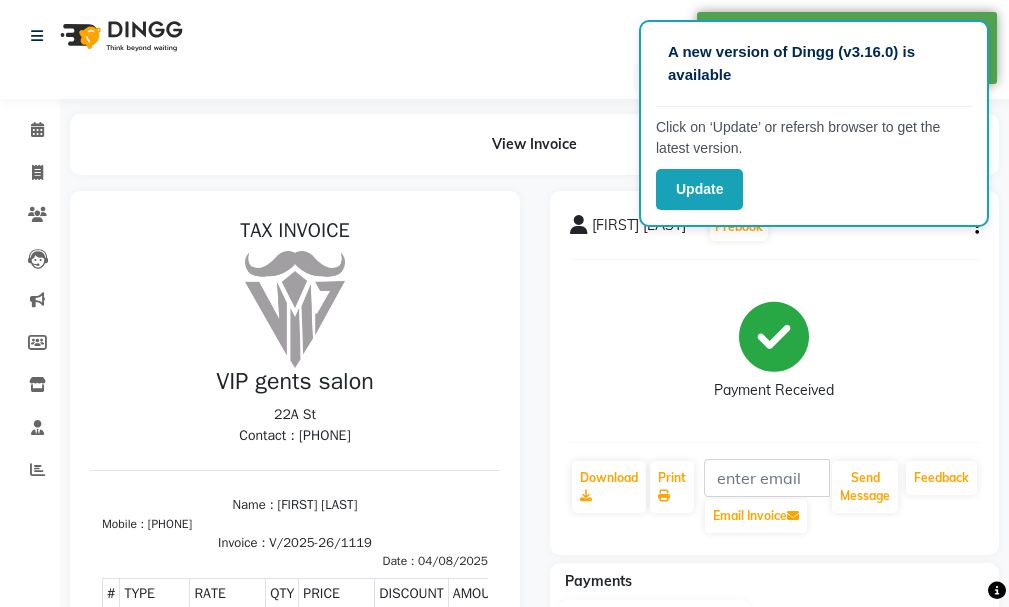 scroll, scrollTop: 0, scrollLeft: 0, axis: both 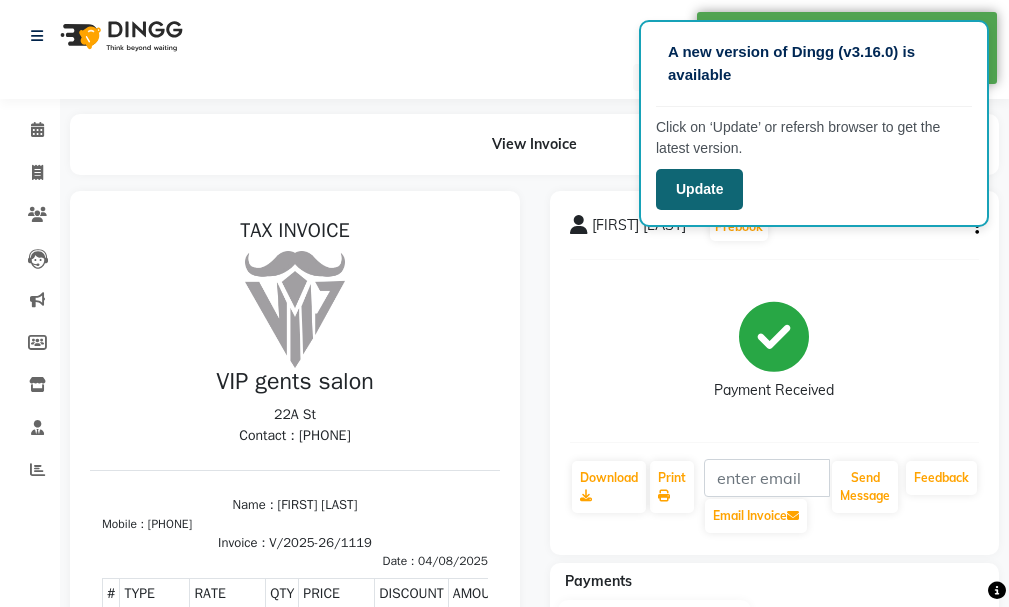 click on "Update" 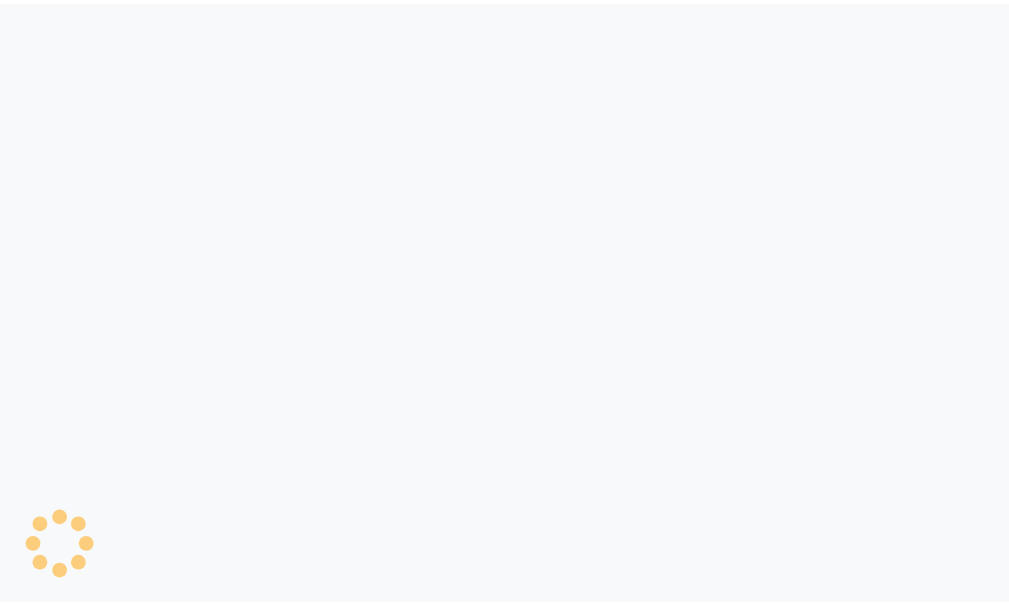 scroll, scrollTop: 0, scrollLeft: 0, axis: both 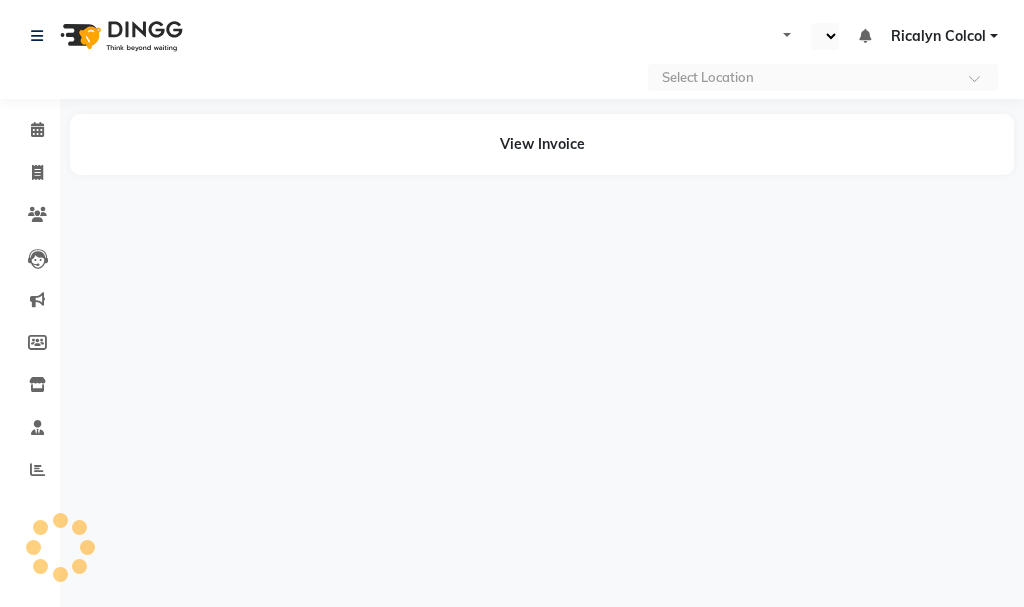 select on "en" 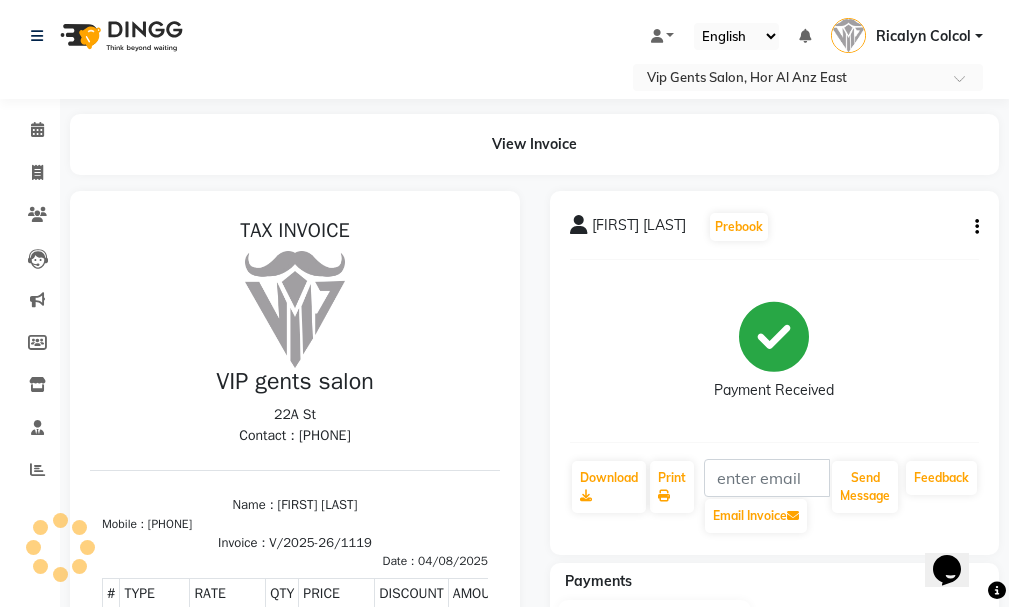 scroll, scrollTop: 0, scrollLeft: 0, axis: both 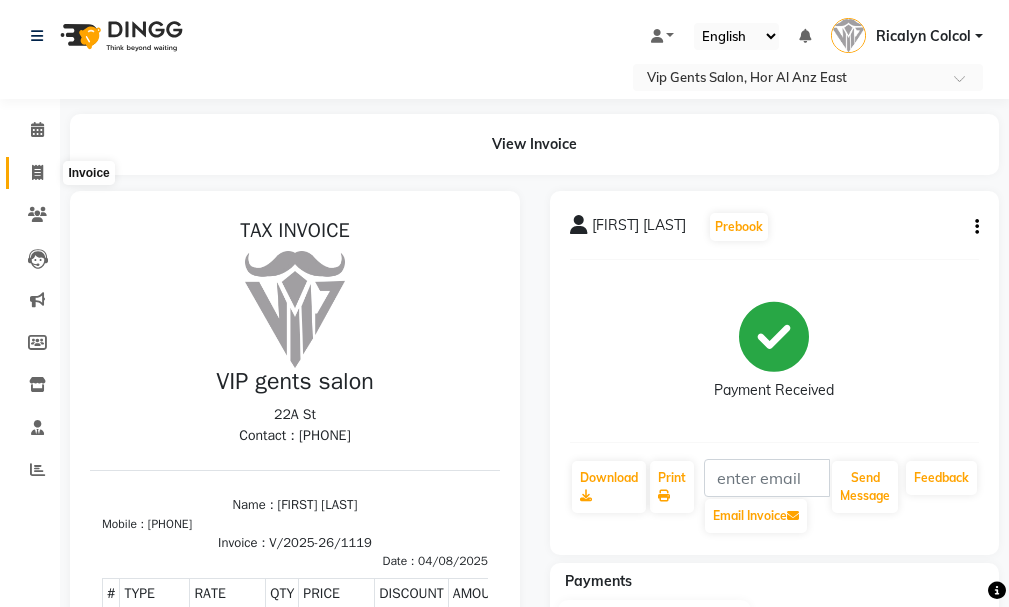 click on "Invoice" 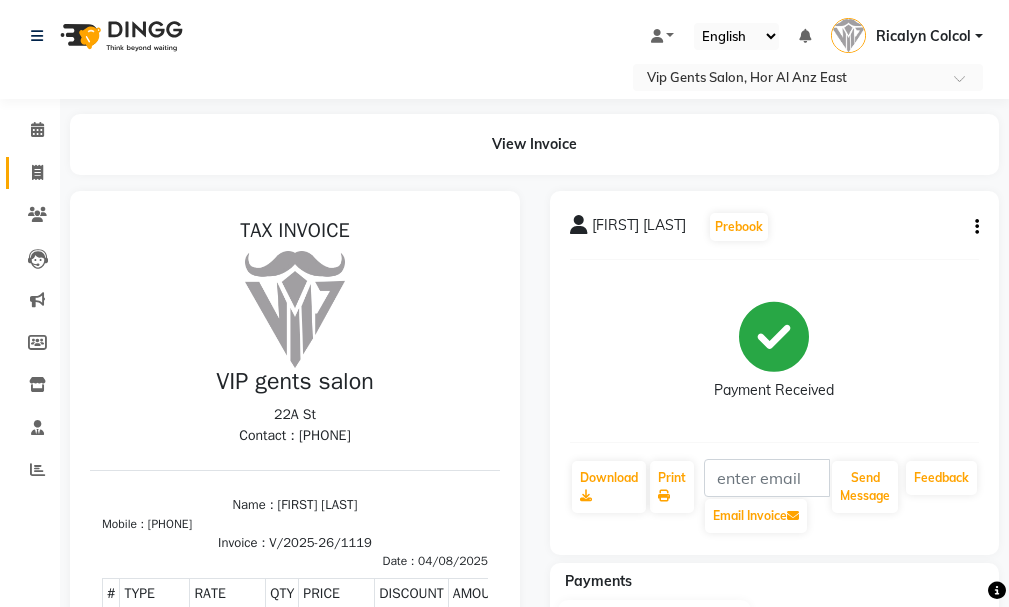 drag, startPoint x: 46, startPoint y: 155, endPoint x: 44, endPoint y: 178, distance: 23.086792 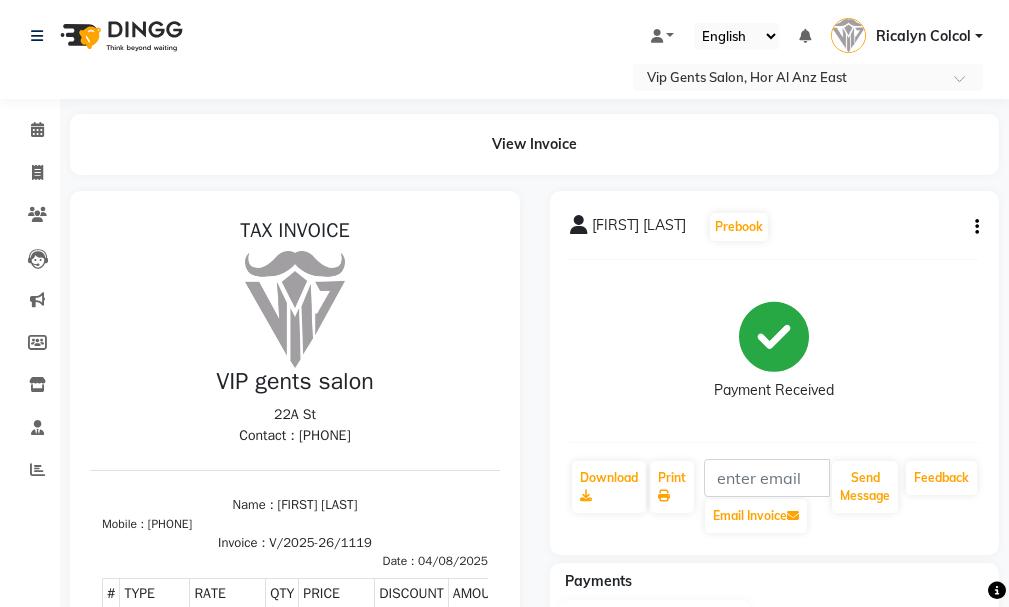 click on "Invoice" 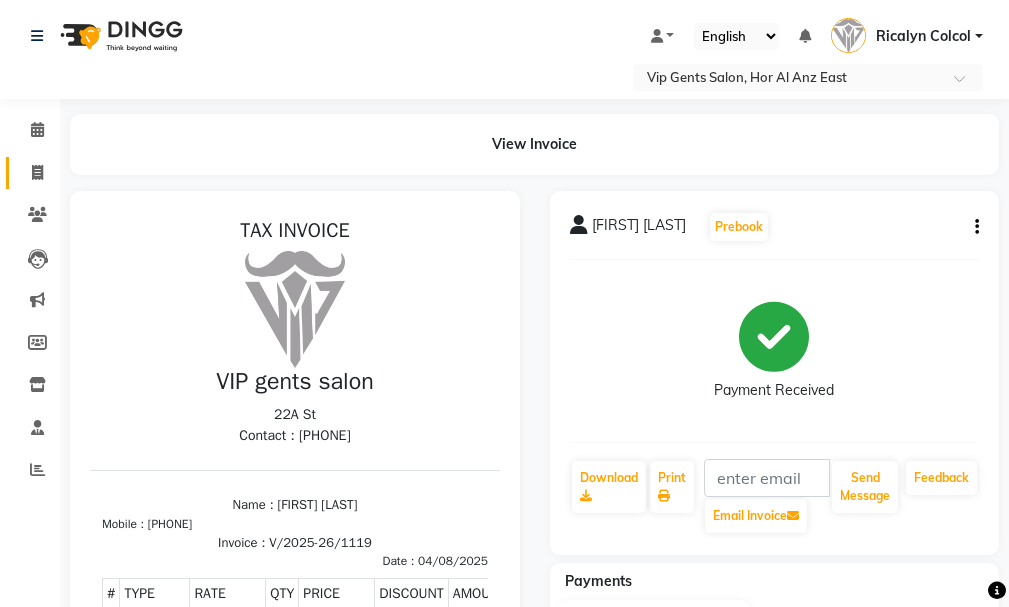 click 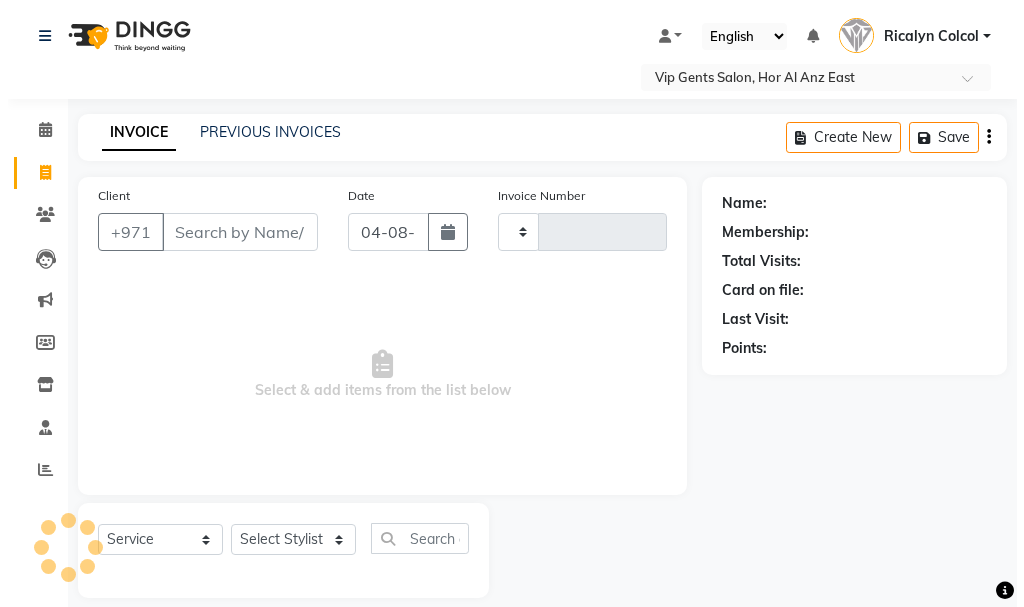 scroll, scrollTop: 21, scrollLeft: 0, axis: vertical 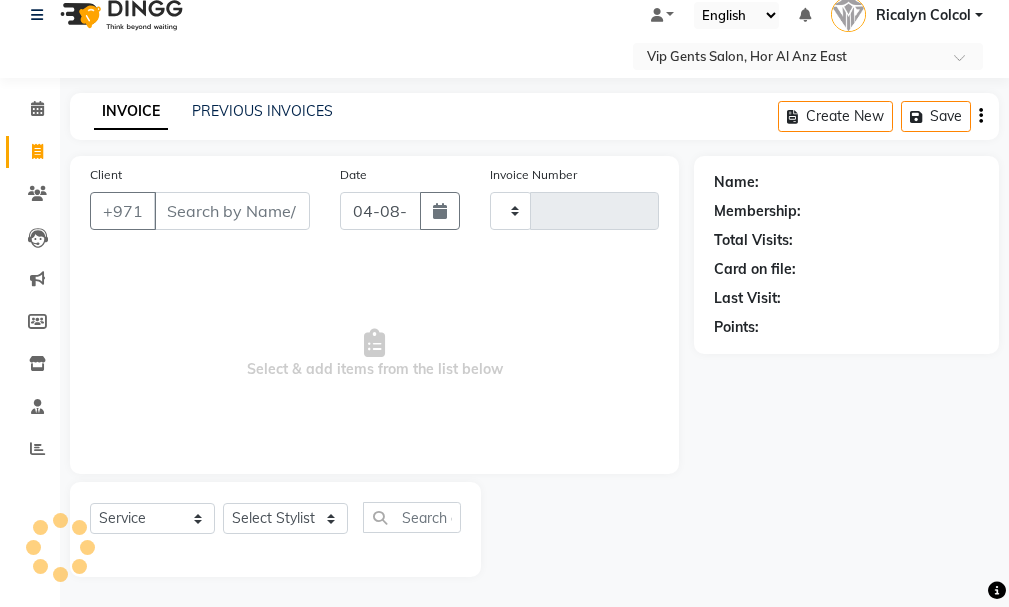 click on "Client" at bounding box center [232, 211] 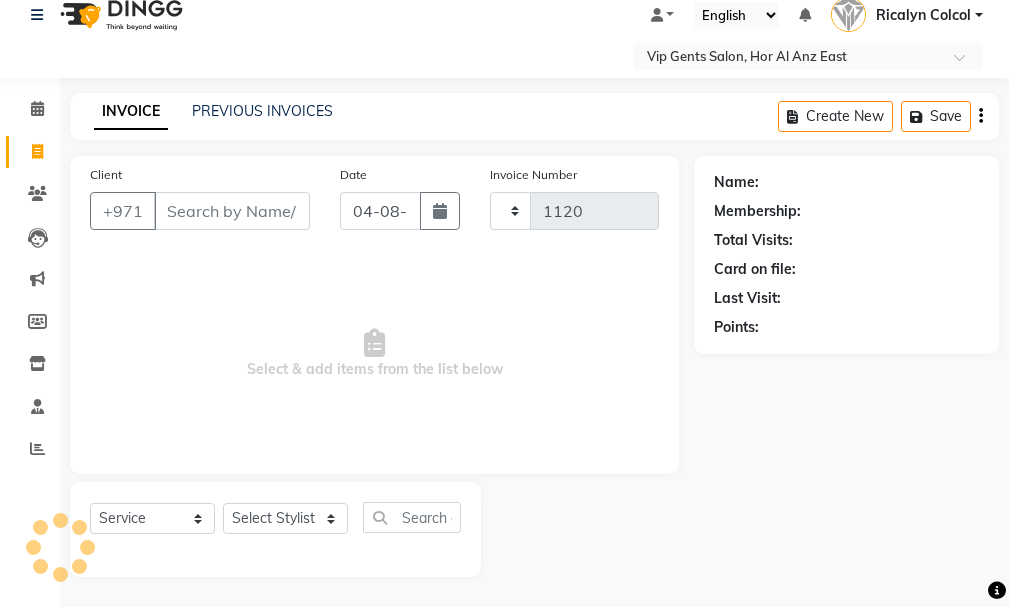 select on "8415" 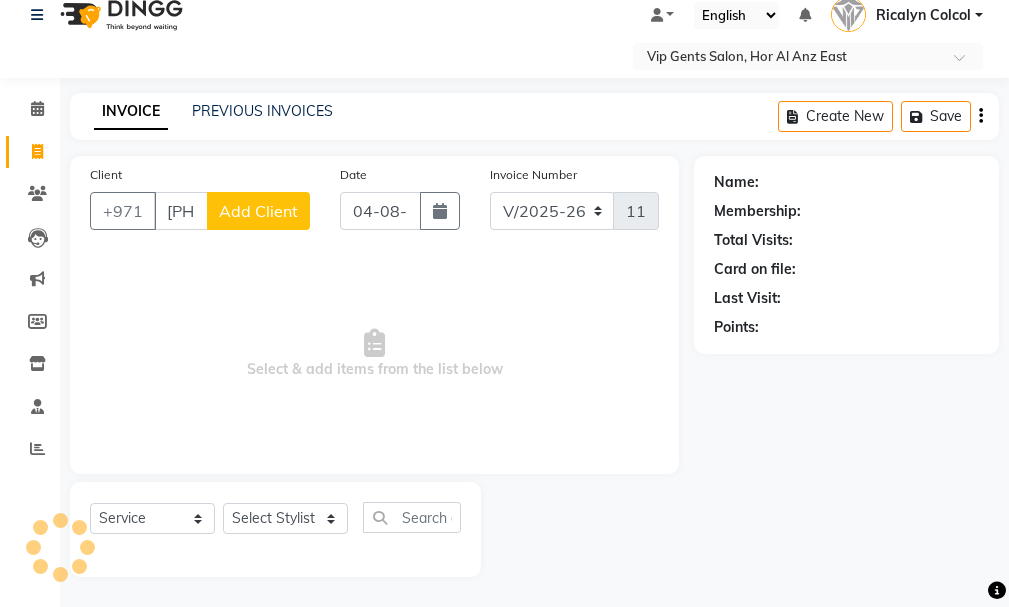 type on "543326969" 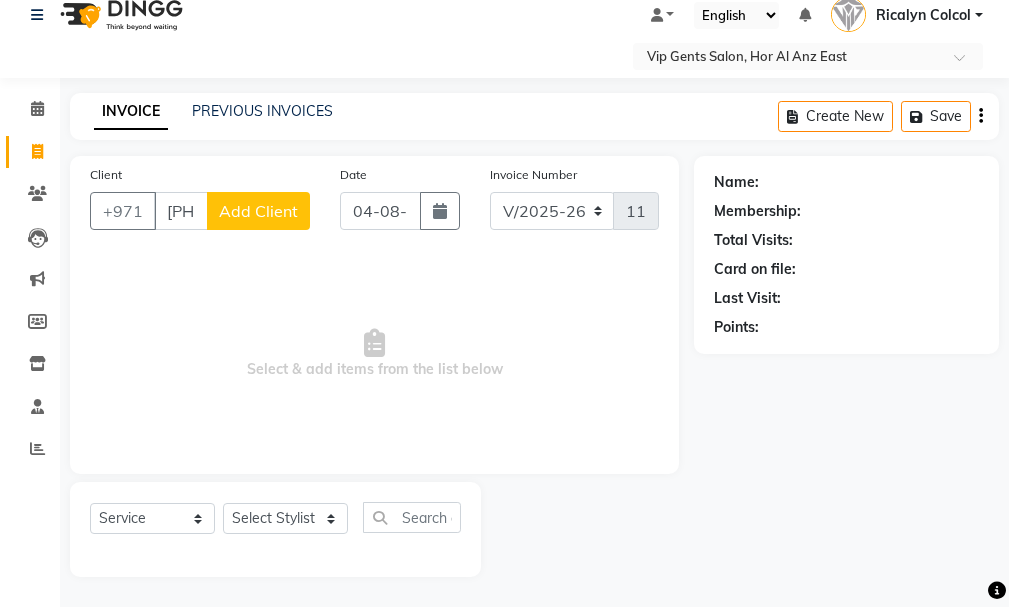 click on "Add Client" 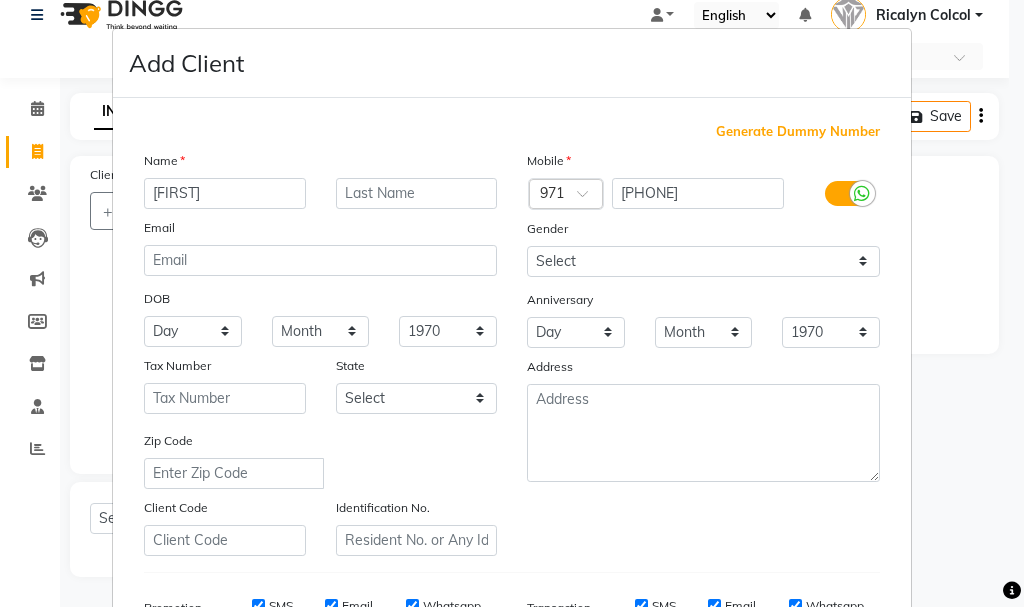 type on "gouthap" 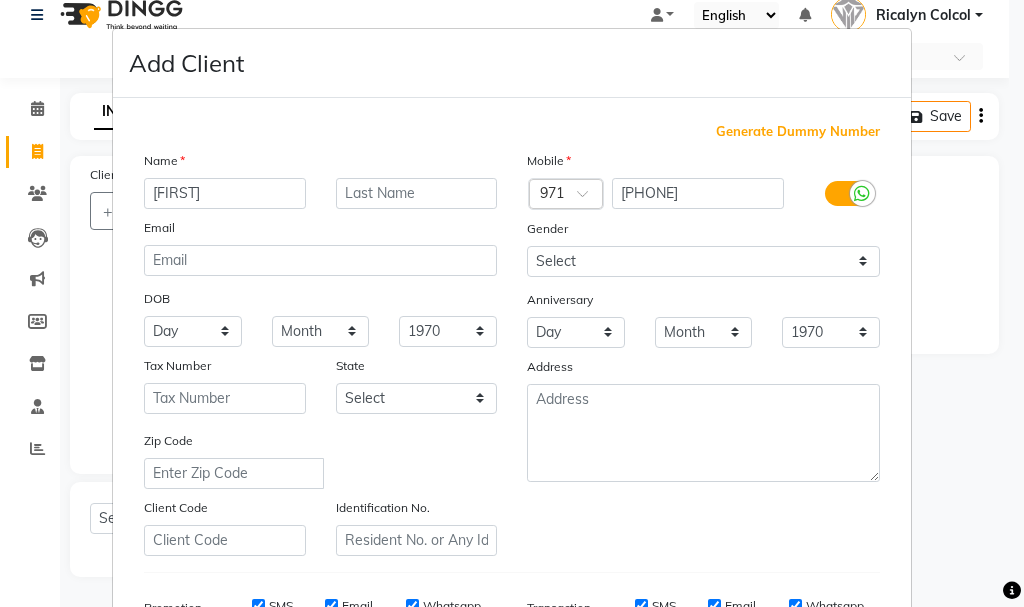 click on "Mobile Country Code × 971 543326969 Gender Select Male Female Other Prefer Not To Say Anniversary Day 01 02 03 04 05 06 07 08 09 10 11 12 13 14 15 16 17 18 19 20 21 22 23 24 25 26 27 28 29 30 31 Month January February March April May June July August September October November December 1970 1971 1972 1973 1974 1975 1976 1977 1978 1979 1980 1981 1982 1983 1984 1985 1986 1987 1988 1989 1990 1991 1992 1993 1994 1995 1996 1997 1998 1999 2000 2001 2002 2003 2004 2005 2006 2007 2008 2009 2010 2011 2012 2013 2014 2015 2016 2017 2018 2019 2020 2021 2022 2023 2024 2025 Address" at bounding box center [703, 353] 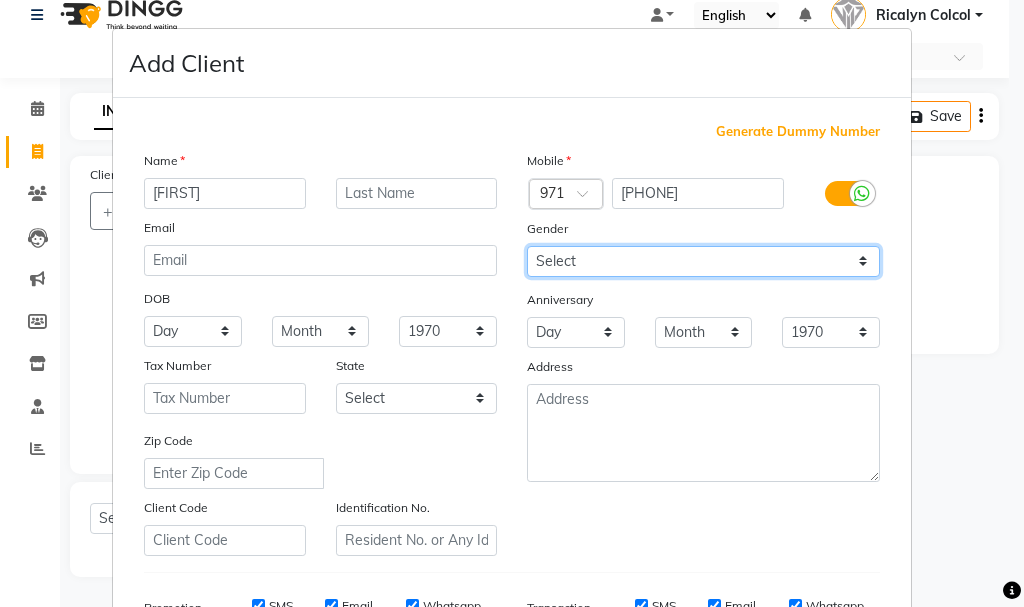 click on "Select Male Female Other Prefer Not To Say" at bounding box center (703, 261) 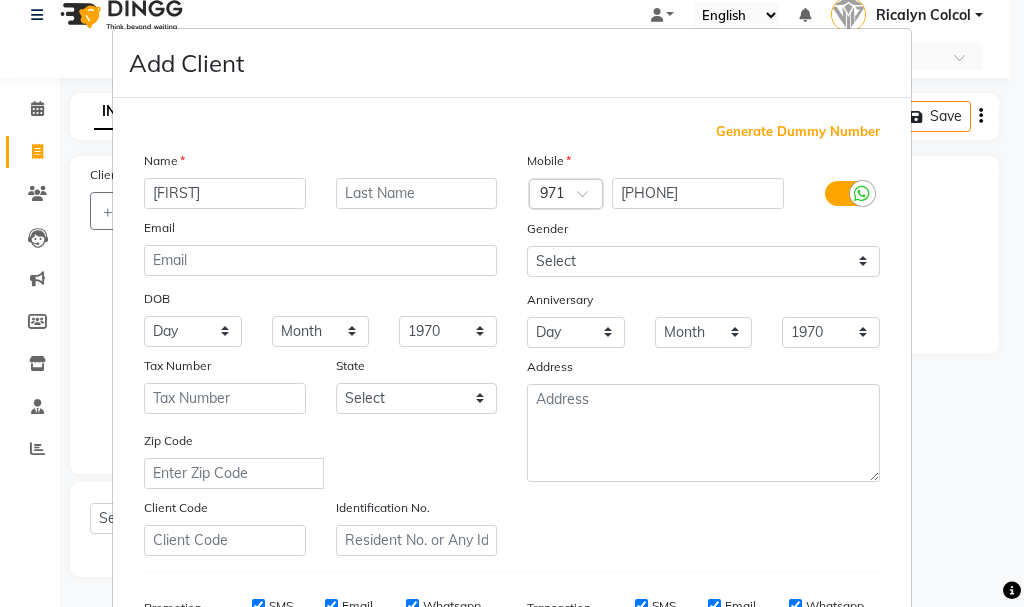 click on "Gender" at bounding box center (703, 232) 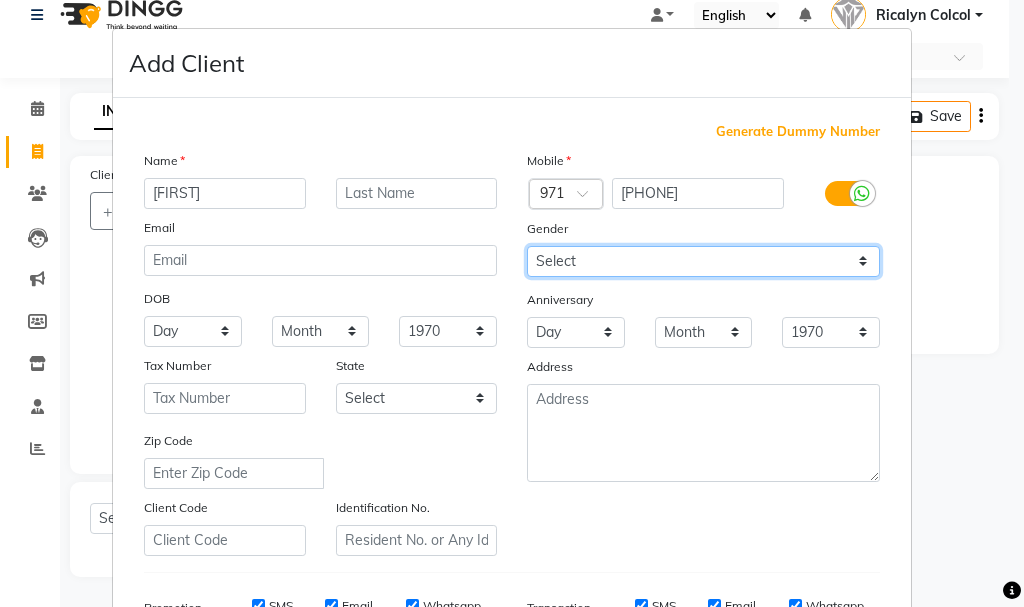click on "Select Male Female Other Prefer Not To Say" at bounding box center (703, 261) 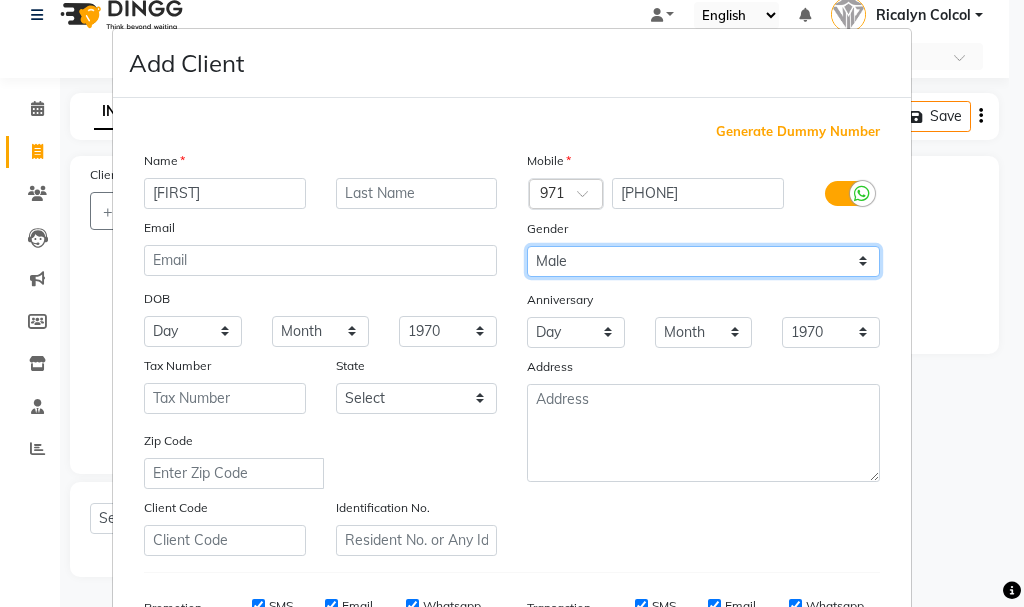 click on "Select Male Female Other Prefer Not To Say" at bounding box center [703, 261] 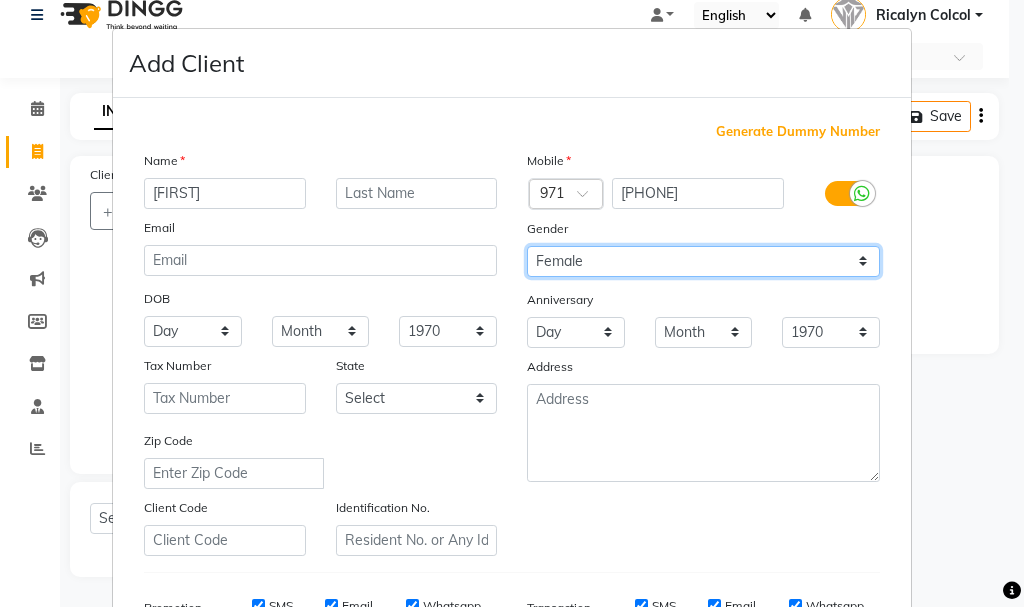 select on "male" 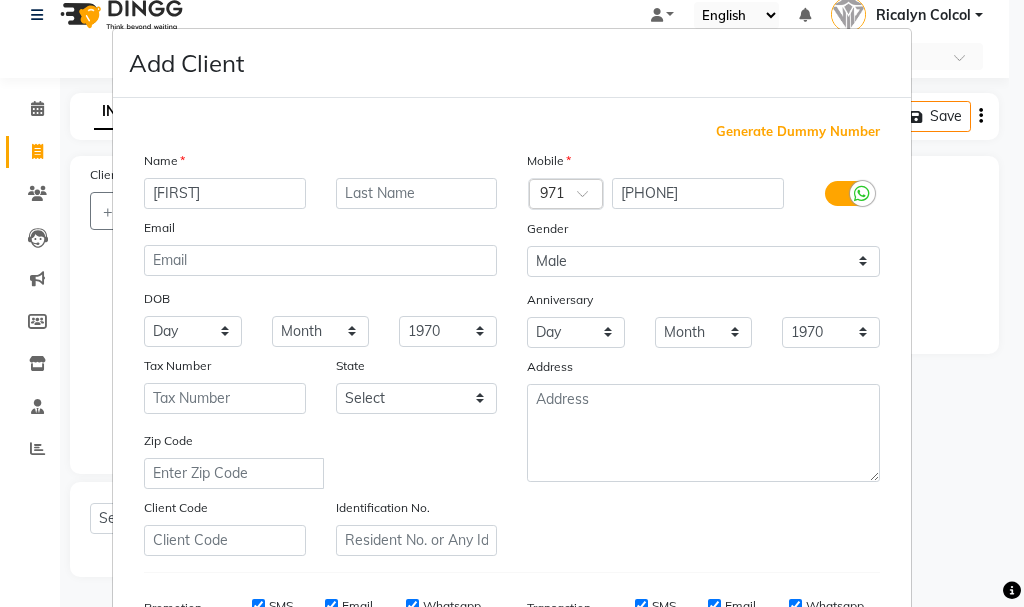 click on "Add Client Generate Dummy Number Name gouthap Email DOB Day 01 02 03 04 05 06 07 08 09 10 11 12 13 14 15 16 17 18 19 20 21 22 23 24 25 26 27 28 29 30 31 Month January February March April May June July August September October November December 1940 1941 1942 1943 1944 1945 1946 1947 1948 1949 1950 1951 1952 1953 1954 1955 1956 1957 1958 1959 1960 1961 1962 1963 1964 1965 1966 1967 1968 1969 1970 1971 1972 1973 1974 1975 1976 1977 1978 1979 1980 1981 1982 1983 1984 1985 1986 1987 1988 1989 1990 1991 1992 1993 1994 1995 1996 1997 1998 1999 2000 2001 2002 2003 2004 2005 2006 2007 2008 2009 2010 2011 2012 2013 2014 2015 2016 2017 2018 2019 2020 2021 2022 2023 2024 Tax Number State Select Abu Zabi Ajman Dubai Ras al-Khaymah Sharjah Sharjha Umm al Qaywayn al-Fujayrah ash-Shariqah Zip Code Client Code Identification No. Mobile Country Code × 971 543326969 Gender Select Male Female Other Prefer Not To Say Anniversary Day 01 02 03 04 05 06 07 08 09 10 11 12 13 14 15 16 17 18 19 20 21 22 23 24 25 26 27 28 29 30 31" at bounding box center (512, 303) 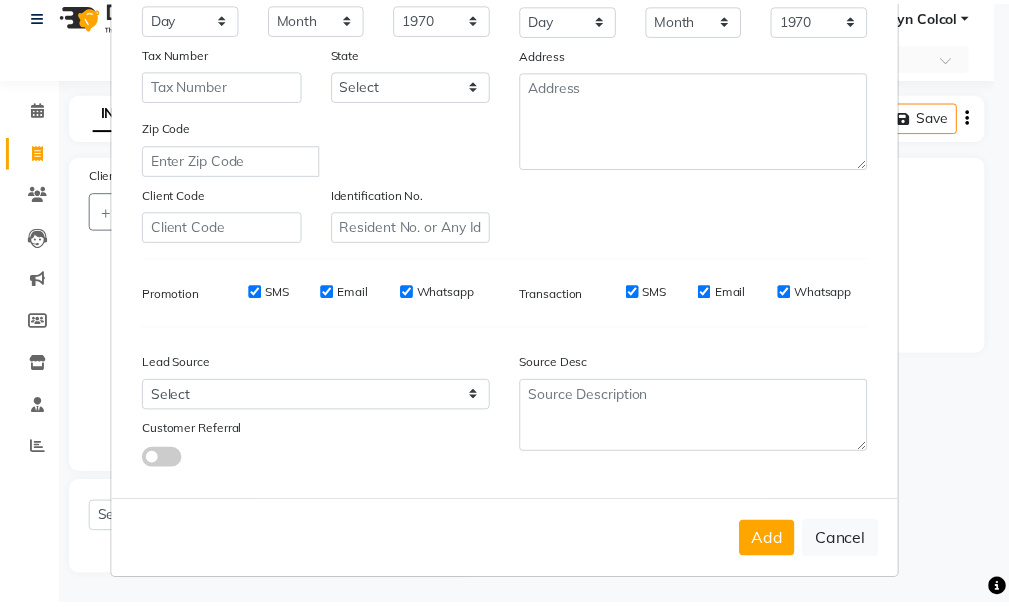 scroll, scrollTop: 316, scrollLeft: 0, axis: vertical 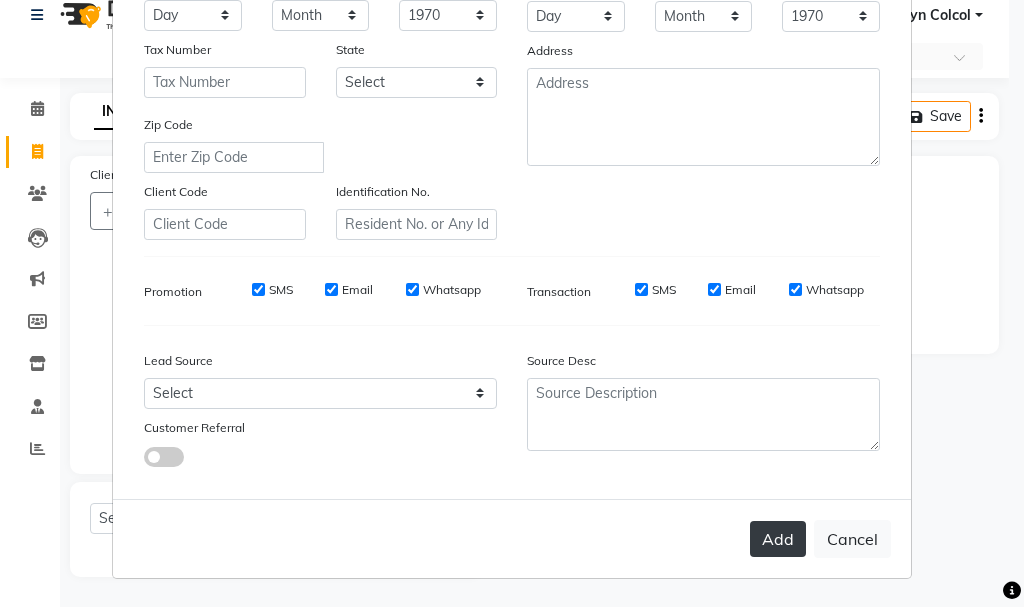 click on "Add" at bounding box center (778, 539) 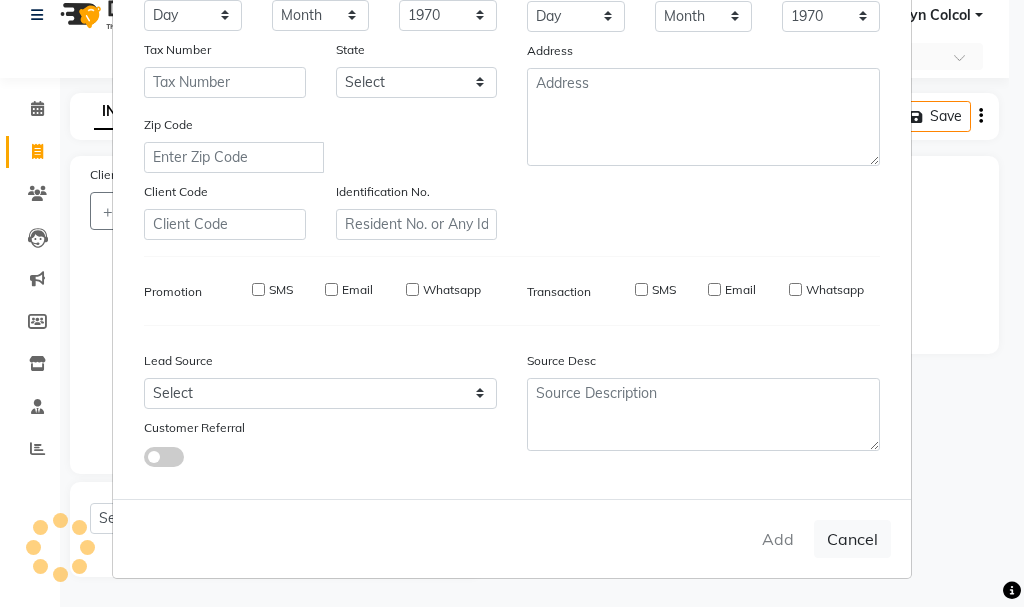type 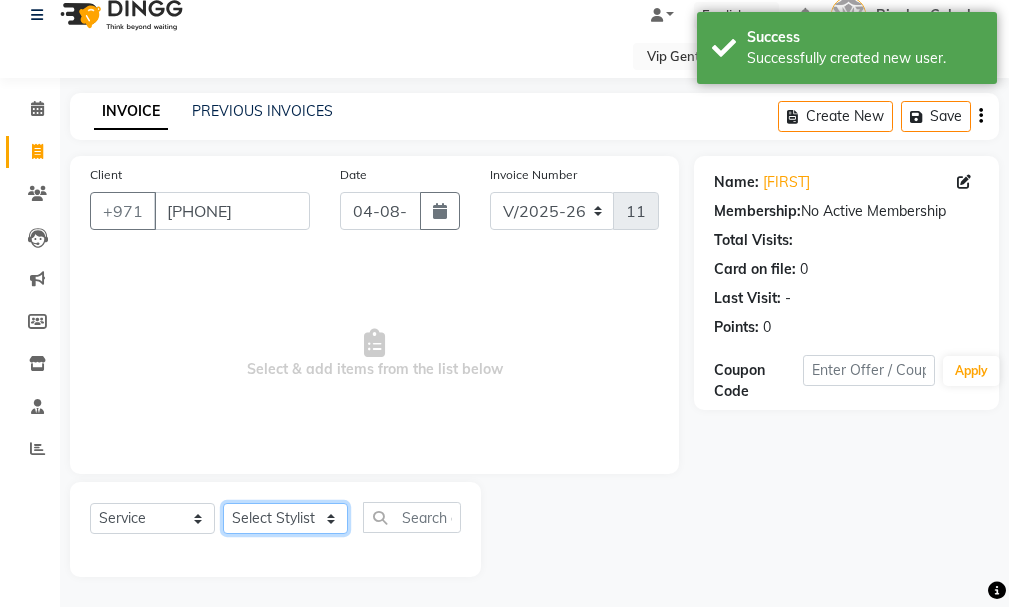 click on "Select Stylist AHMED MOHAMED MOHAMED ELKHODARY ABDELHAMID Ali Rana Allauddin Anwar Ali Ameen Ayoub Lakhbizi Jairah Mr. Mohannad Neha Nelson Ricalyn Colcol Riffat Magdy Taufeeq Anwar Ali Tauseef  Akhilaque Zoya Bhatti." 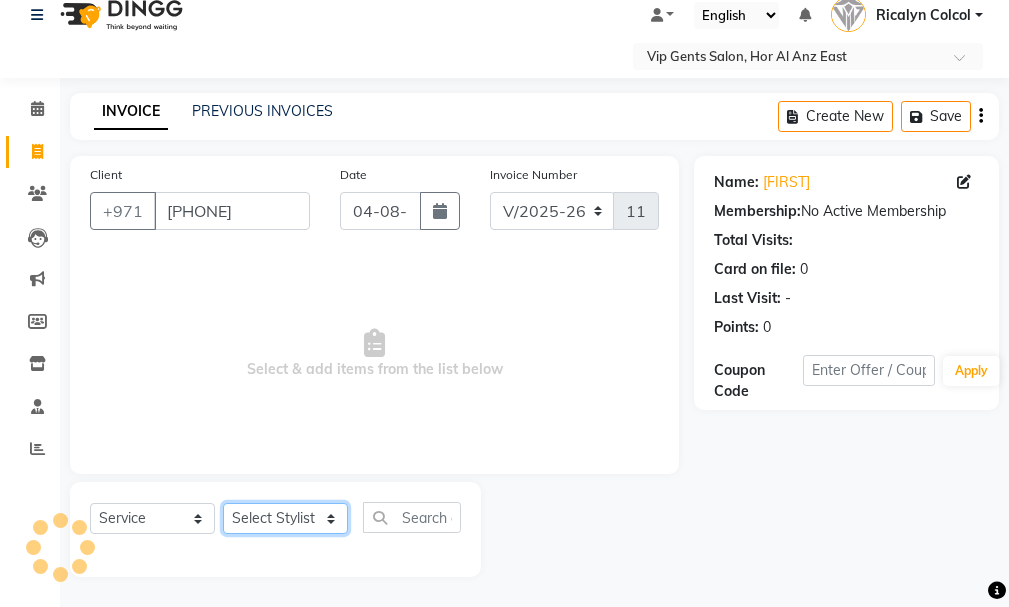 select on "81343" 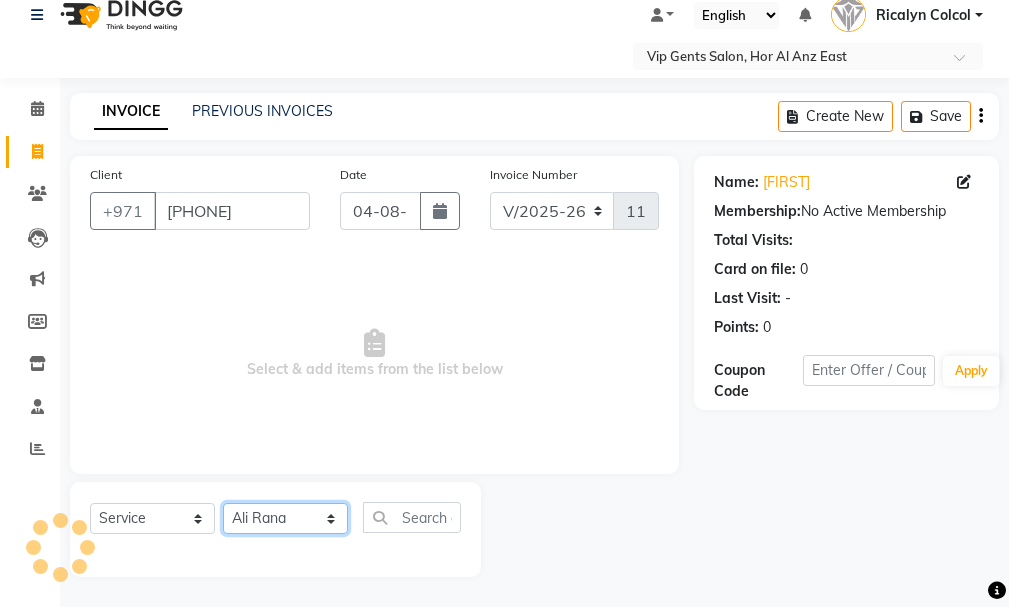 click on "Select Stylist AHMED MOHAMED MOHAMED ELKHODARY ABDELHAMID Ali Rana Allauddin Anwar Ali Ameen Ayoub Lakhbizi Jairah Mr. Mohannad Neha Nelson Ricalyn Colcol Riffat Magdy Taufeeq Anwar Ali Tauseef  Akhilaque Zoya Bhatti." 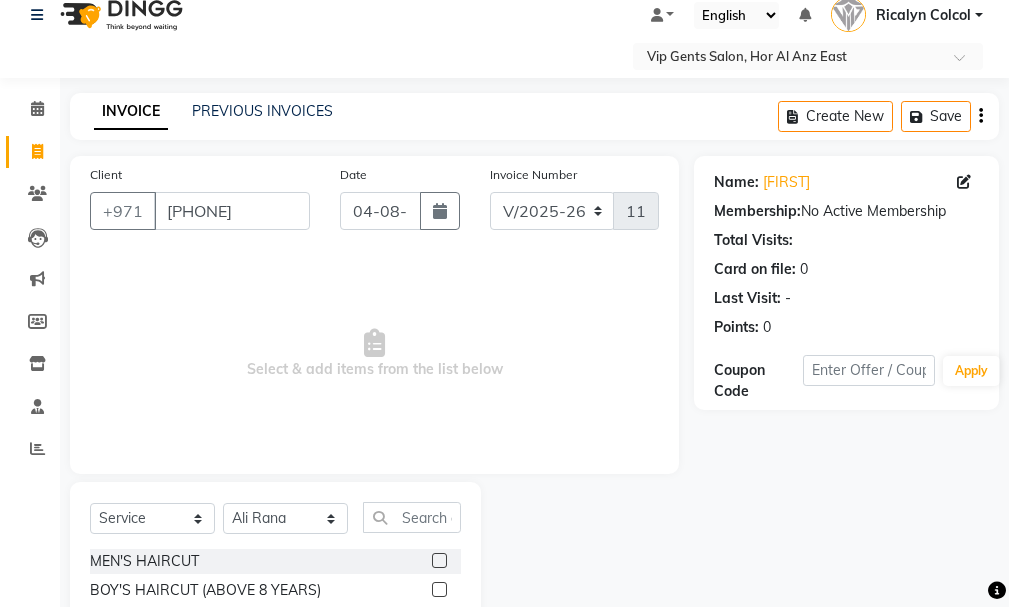 click on "Name: Gouthap  Membership:  No Active Membership  Total Visits:   Card on file:  0 Last Visit:   - Points:   0  Coupon Code Apply" 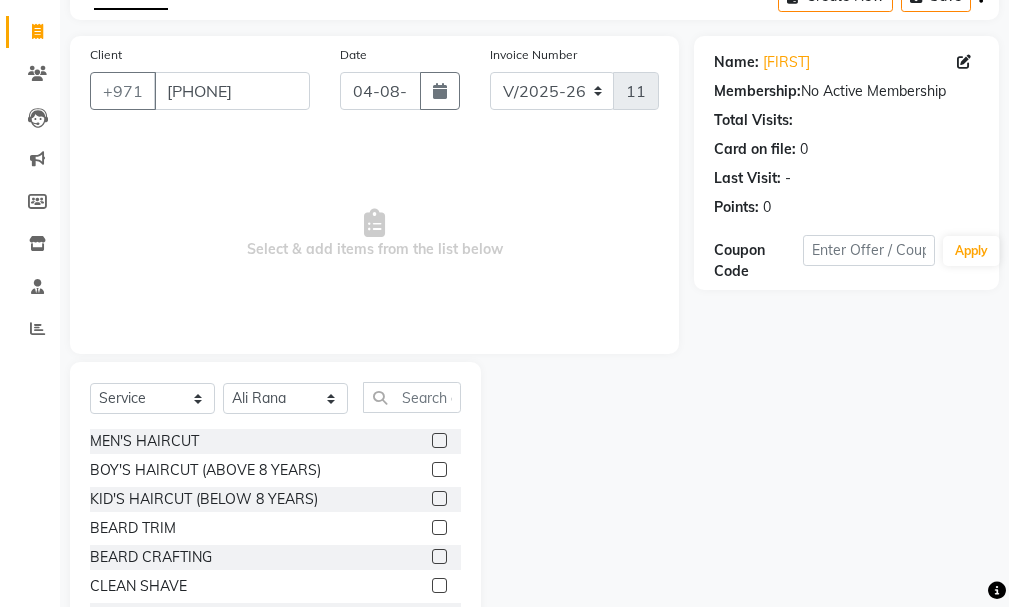 scroll, scrollTop: 181, scrollLeft: 0, axis: vertical 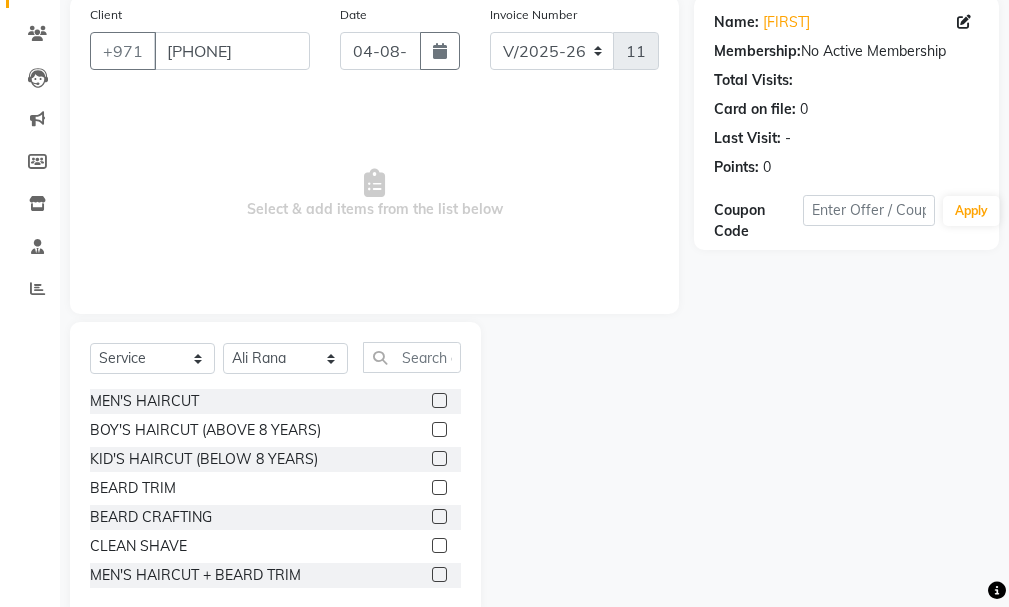 drag, startPoint x: 1003, startPoint y: 538, endPoint x: 1008, endPoint y: 581, distance: 43.289722 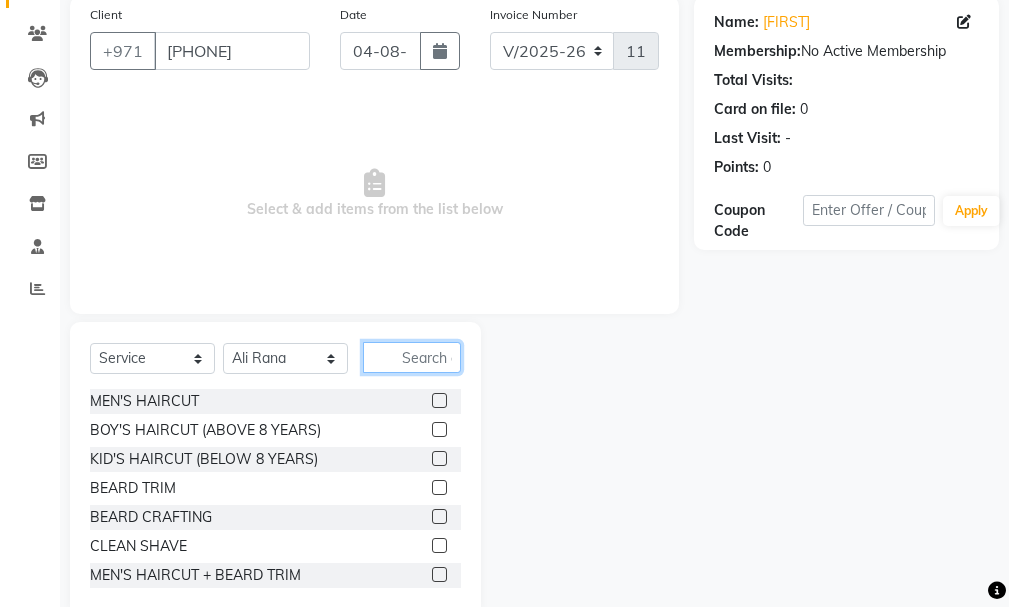 click 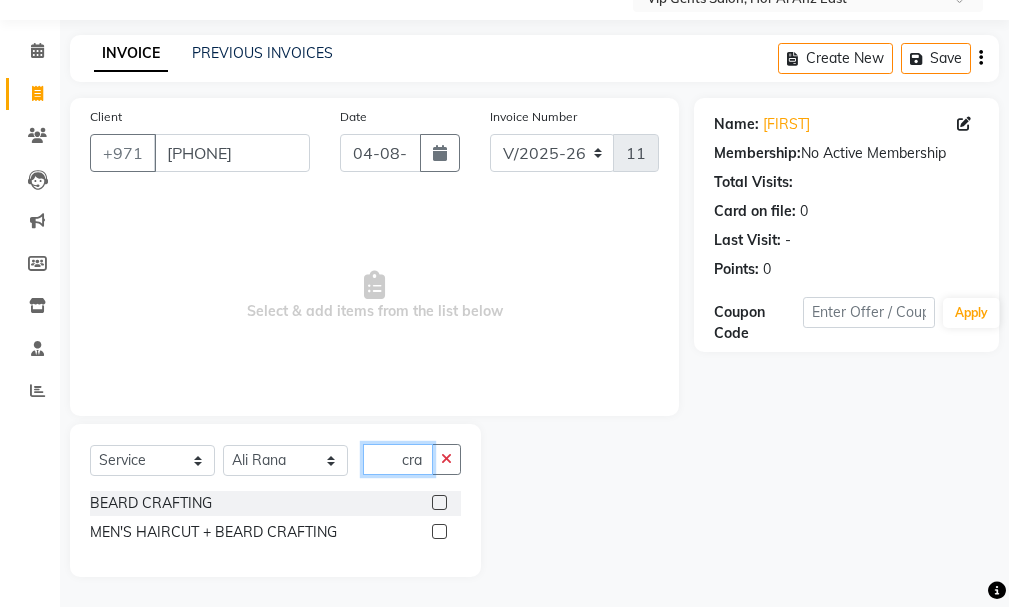 scroll, scrollTop: 79, scrollLeft: 0, axis: vertical 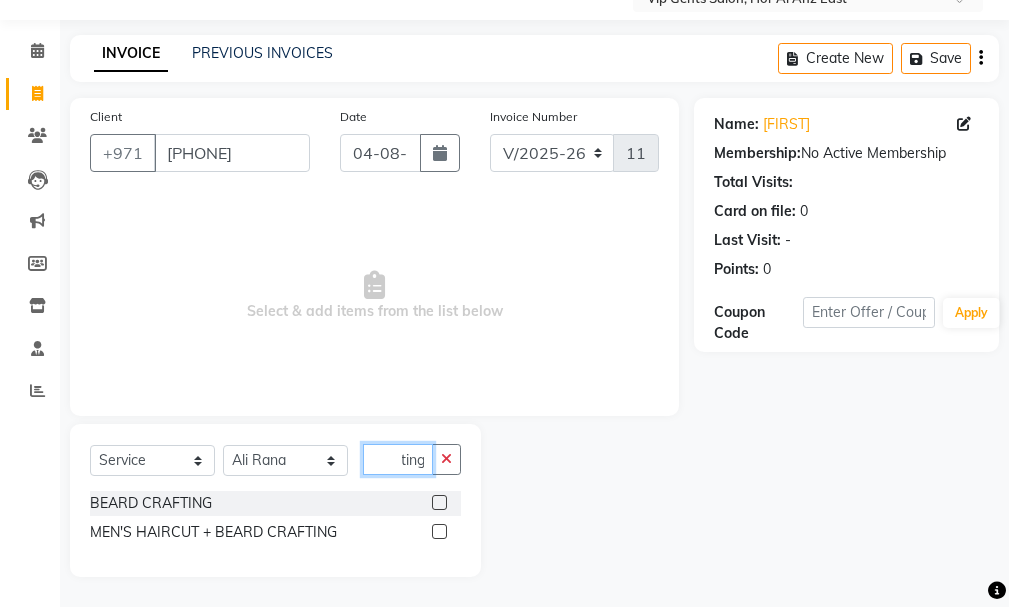 type on "crafting" 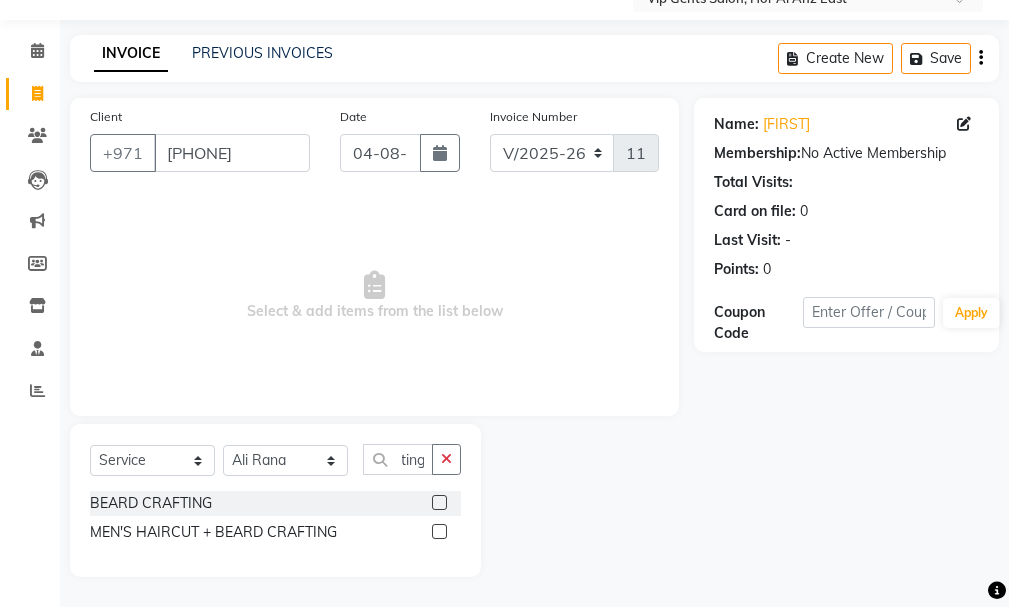 scroll, scrollTop: 0, scrollLeft: 0, axis: both 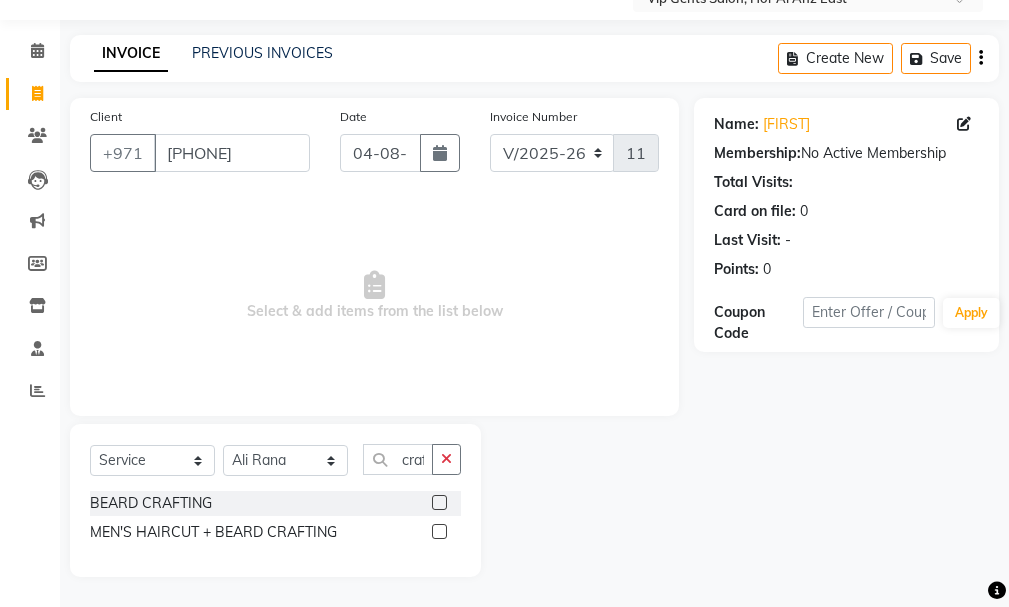 click on "MEN'S HAIRCUT + BEARD CRAFTING" 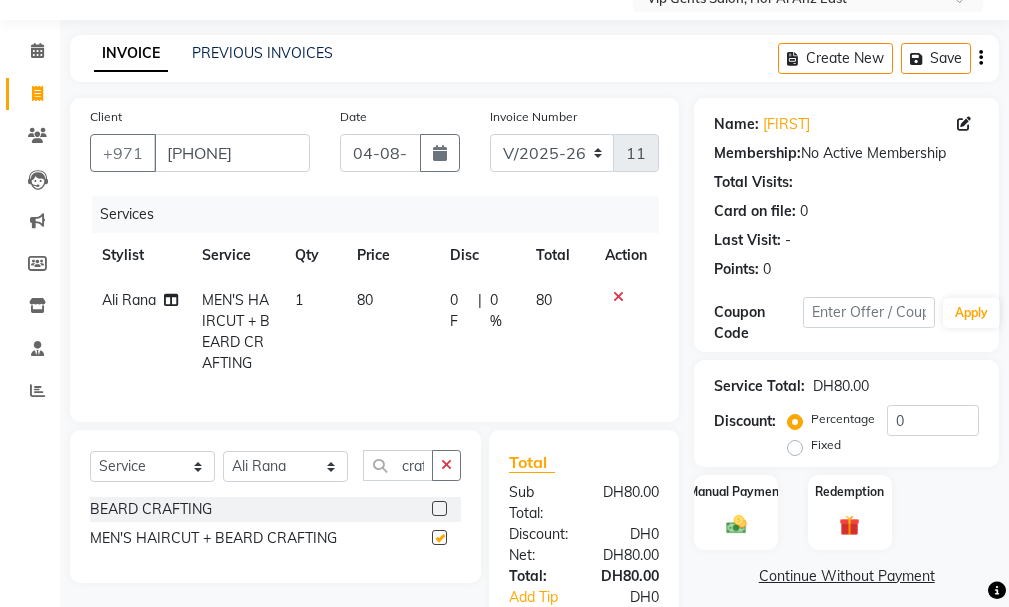 checkbox on "false" 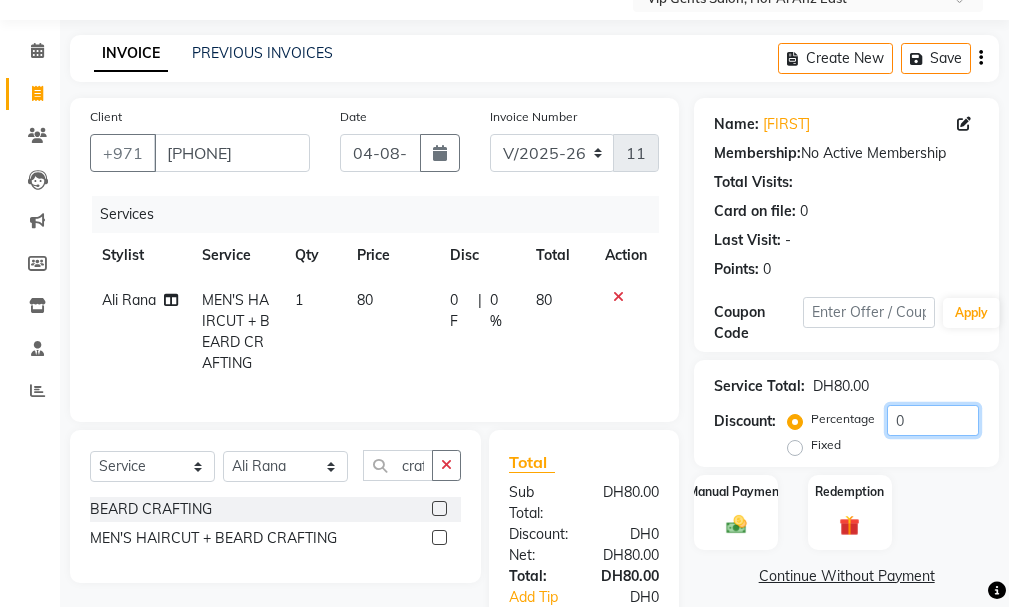 drag, startPoint x: 1005, startPoint y: 450, endPoint x: 1013, endPoint y: 507, distance: 57.558666 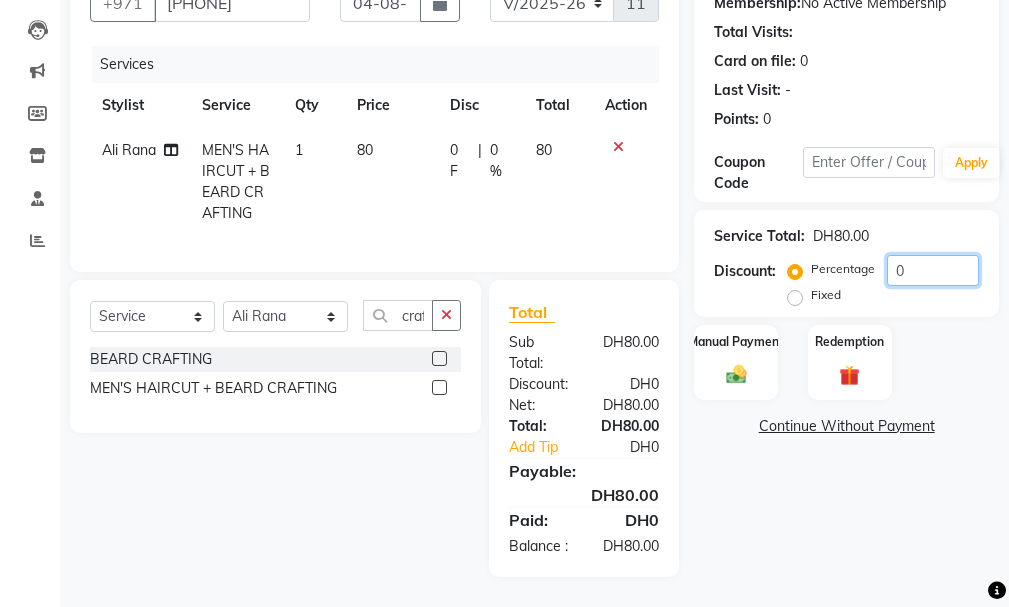 scroll, scrollTop: 265, scrollLeft: 0, axis: vertical 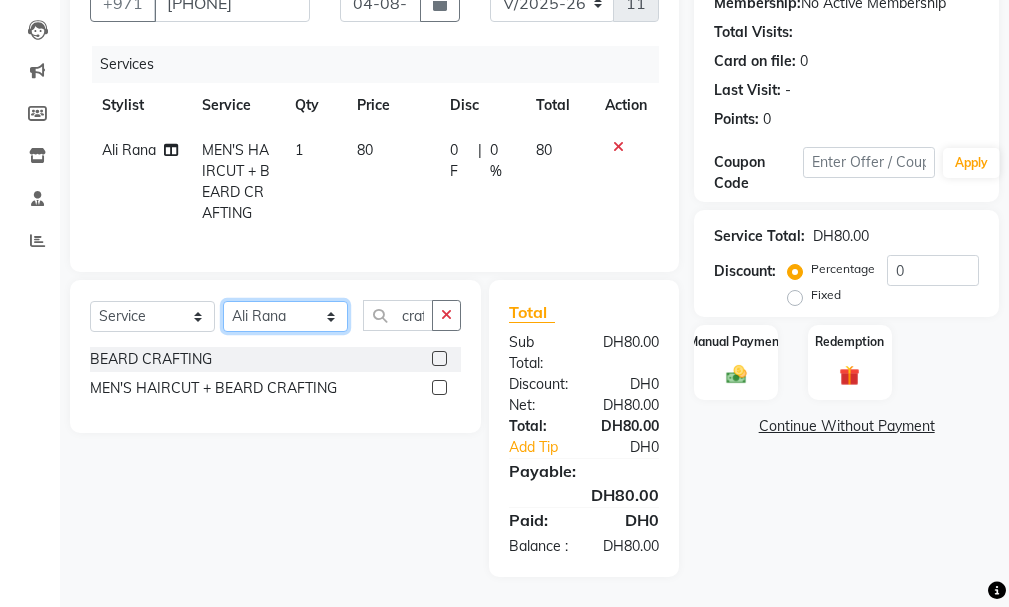 click on "Select Stylist AHMED MOHAMED MOHAMED ELKHODARY ABDELHAMID Ali Rana Allauddin Anwar Ali Ameen Ayoub Lakhbizi Jairah Mr. Mohannad Neha Nelson Ricalyn Colcol Riffat Magdy Taufeeq Anwar Ali Tauseef  Akhilaque Zoya Bhatti." 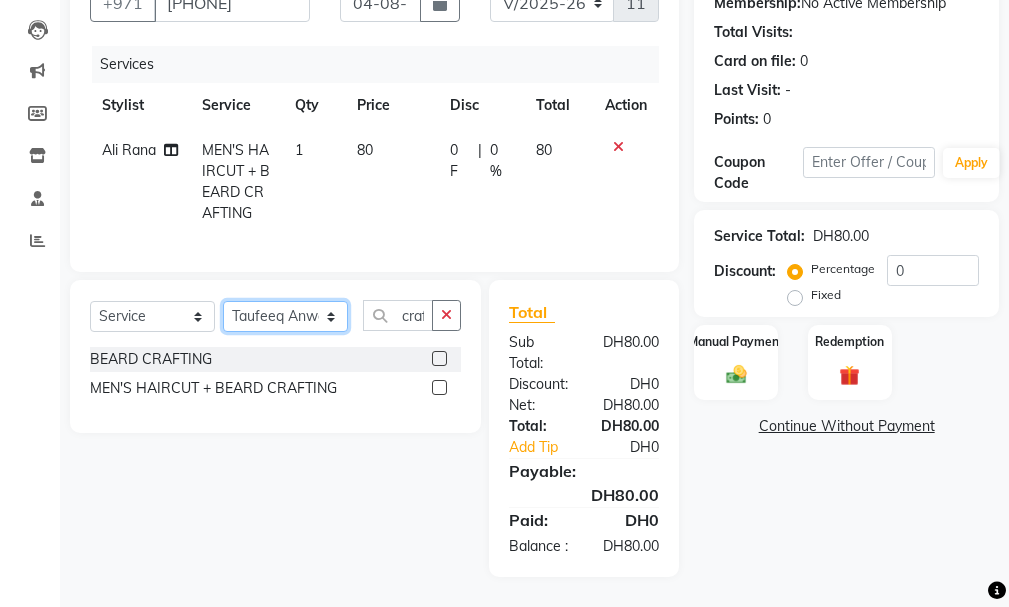 click on "Select Stylist AHMED MOHAMED MOHAMED ELKHODARY ABDELHAMID Ali Rana Allauddin Anwar Ali Ameen Ayoub Lakhbizi Jairah Mr. Mohannad Neha Nelson Ricalyn Colcol Riffat Magdy Taufeeq Anwar Ali Tauseef  Akhilaque Zoya Bhatti." 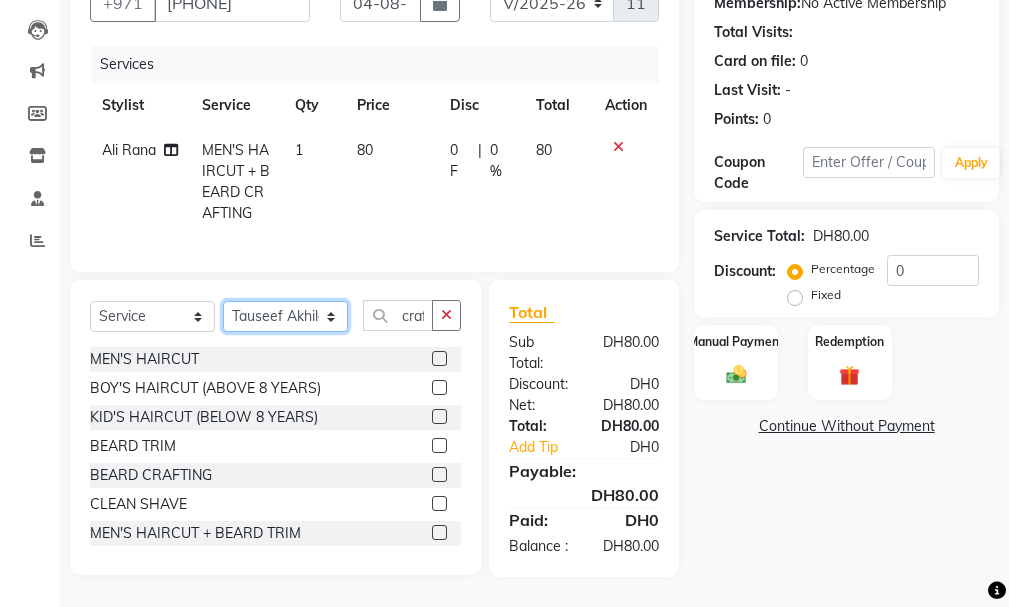 select on "81363" 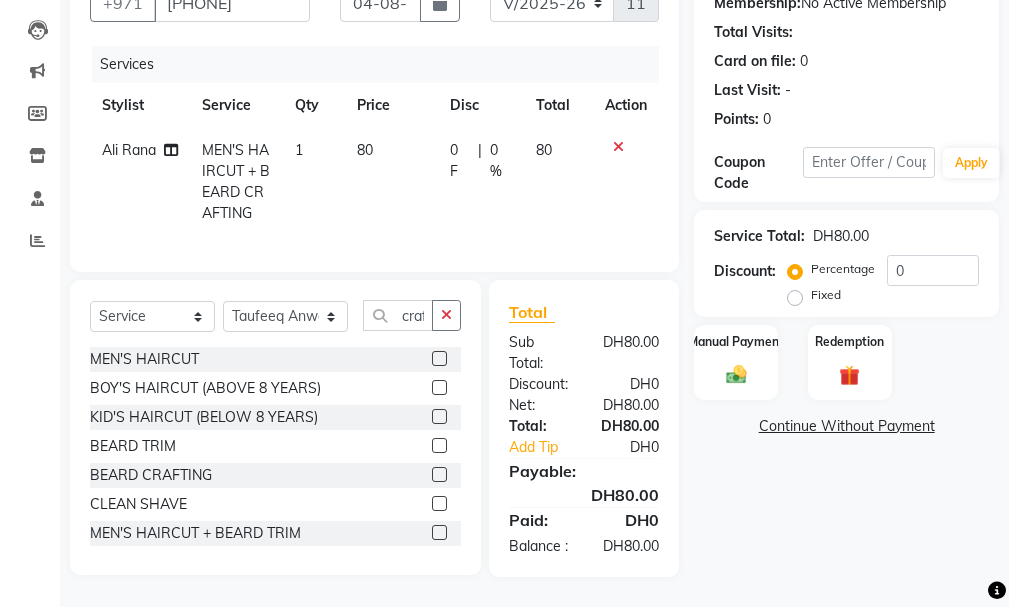 click on "Name: Gouthap  Membership:  No Active Membership  Total Visits:   Card on file:  0 Last Visit:   - Points:   0  Coupon Code Apply Service Total:  DH80.00  Discount:  Percentage   Fixed  0 Manual Payment Redemption  Continue Without Payment" 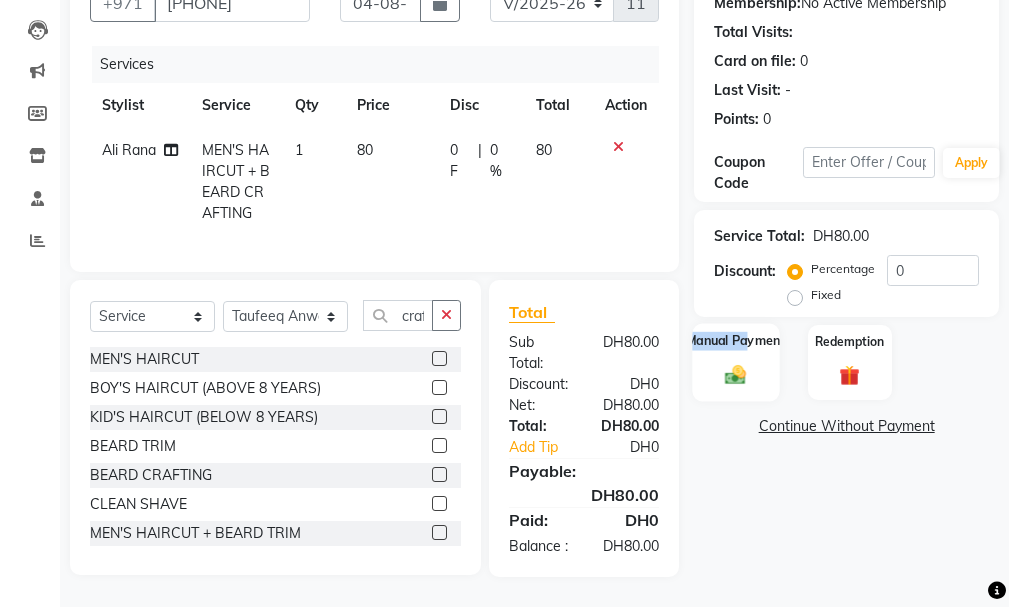click on "Manual Payment" 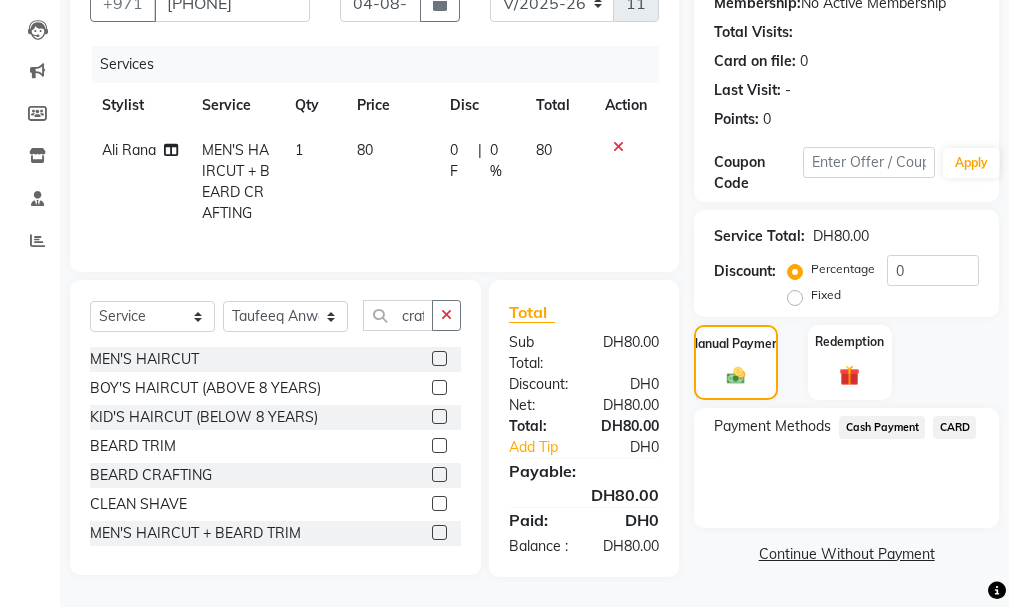 click on "Payment Methods  Cash Payment   CARD" 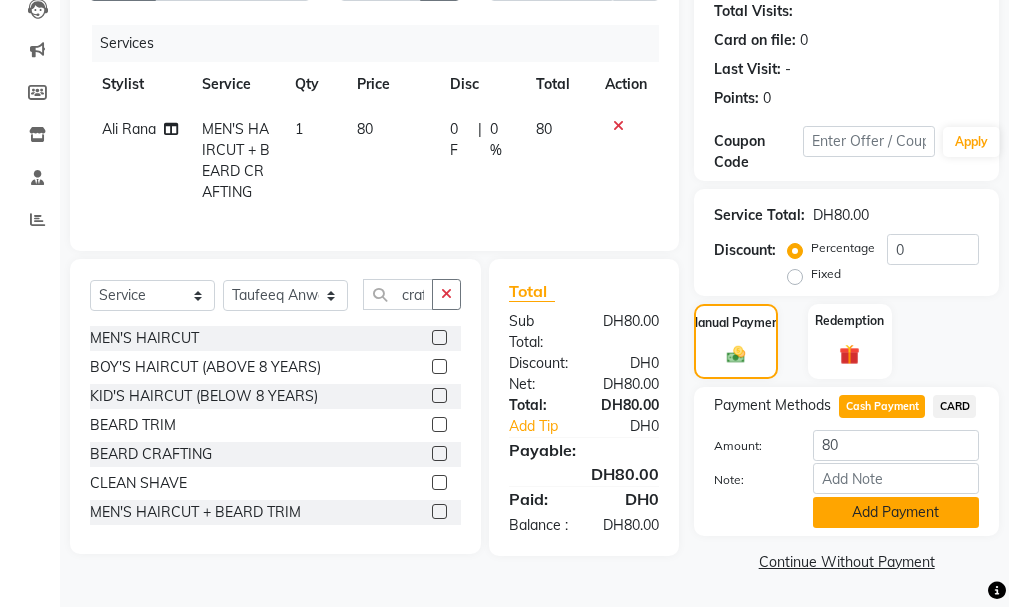 click on "Add Payment" 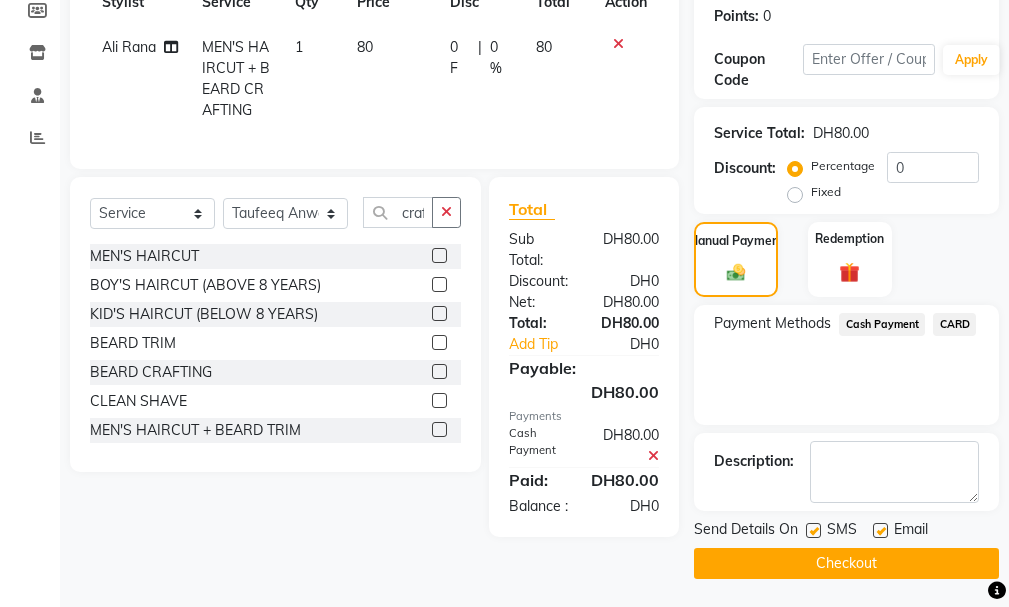 drag, startPoint x: 1007, startPoint y: 533, endPoint x: 1014, endPoint y: 598, distance: 65.37584 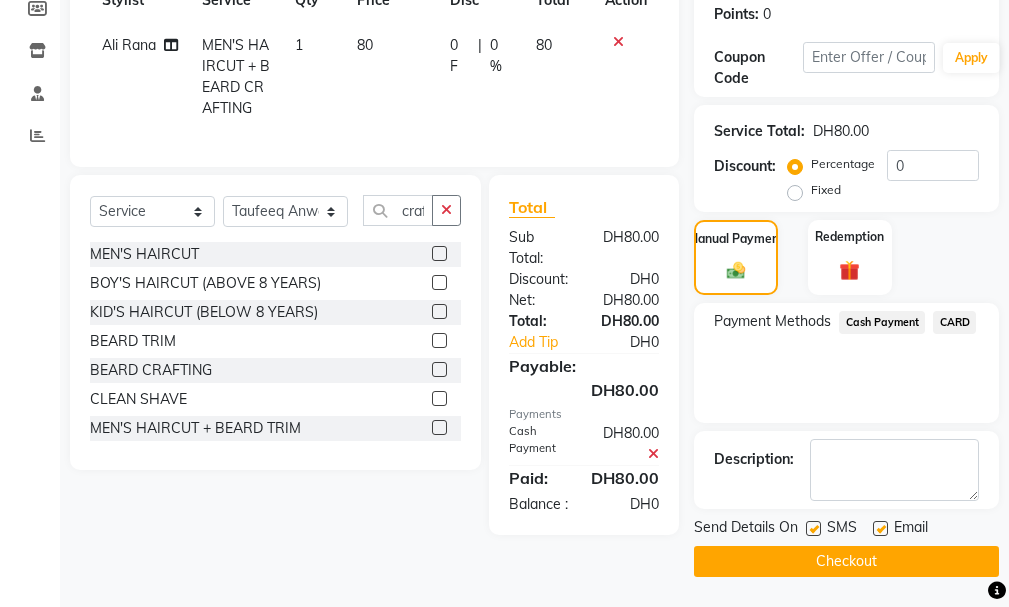 click on "Checkout" 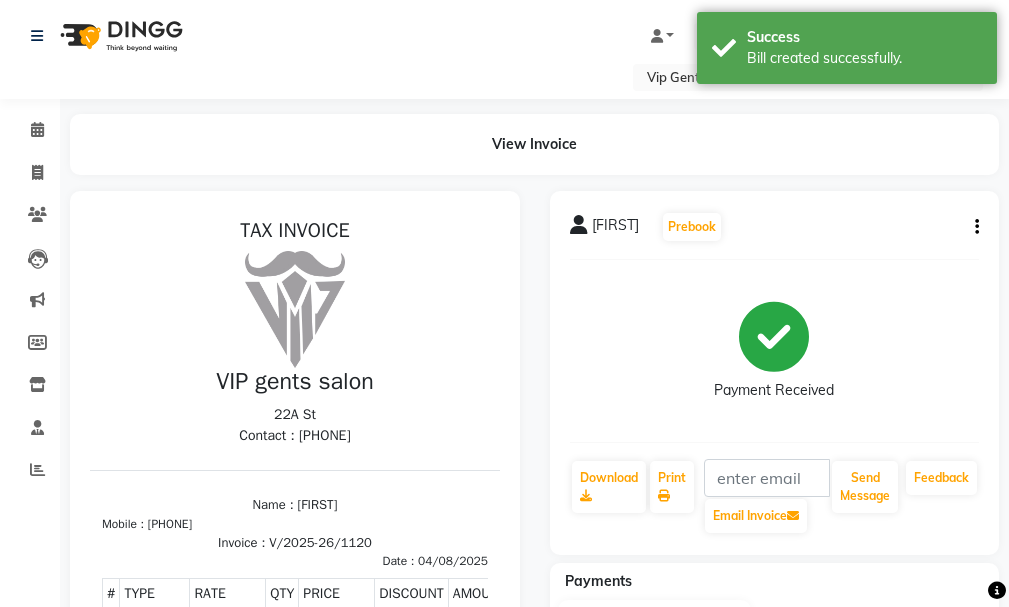 scroll, scrollTop: 0, scrollLeft: 0, axis: both 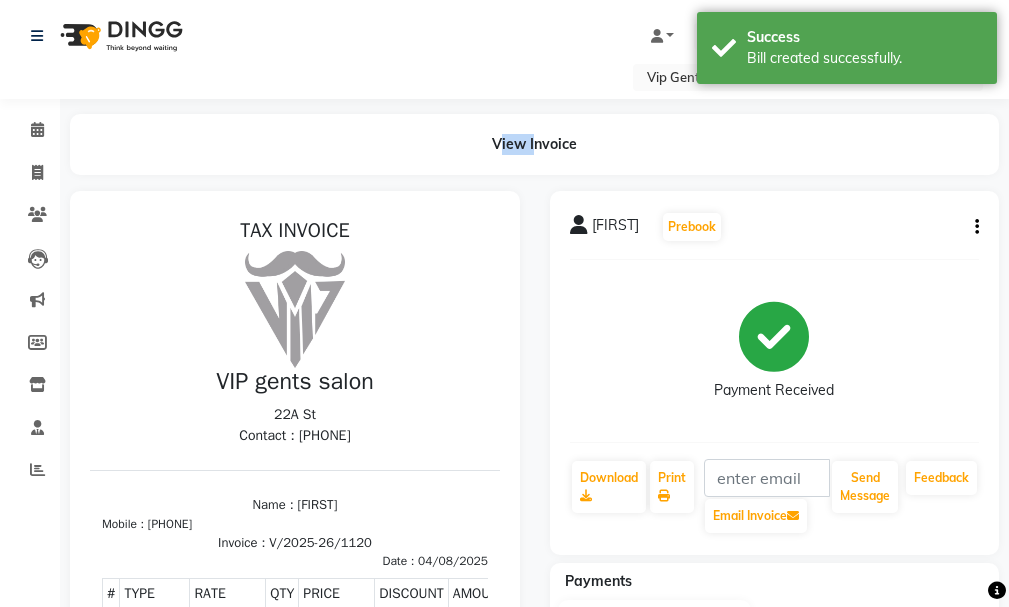 click on "View Invoice" 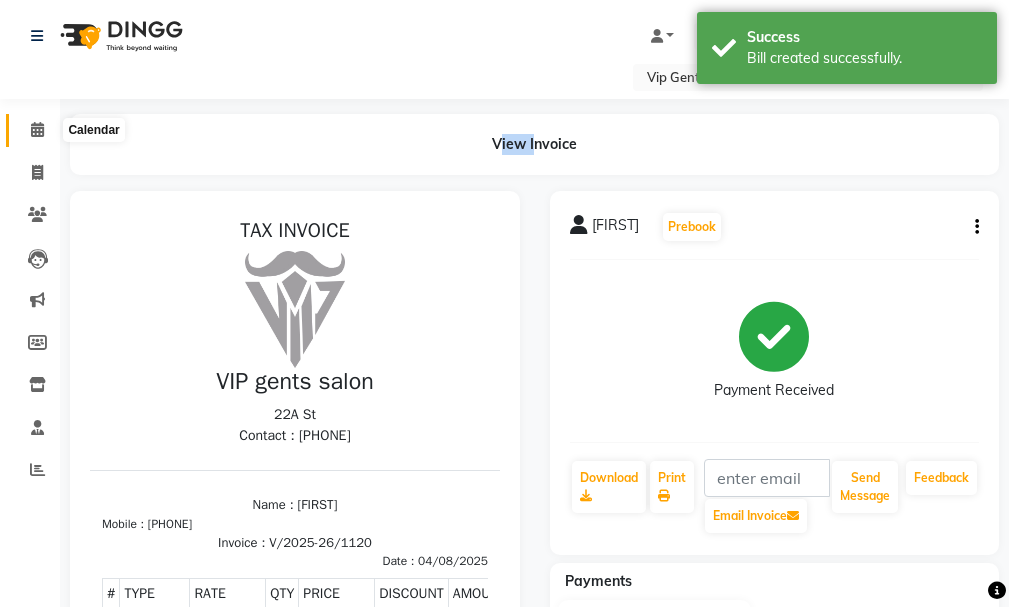 click 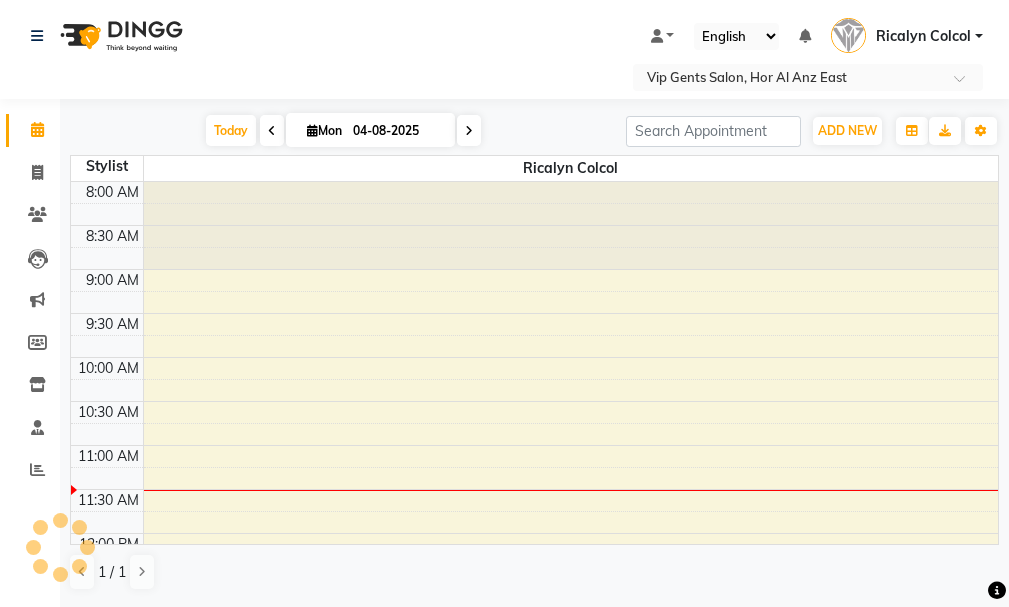scroll, scrollTop: 0, scrollLeft: 0, axis: both 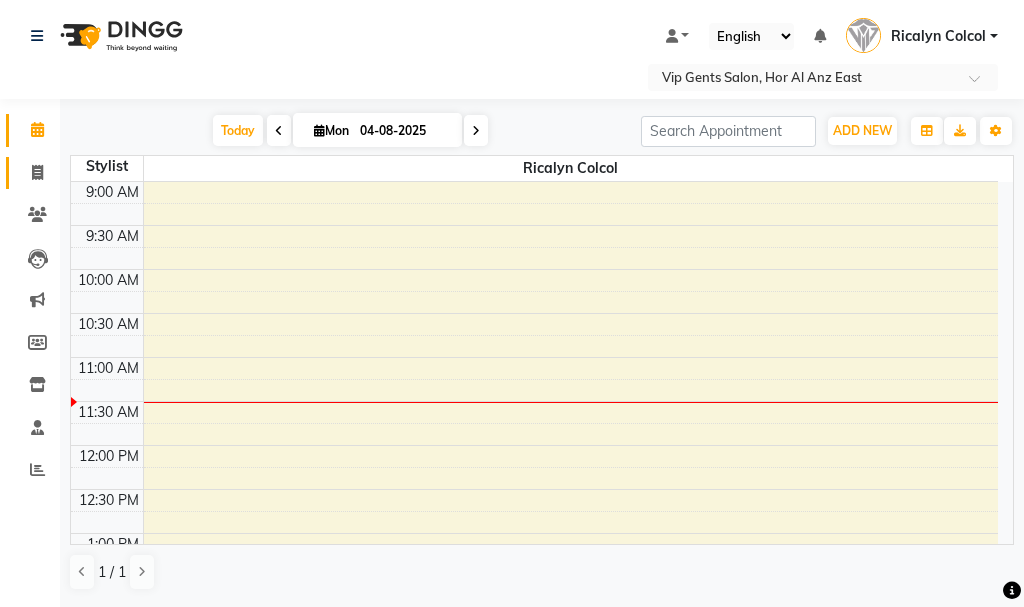 click 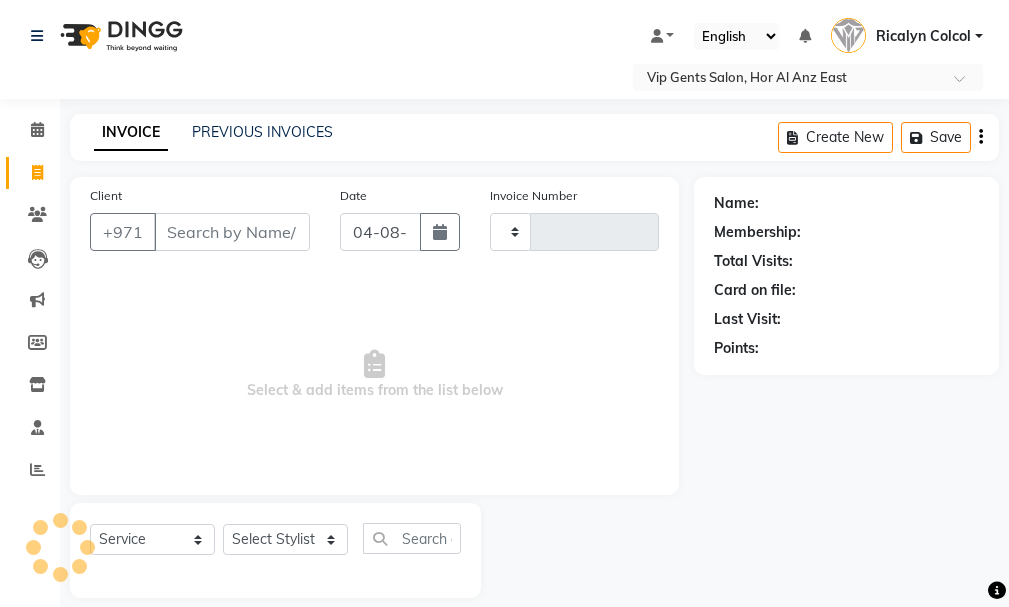 type on "1121" 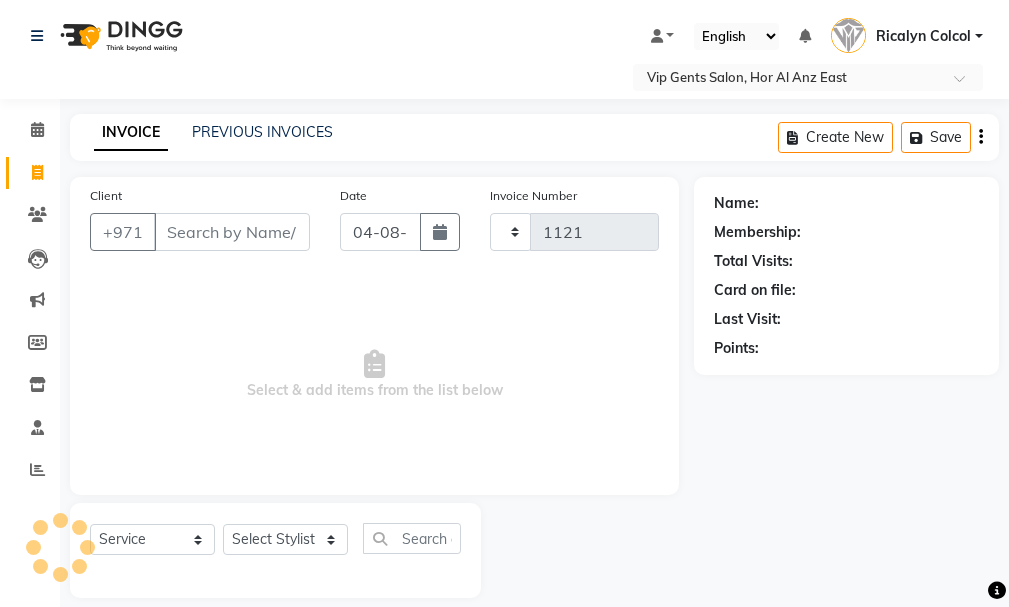 select on "8415" 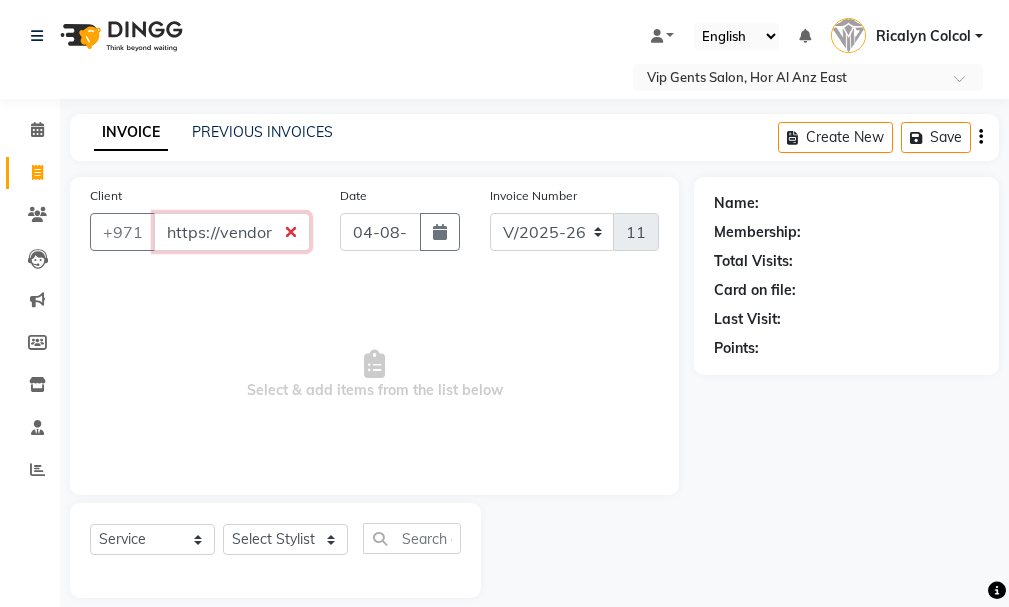 click on "https://vendor.dingg" at bounding box center (232, 232) 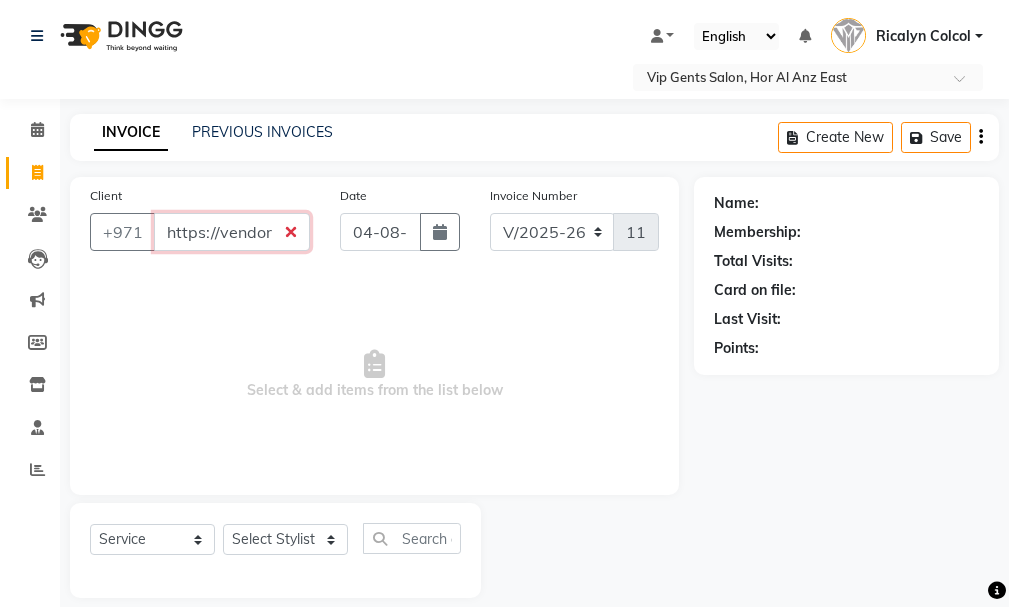 click on "https://vendor.dingg" at bounding box center (232, 232) 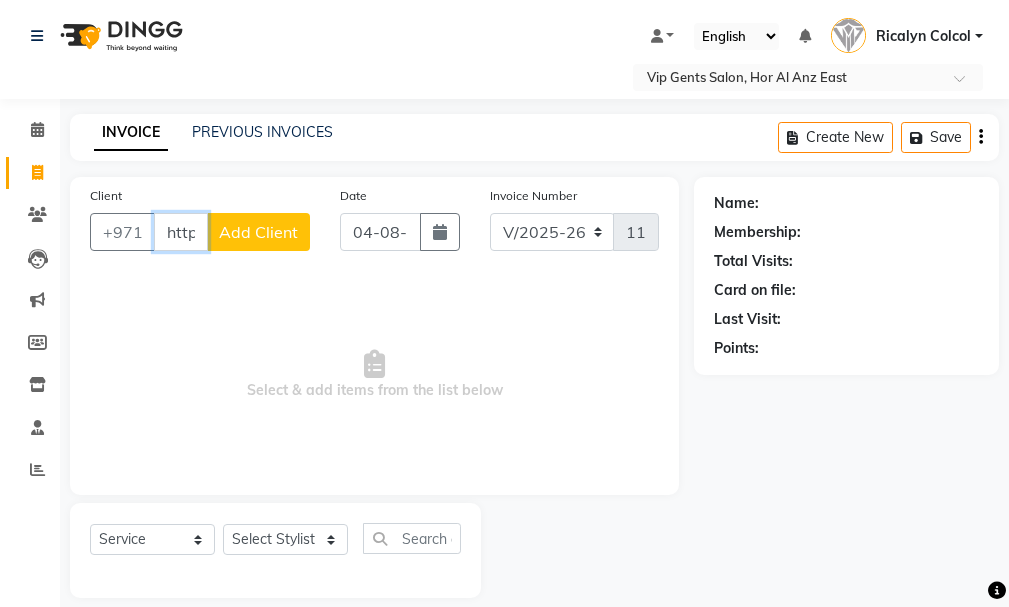 scroll, scrollTop: 0, scrollLeft: 0, axis: both 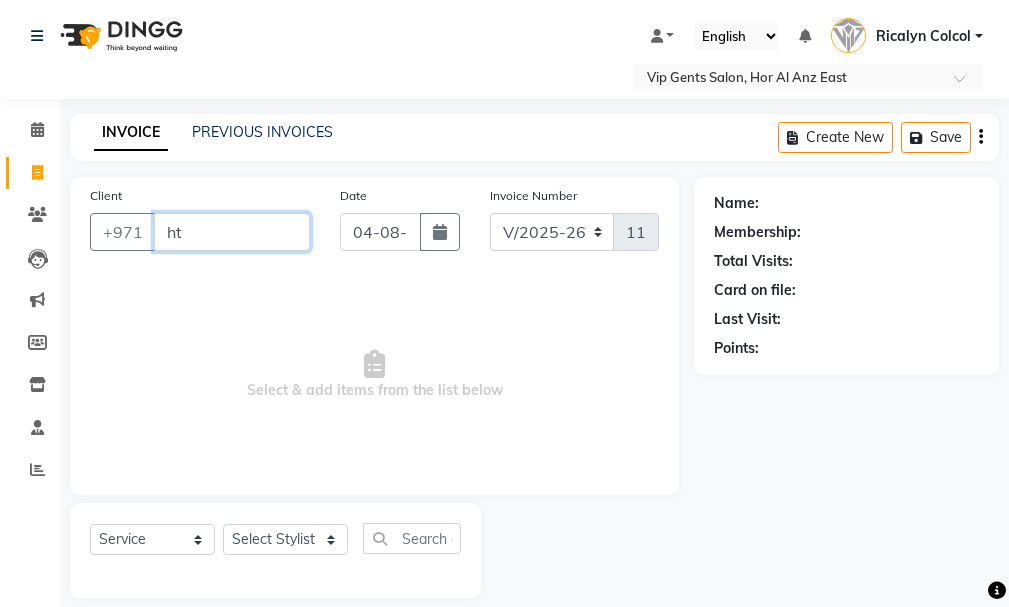 type on "h" 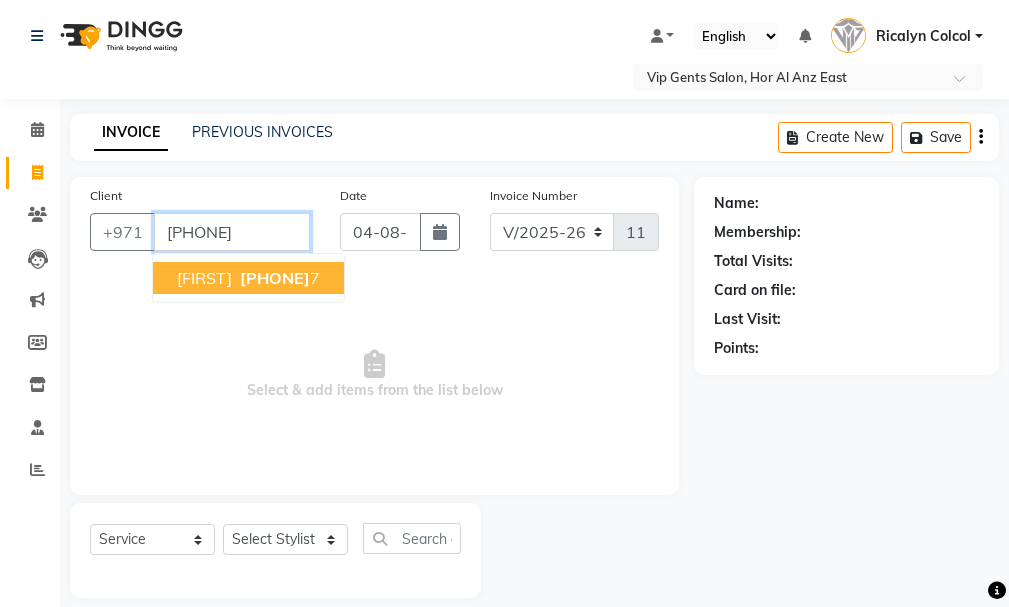 type on "554123717" 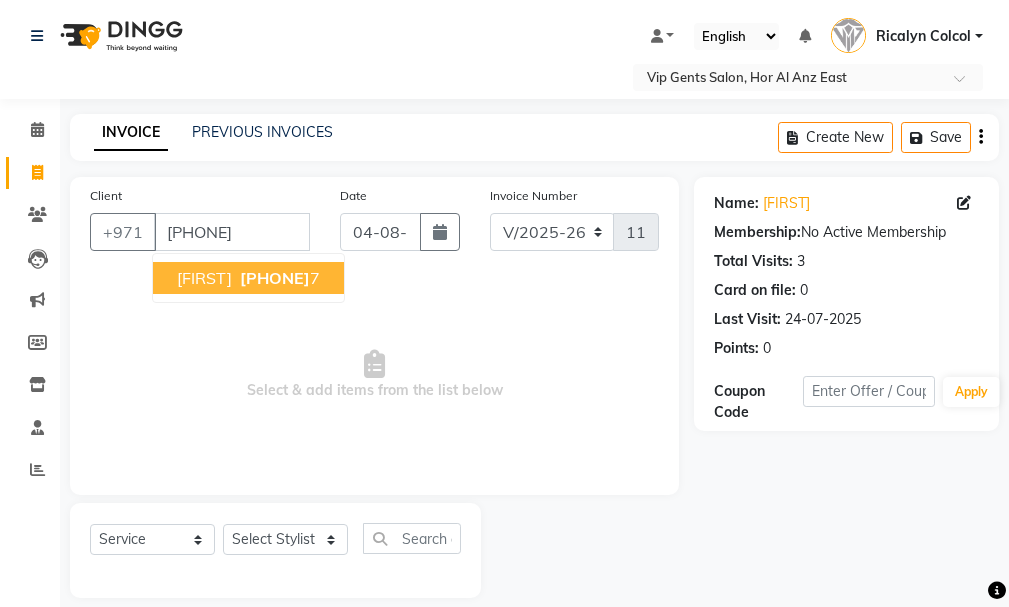 click on "55412371 7" at bounding box center [278, 278] 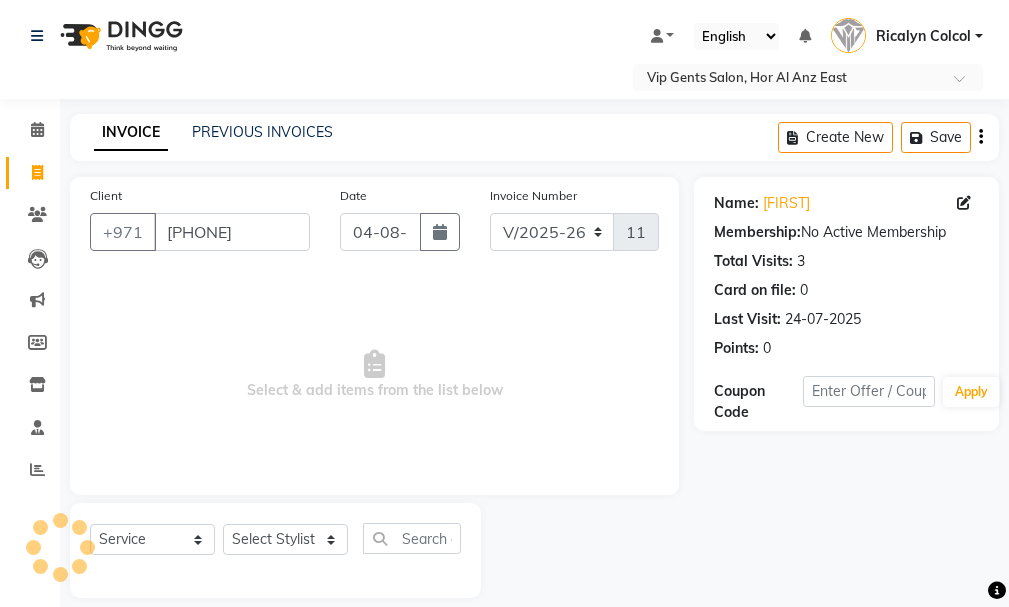 click on "Name: Sikandar  Membership:  No Active Membership  Total Visits:  3 Card on file:  0 Last Visit:   24-07-2025 Points:   0  Coupon Code Apply" 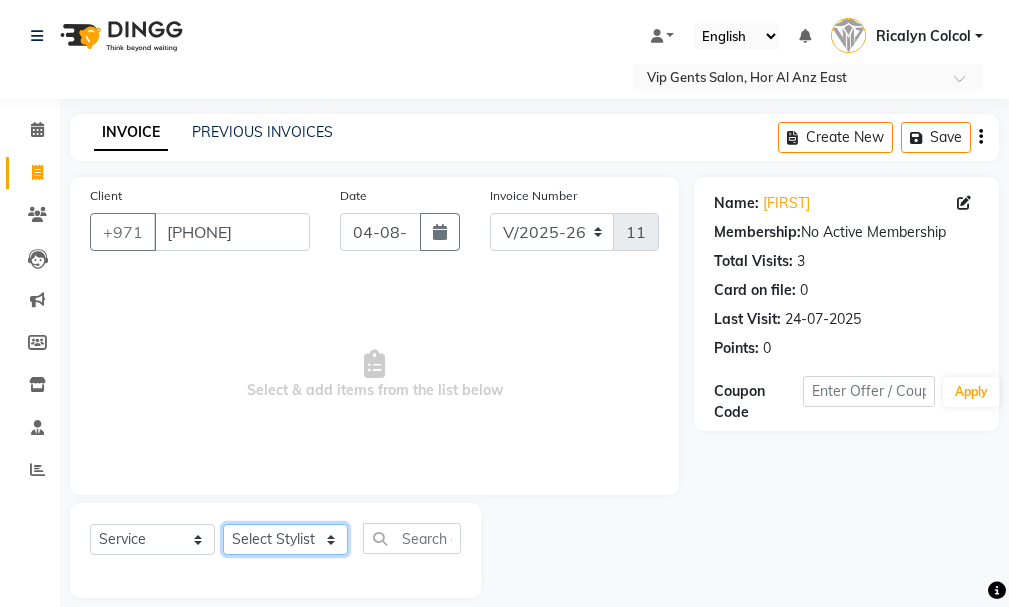 click on "Select Stylist AHMED MOHAMED MOHAMED ELKHODARY ABDELHAMID Ali Rana Allauddin Anwar Ali Ameen Ayoub Lakhbizi Jairah Mr. Mohannad Neha Nelson Ricalyn Colcol Riffat Magdy Taufeeq Anwar Ali Tauseef  Akhilaque Zoya Bhatti." 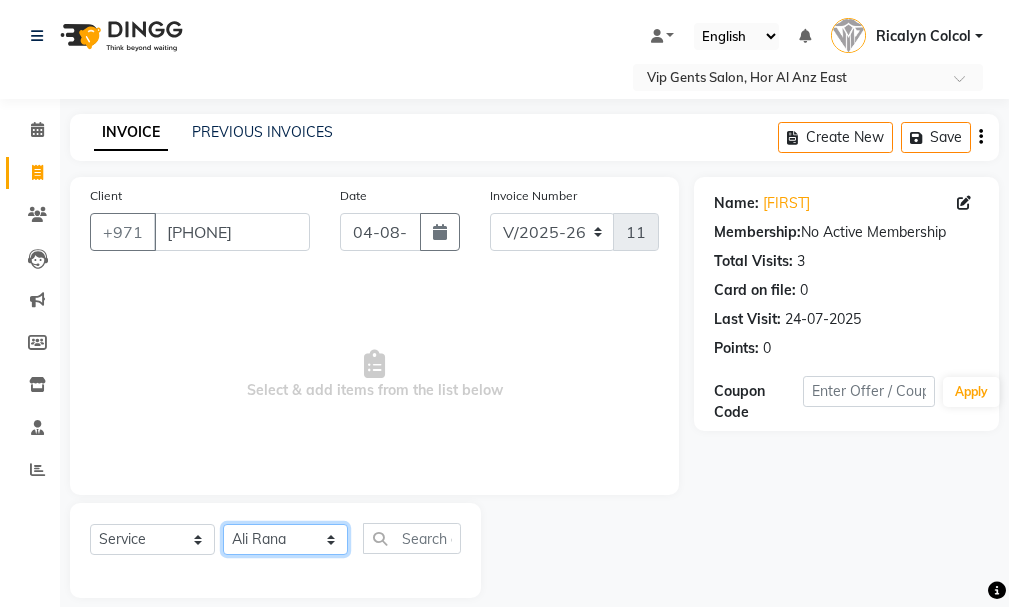 click on "Select Stylist AHMED MOHAMED MOHAMED ELKHODARY ABDELHAMID Ali Rana Allauddin Anwar Ali Ameen Ayoub Lakhbizi Jairah Mr. Mohannad Neha Nelson Ricalyn Colcol Riffat Magdy Taufeeq Anwar Ali Tauseef  Akhilaque Zoya Bhatti." 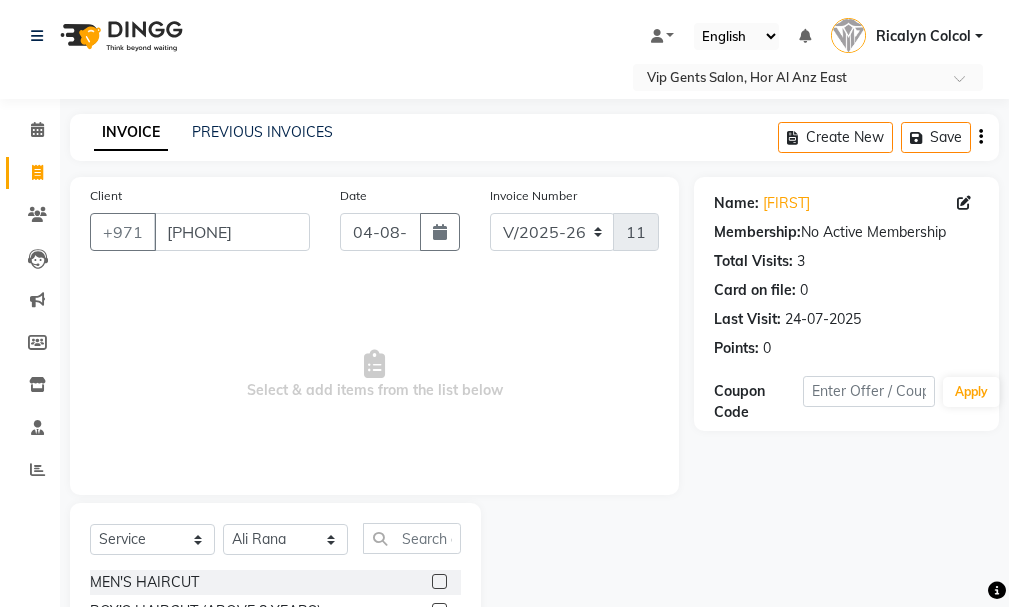 drag, startPoint x: 1008, startPoint y: 422, endPoint x: 1006, endPoint y: 506, distance: 84.0238 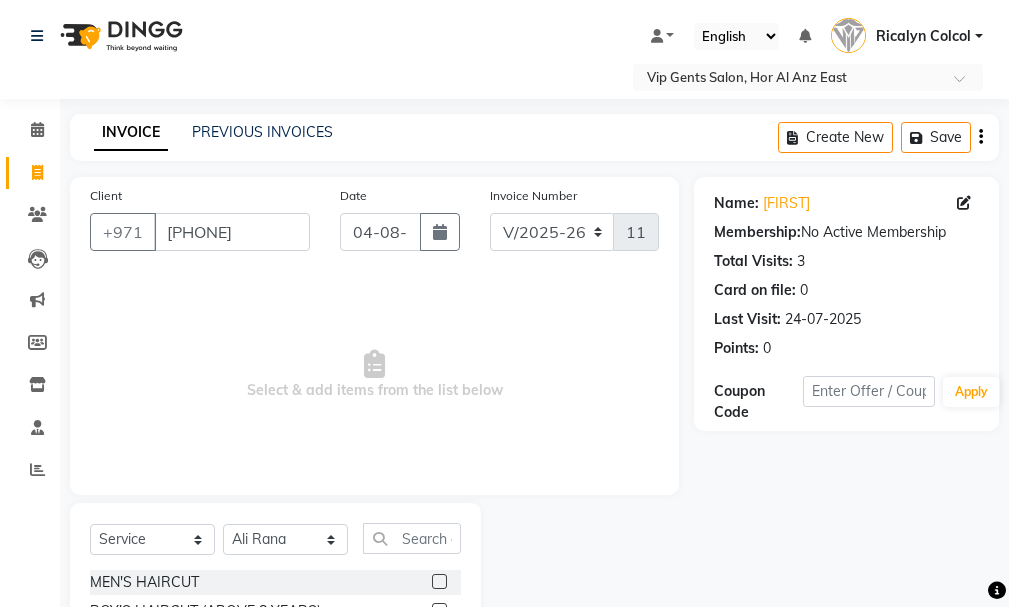 drag, startPoint x: 999, startPoint y: 420, endPoint x: 1013, endPoint y: 515, distance: 96.02604 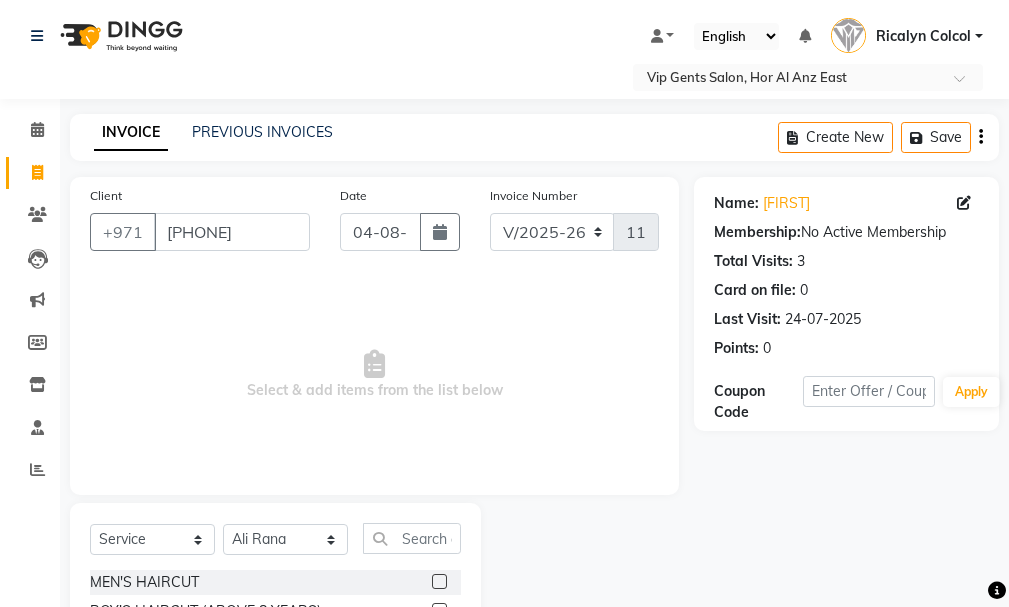 drag, startPoint x: 1007, startPoint y: 424, endPoint x: 1015, endPoint y: 506, distance: 82.38932 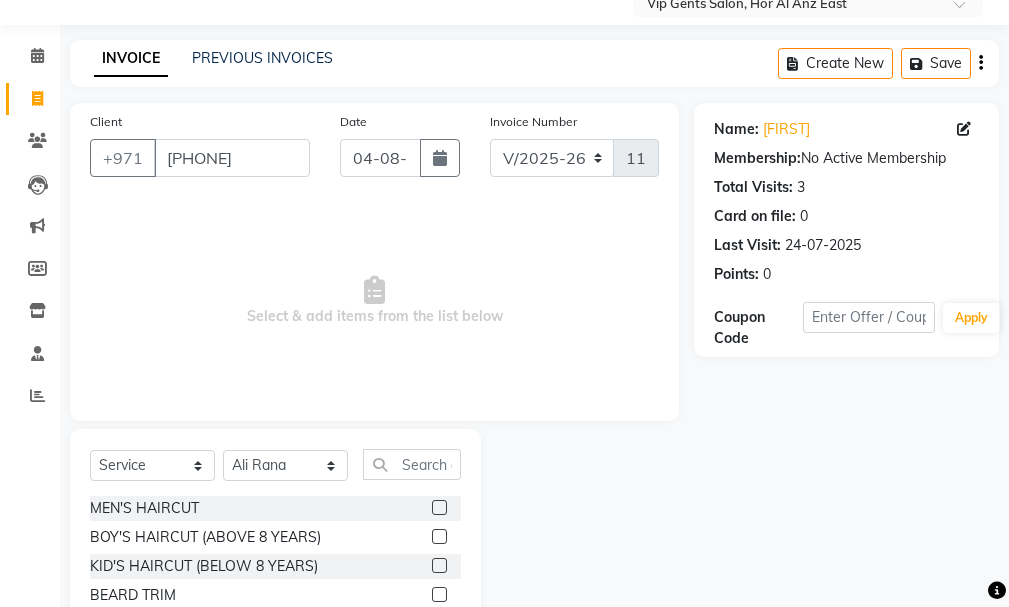 scroll, scrollTop: 126, scrollLeft: 0, axis: vertical 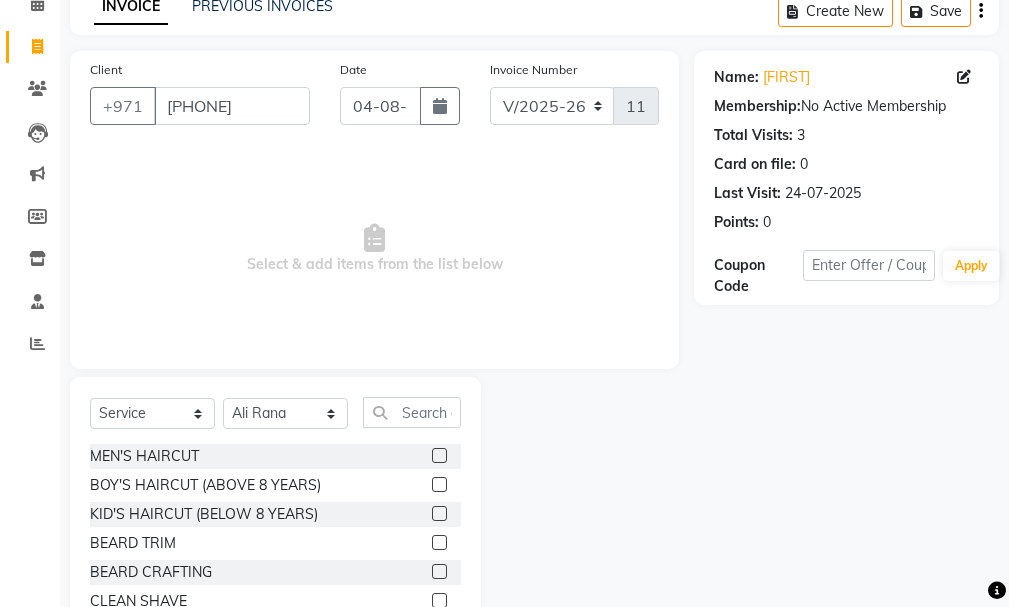 drag, startPoint x: 1005, startPoint y: 512, endPoint x: 1019, endPoint y: 576, distance: 65.51336 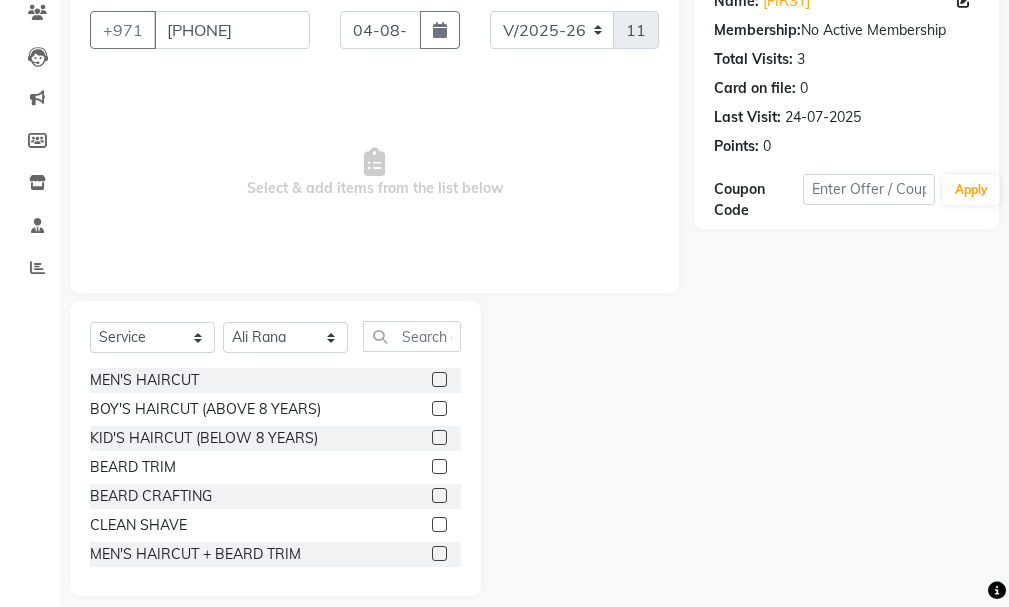 scroll, scrollTop: 221, scrollLeft: 0, axis: vertical 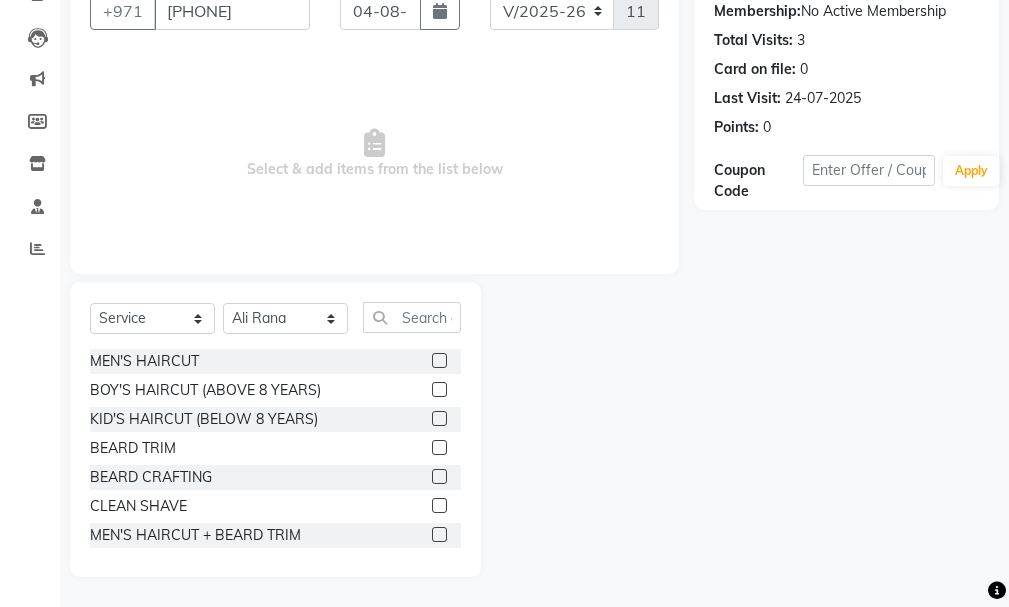 click 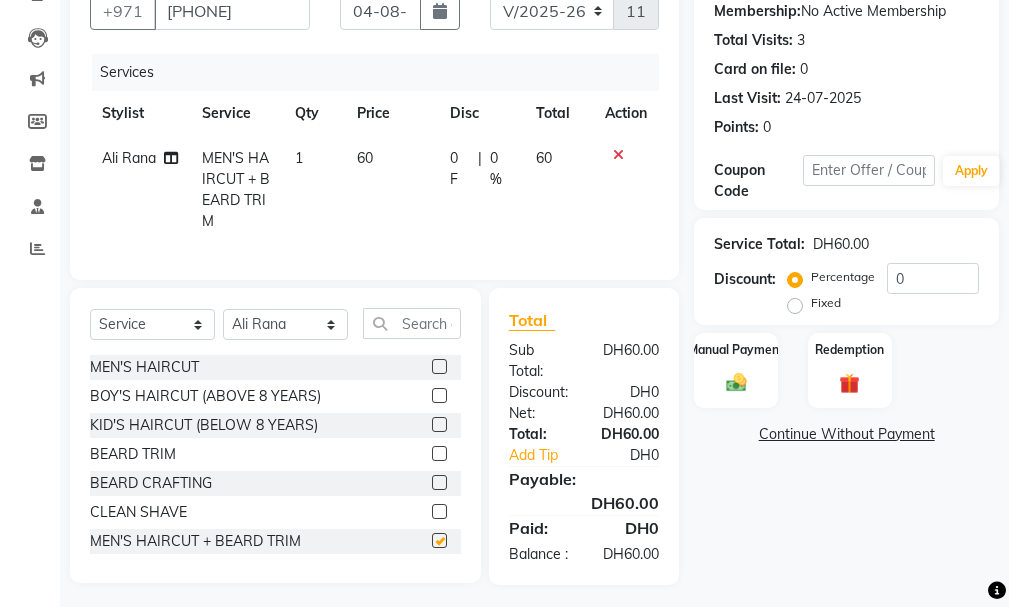 checkbox on "false" 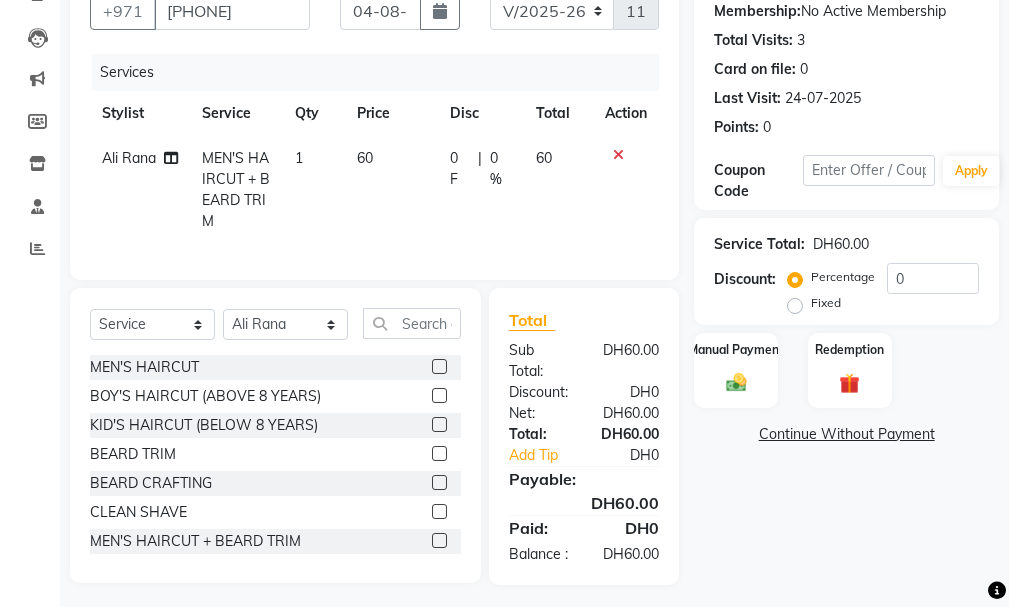 click 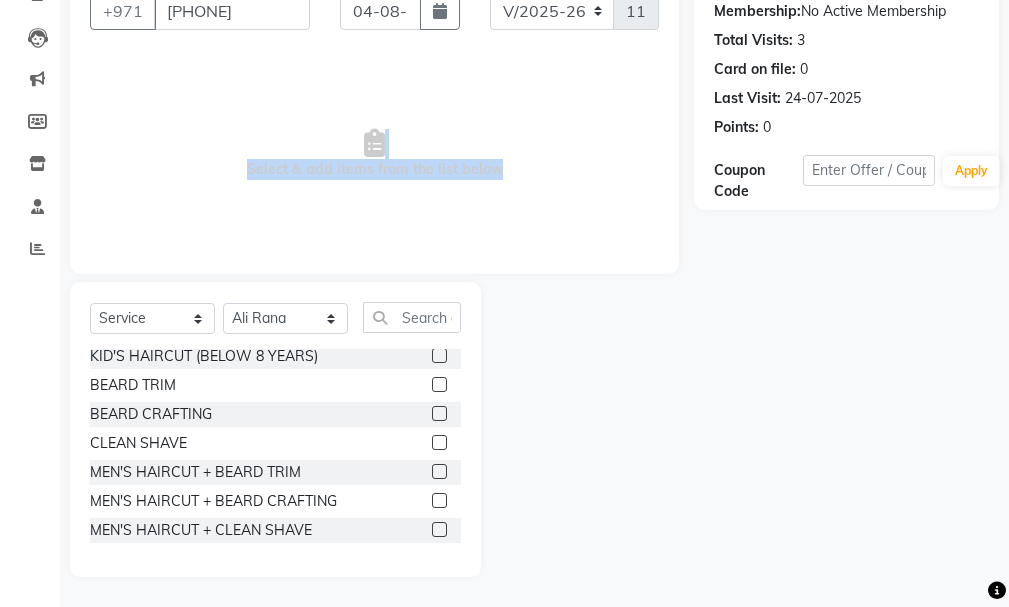 scroll, scrollTop: 80, scrollLeft: 0, axis: vertical 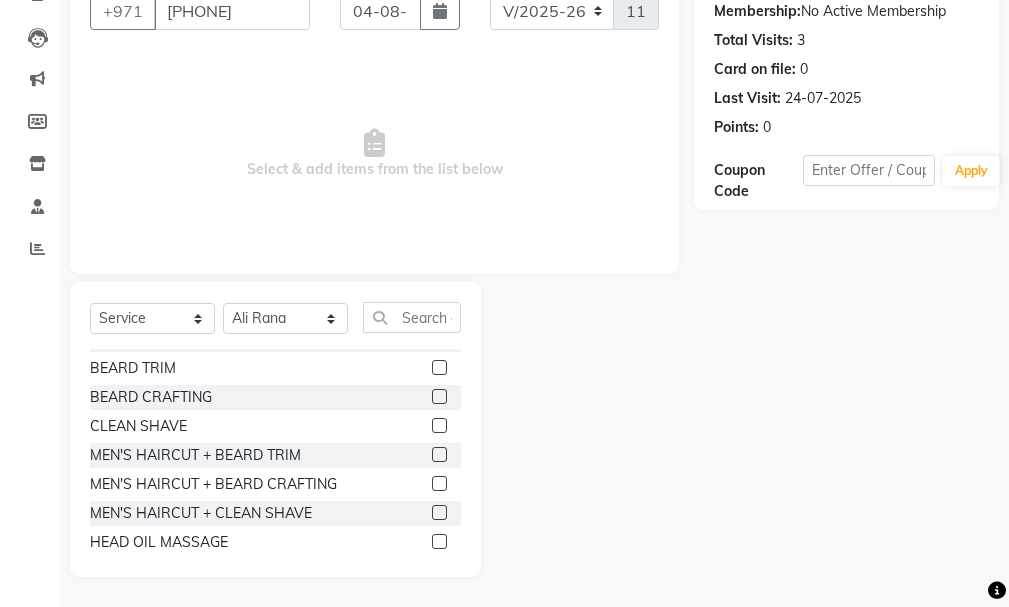 click 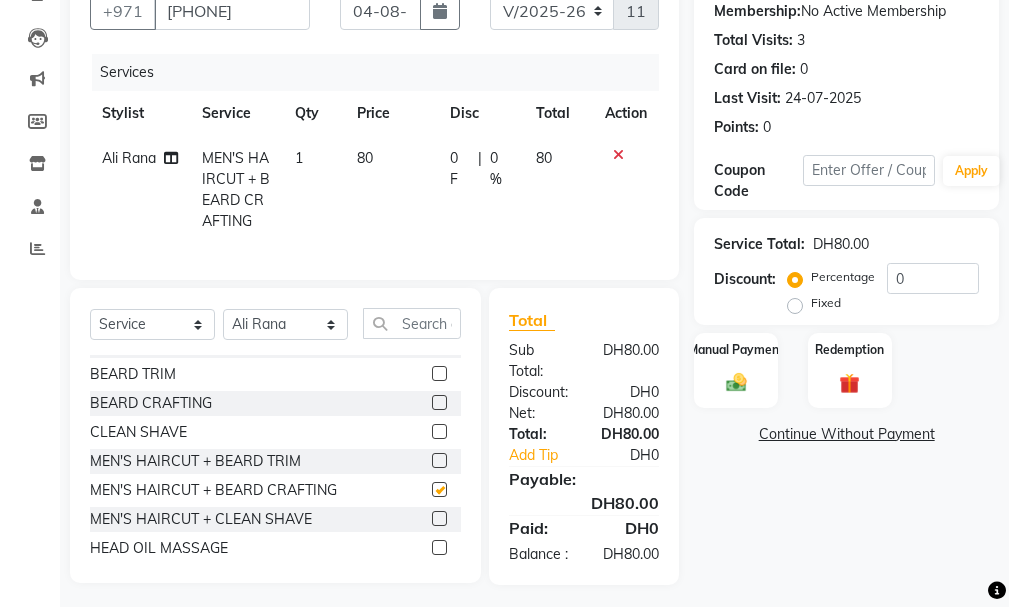 checkbox on "false" 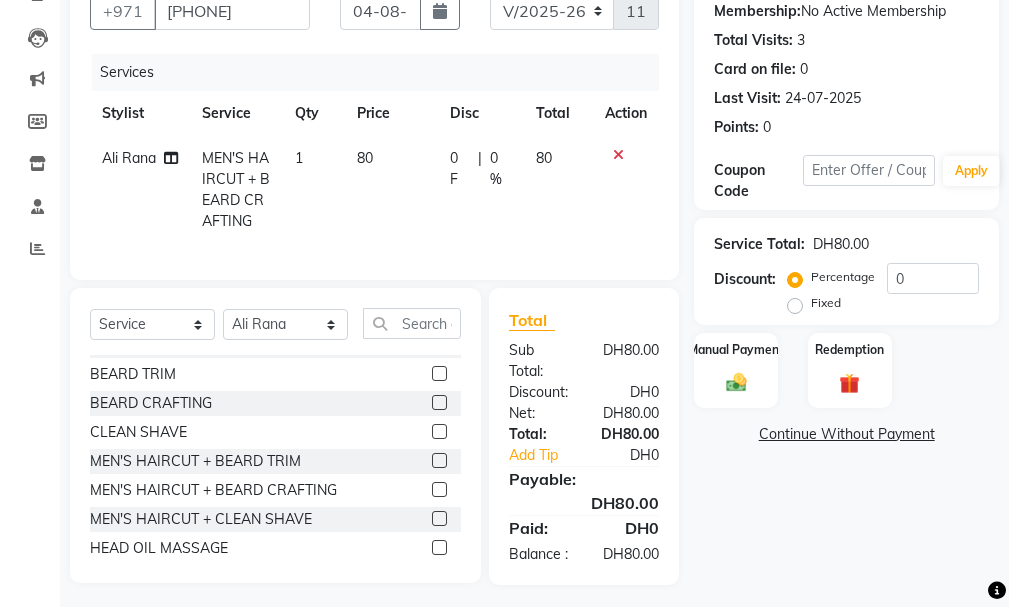 scroll, scrollTop: 265, scrollLeft: 0, axis: vertical 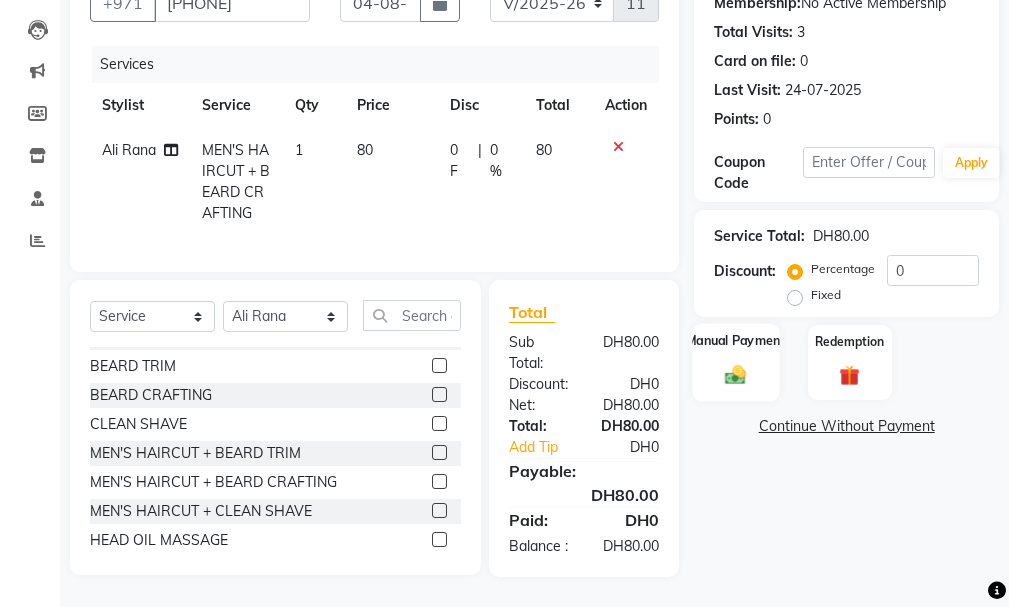 click on "Manual Payment" 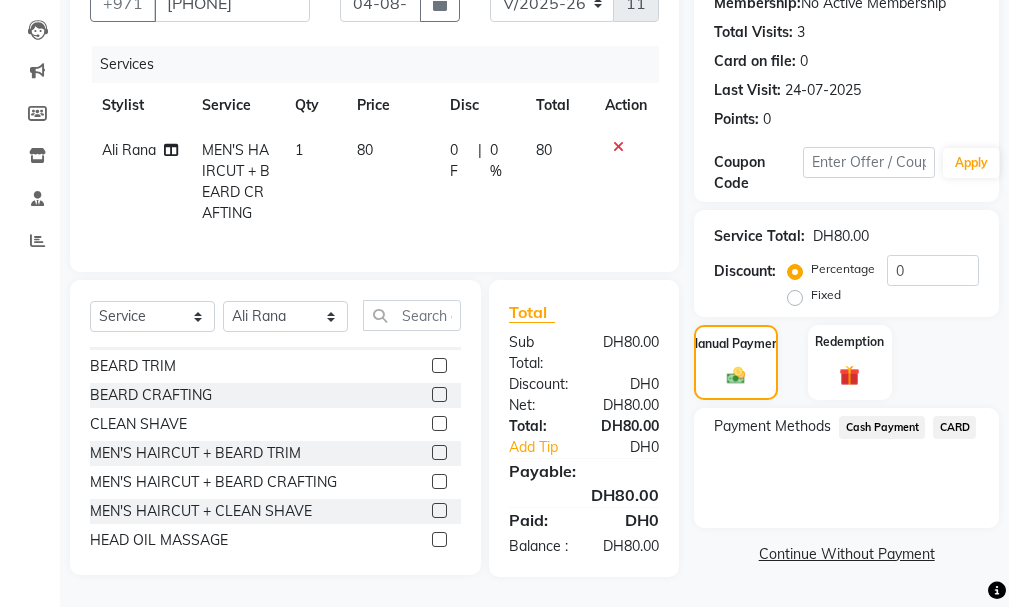 click on "CARD" 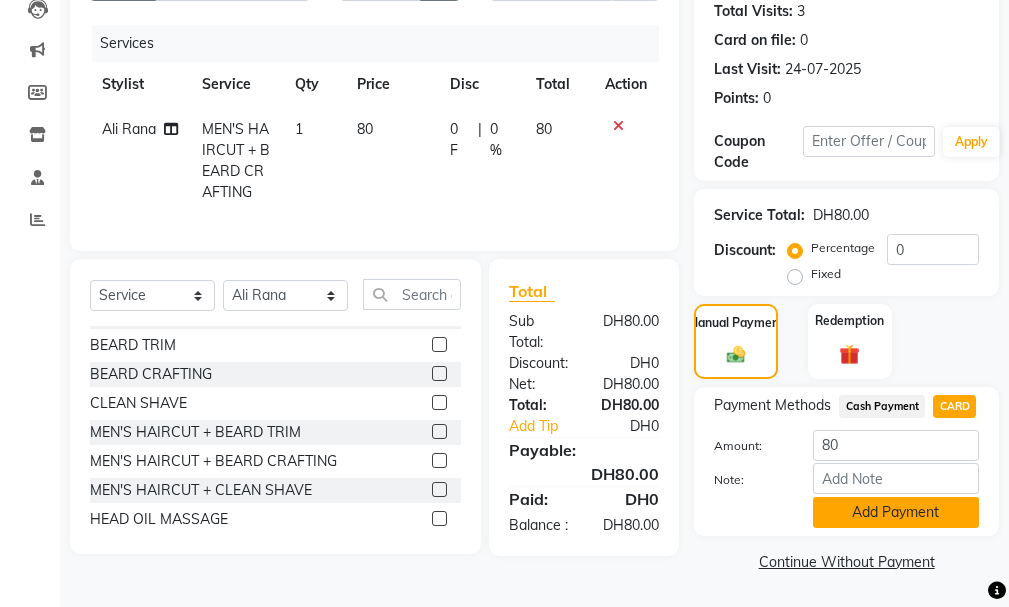 click on "Add Payment" 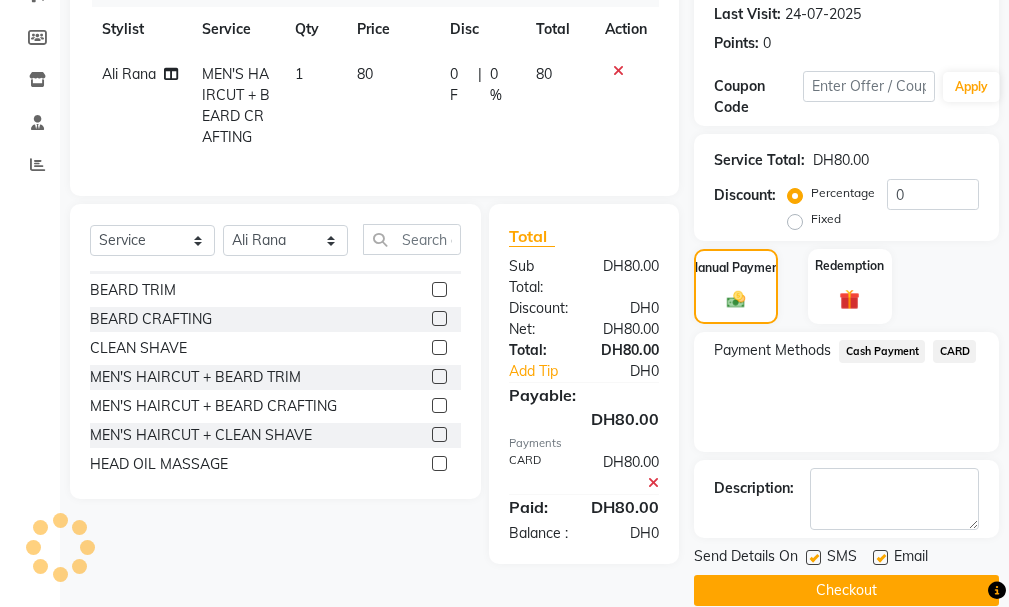 scroll, scrollTop: 334, scrollLeft: 0, axis: vertical 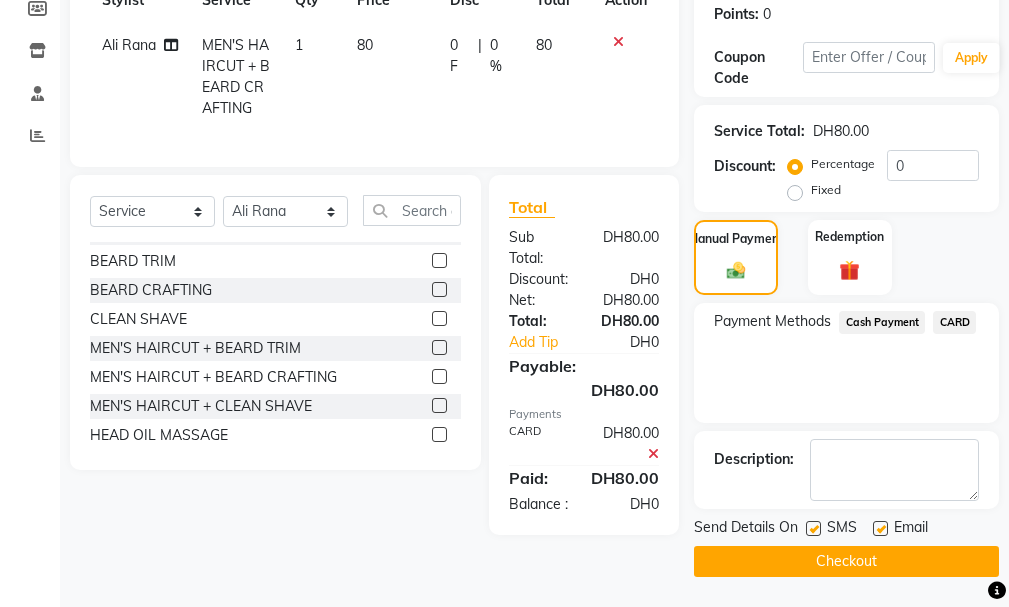 click on "Checkout" 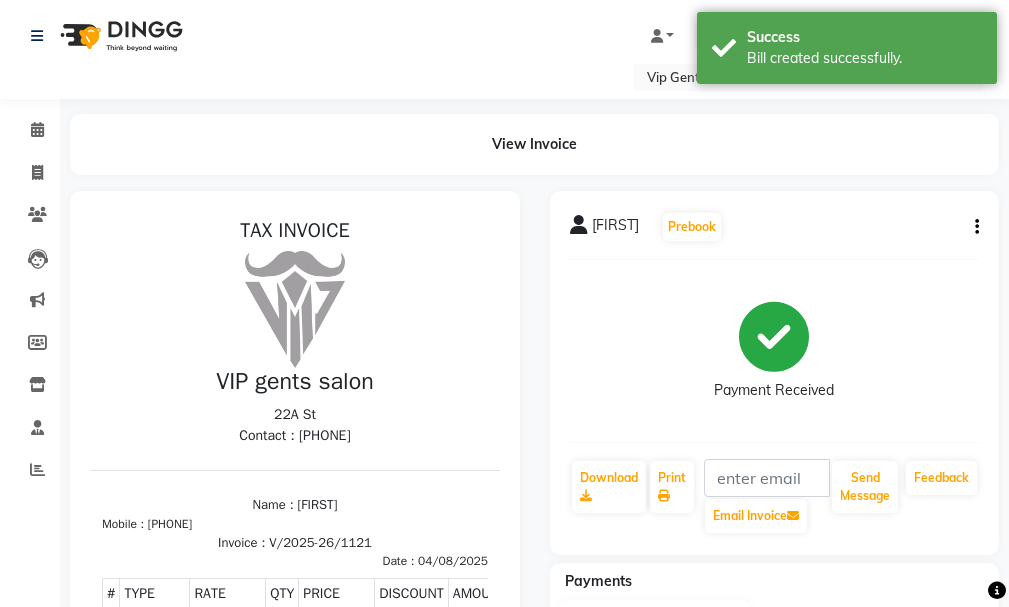 scroll, scrollTop: 0, scrollLeft: 0, axis: both 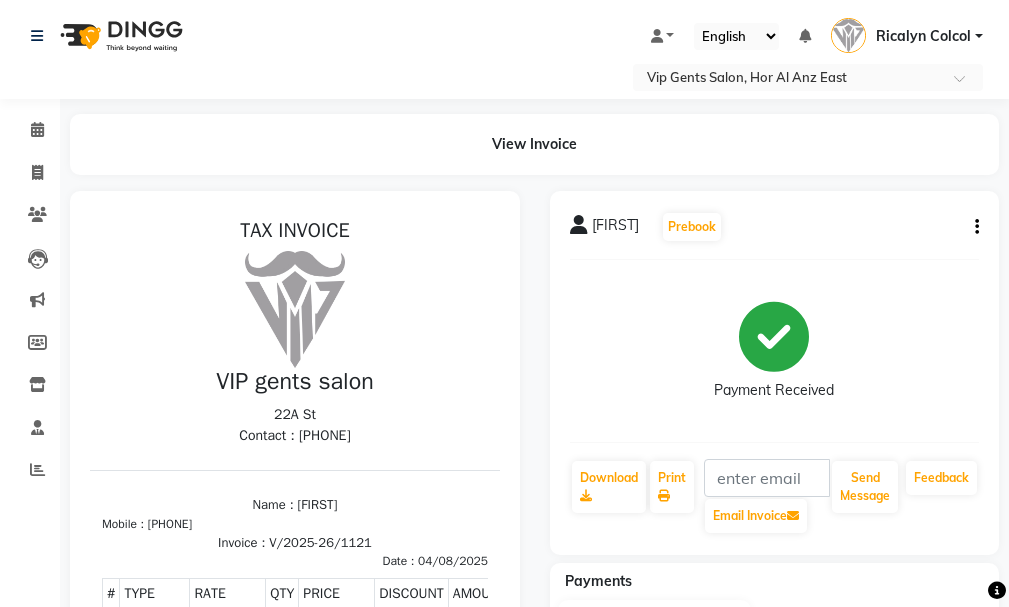 drag, startPoint x: 384, startPoint y: 281, endPoint x: 363, endPoint y: 117, distance: 165.33905 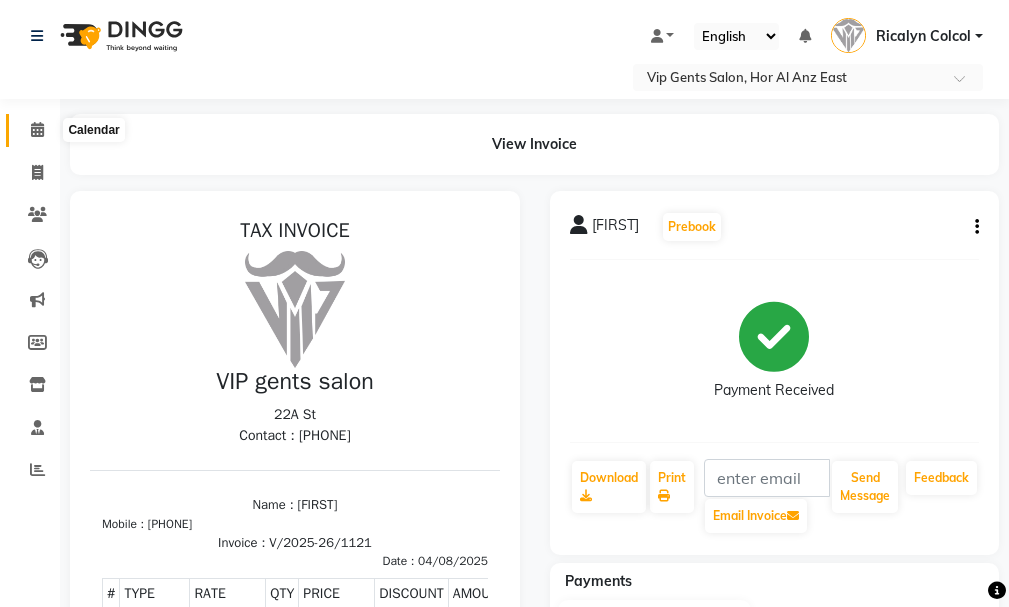 click 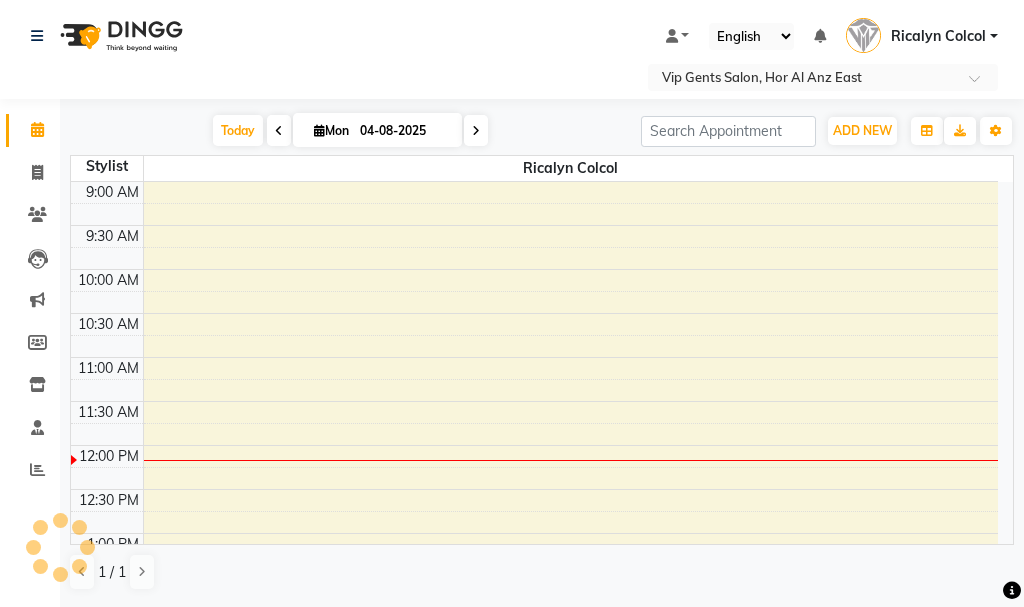 scroll, scrollTop: 265, scrollLeft: 0, axis: vertical 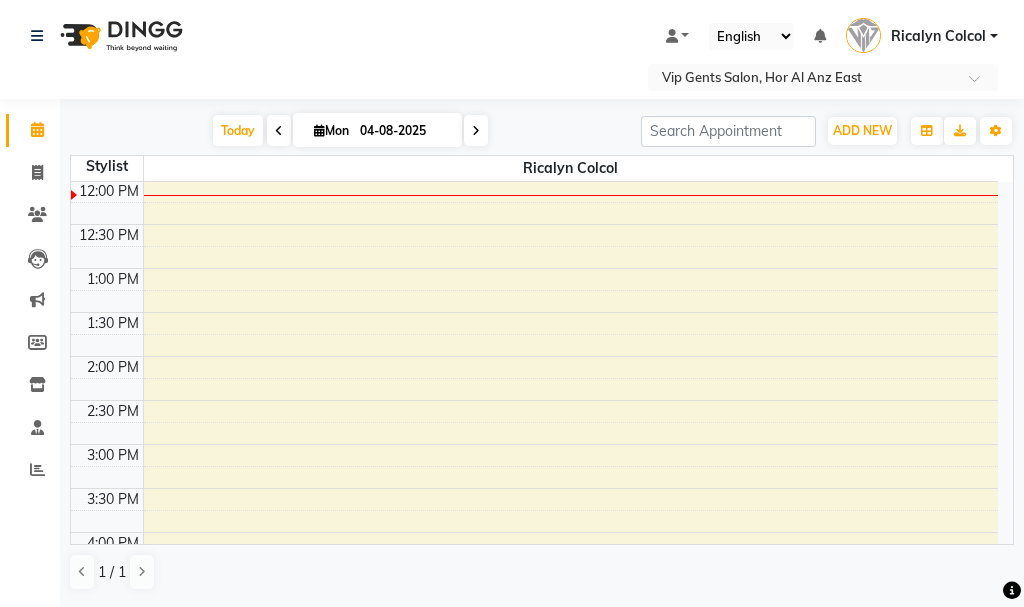 click on "Invoice" 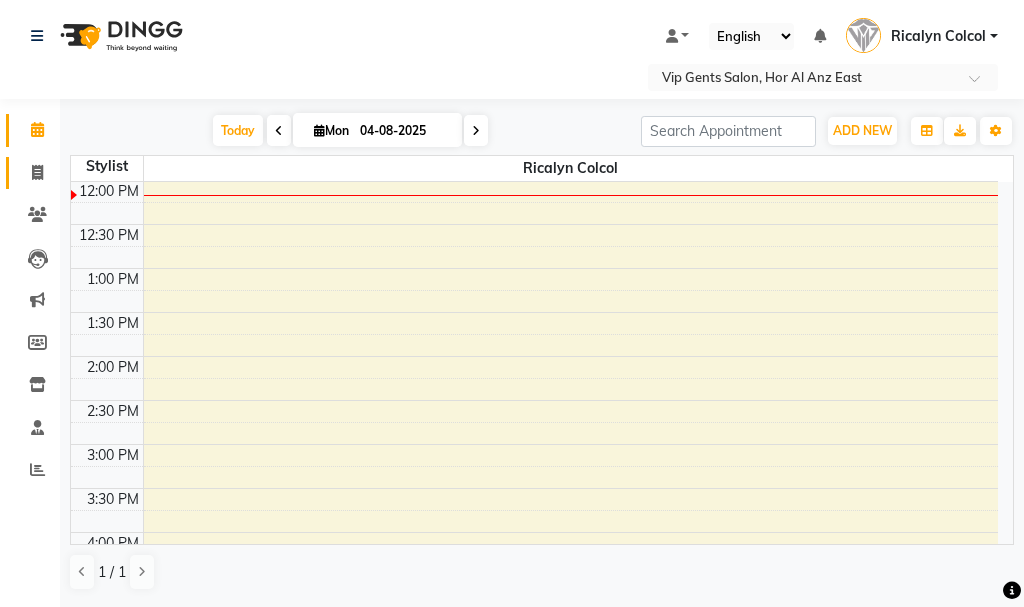 click on "Invoice" 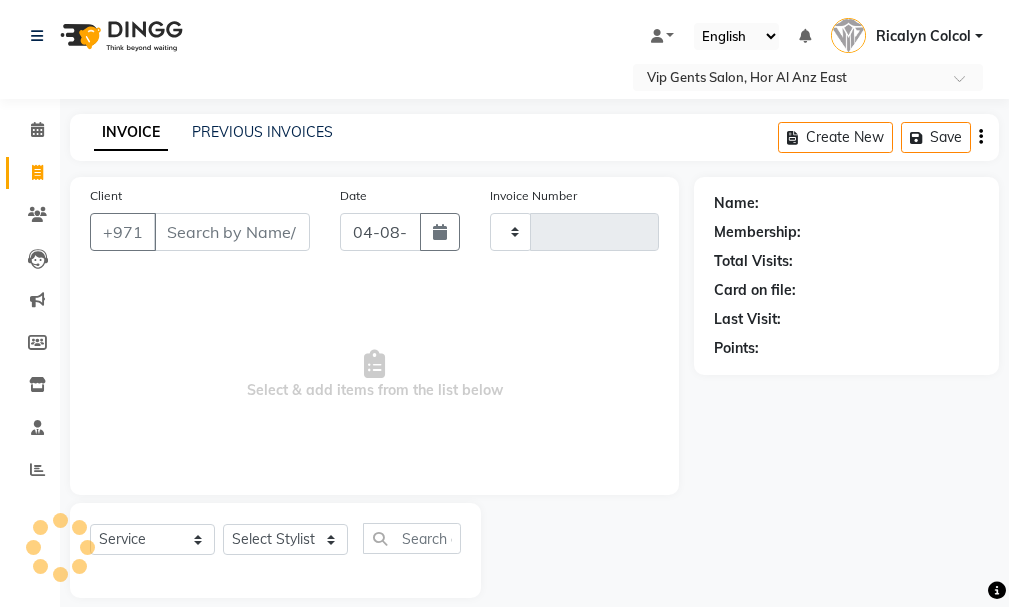 type on "1122" 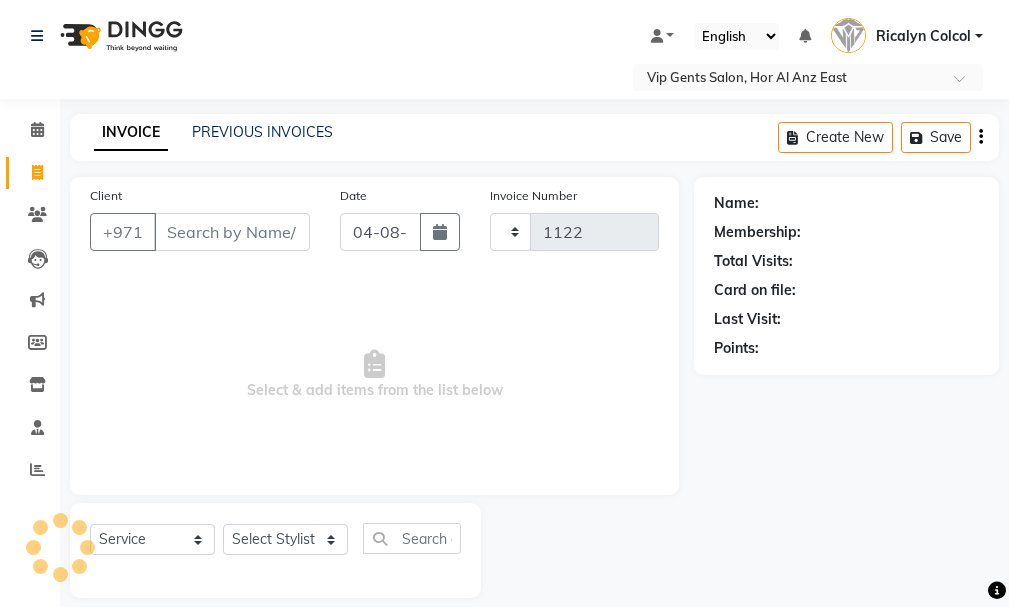 select on "8415" 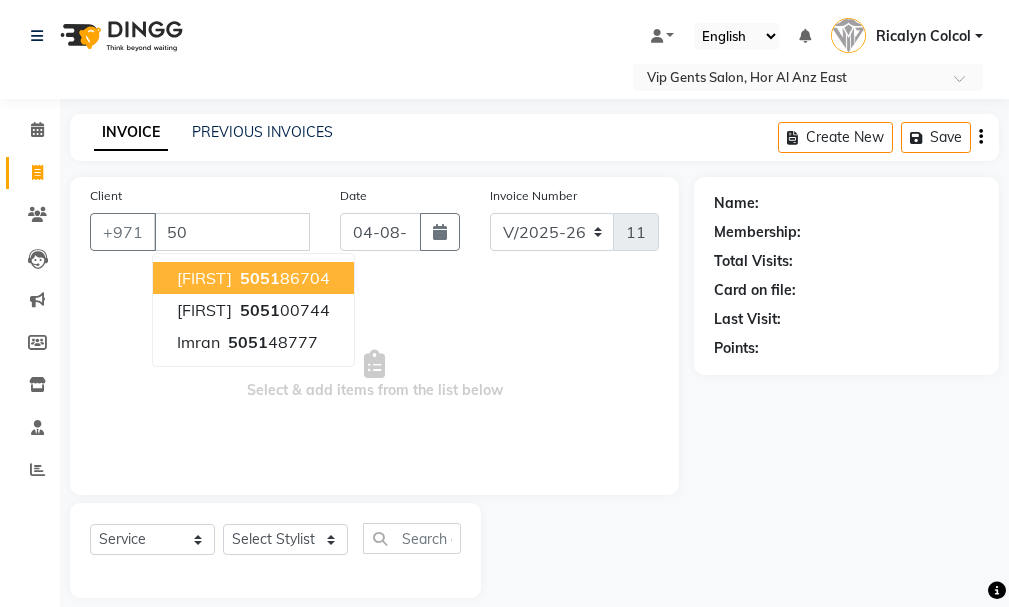 type on "5" 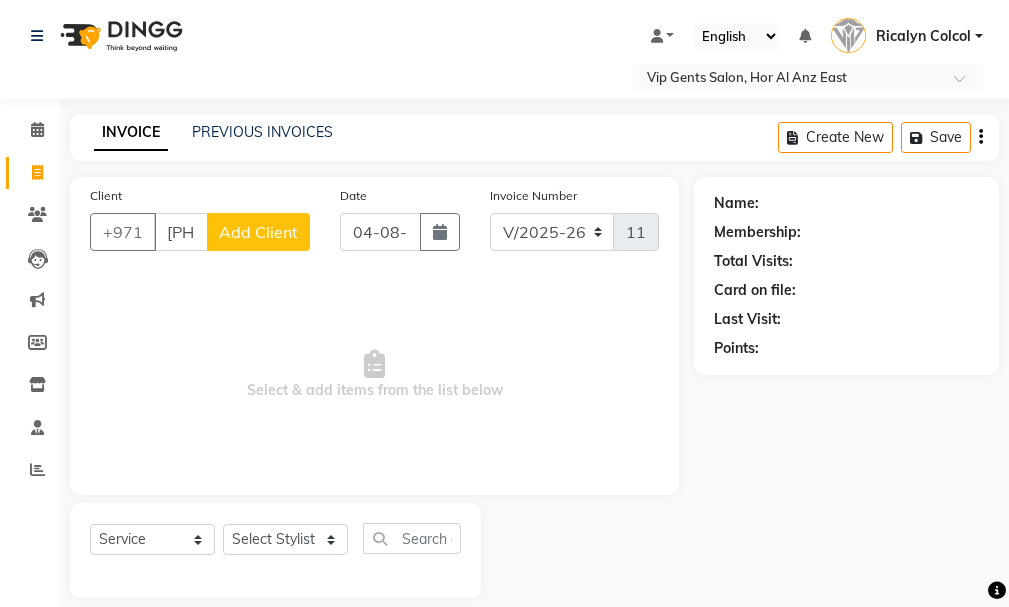 type on "505144665" 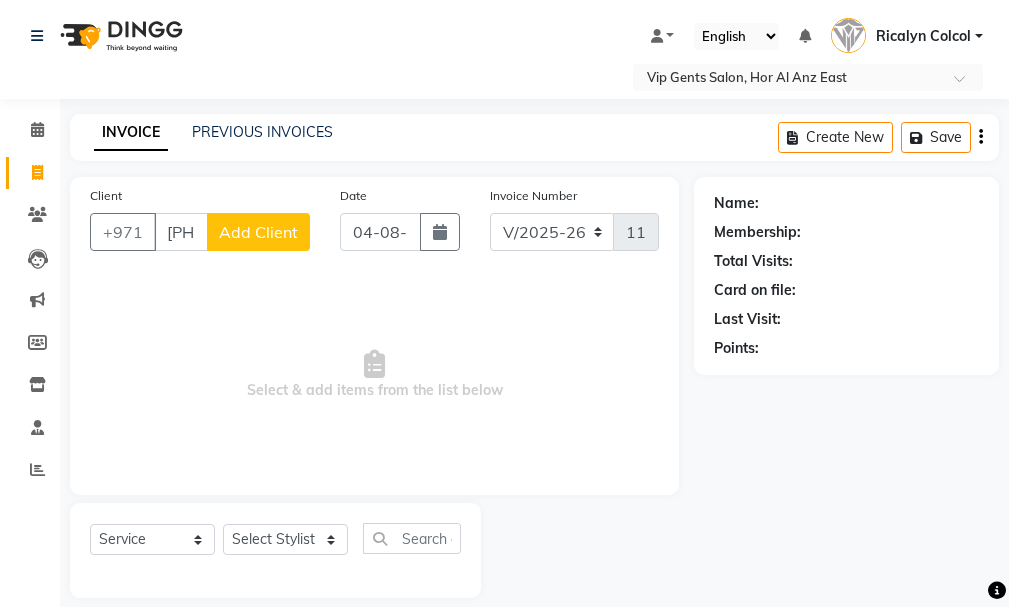 click on "Add Client" 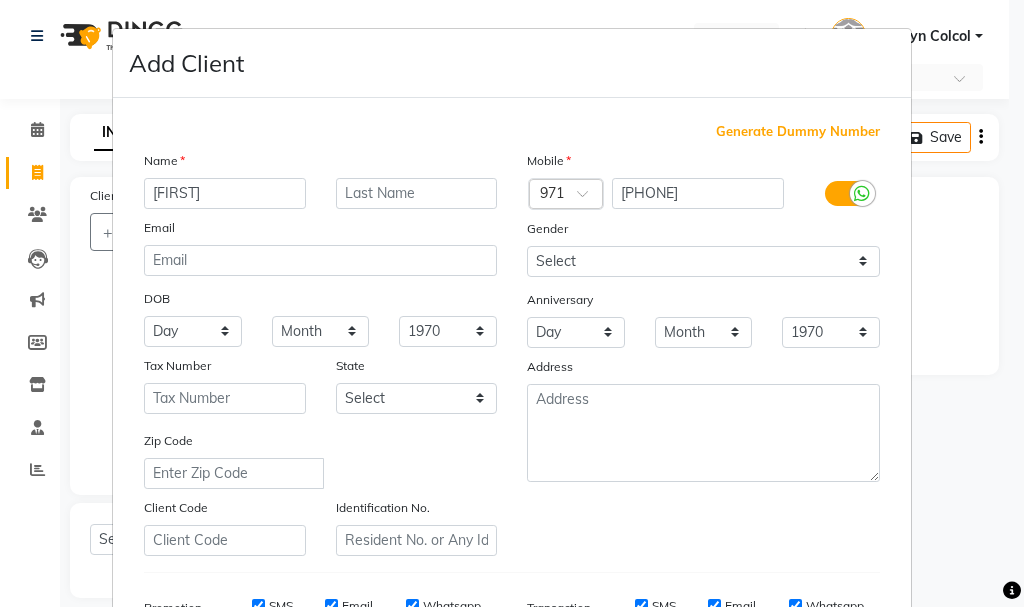type on "abduraman" 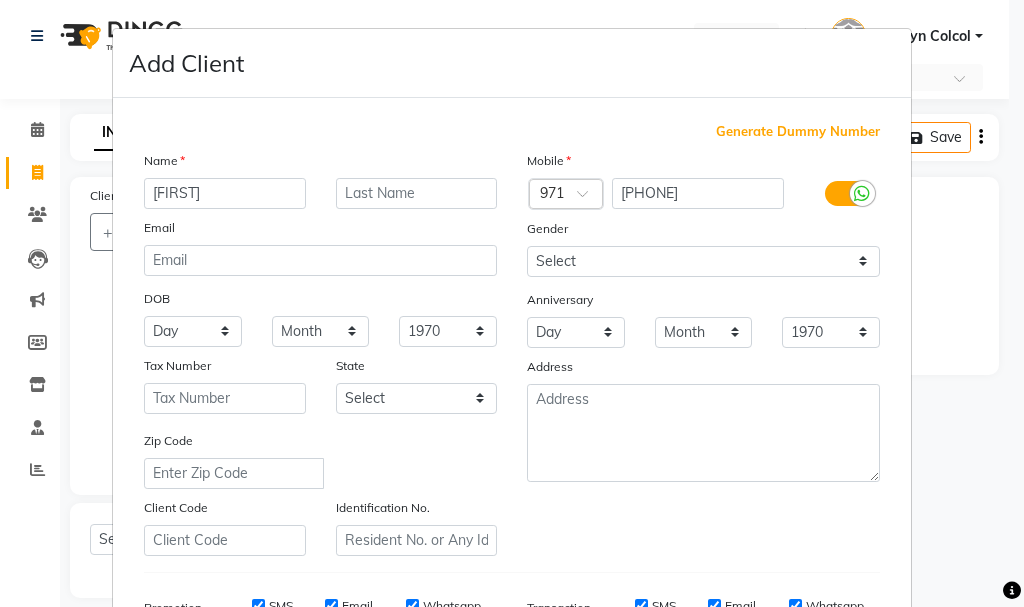 click on "Gender" at bounding box center (703, 232) 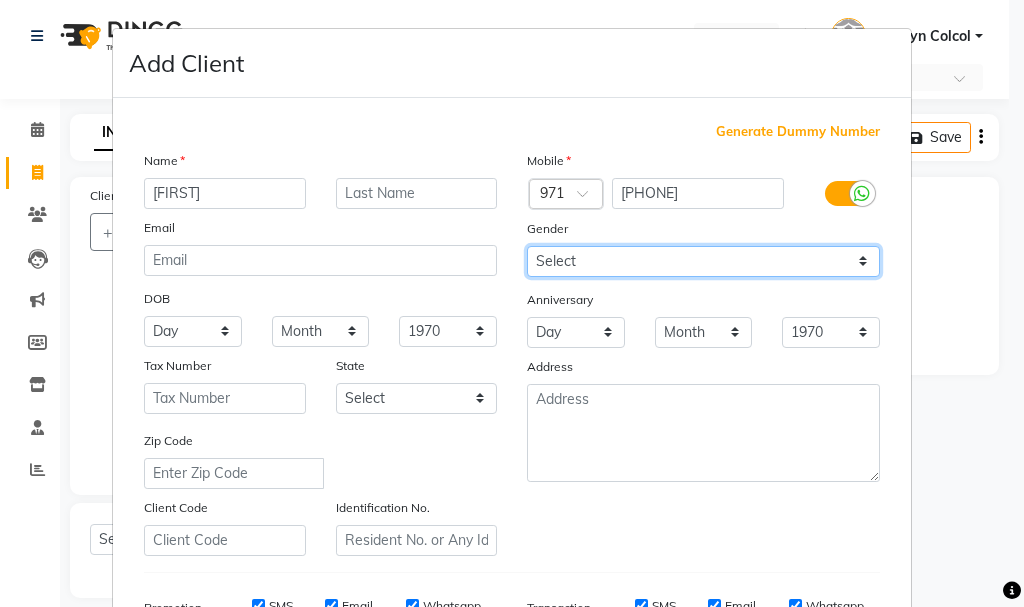 click on "Select Male Female Other Prefer Not To Say" at bounding box center [703, 261] 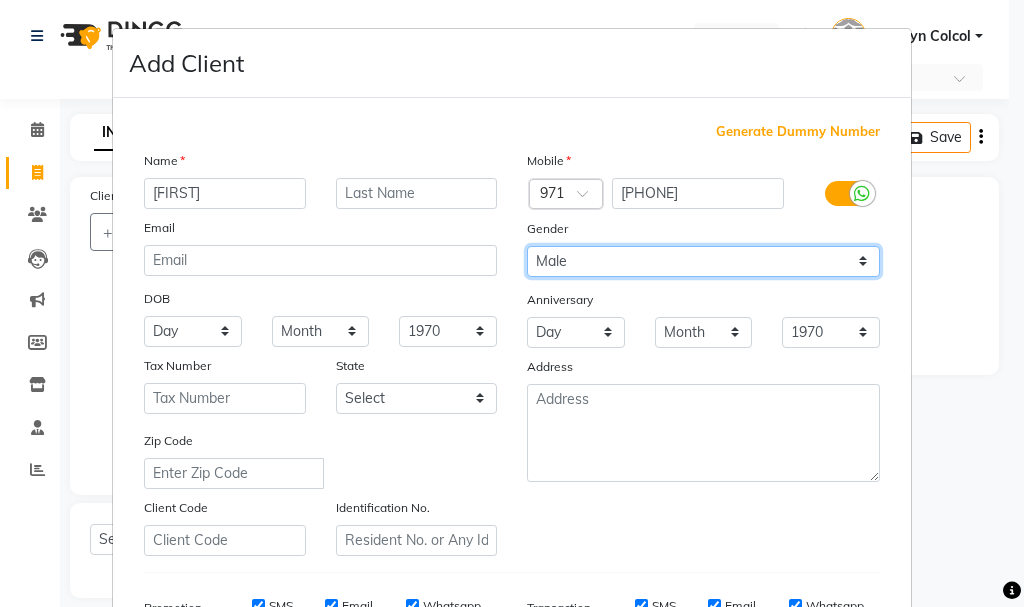 click on "Select Male Female Other Prefer Not To Say" at bounding box center (703, 261) 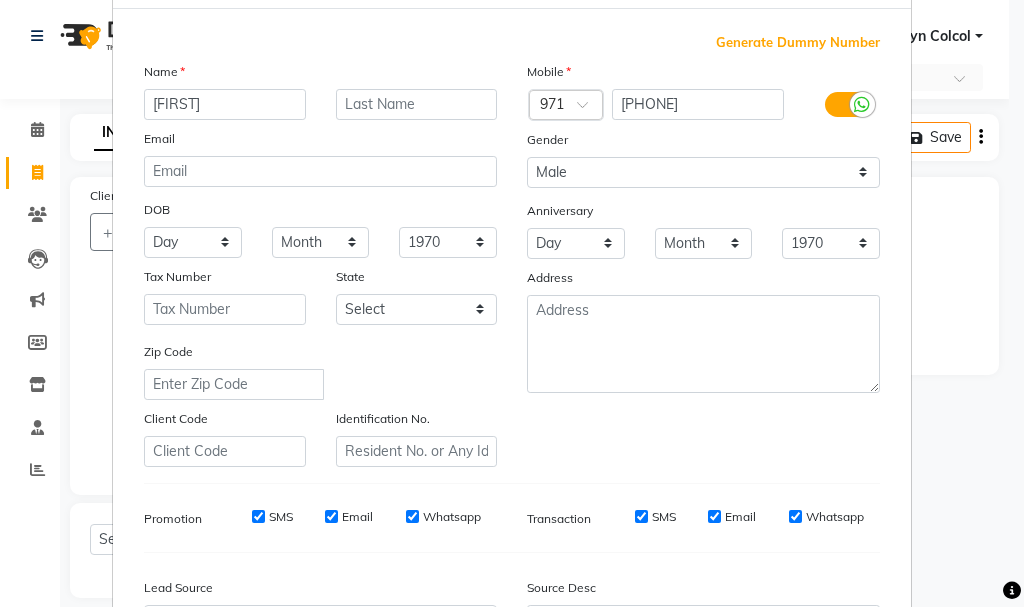 scroll, scrollTop: 169, scrollLeft: 0, axis: vertical 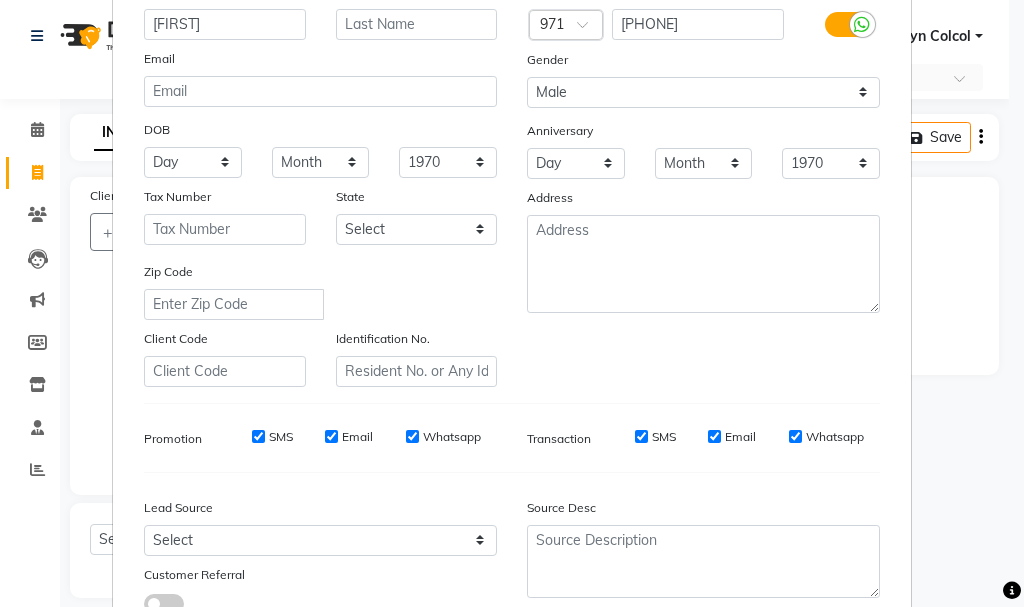 drag, startPoint x: 1006, startPoint y: 402, endPoint x: 1021, endPoint y: 534, distance: 132.84953 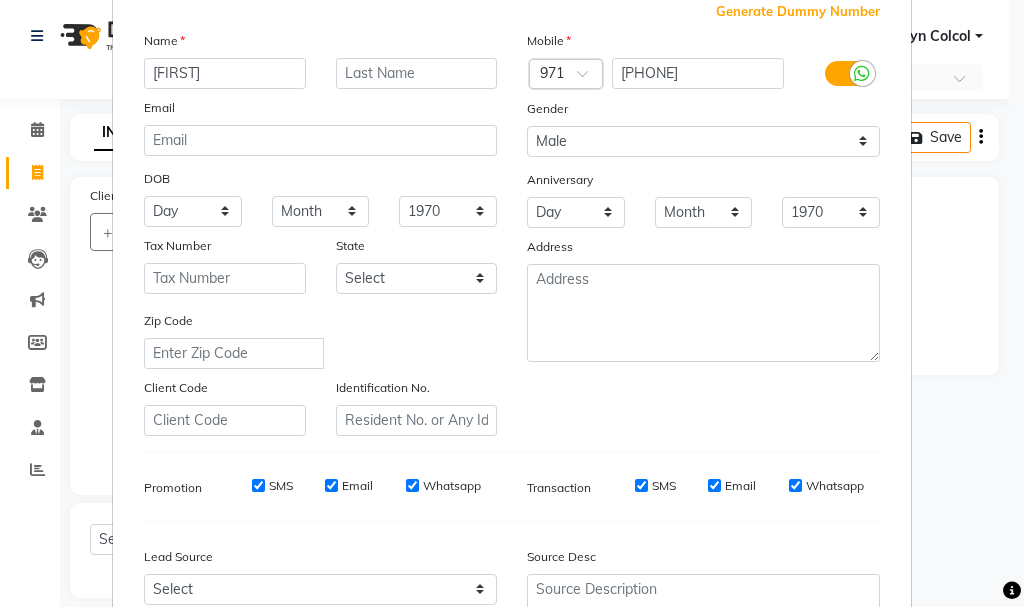 scroll, scrollTop: 107, scrollLeft: 0, axis: vertical 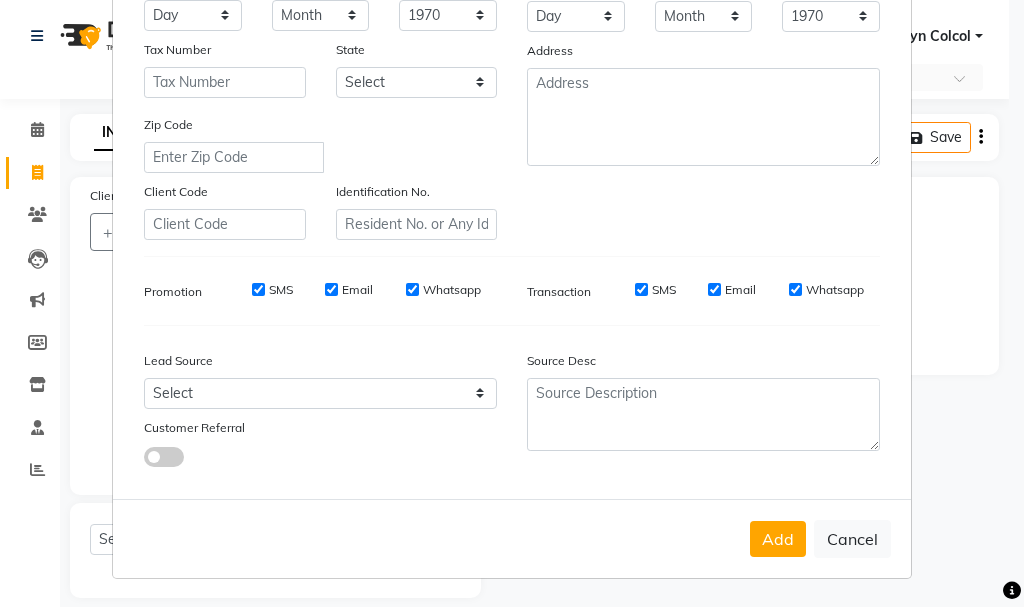 drag, startPoint x: 1005, startPoint y: 254, endPoint x: 1010, endPoint y: 170, distance: 84.14868 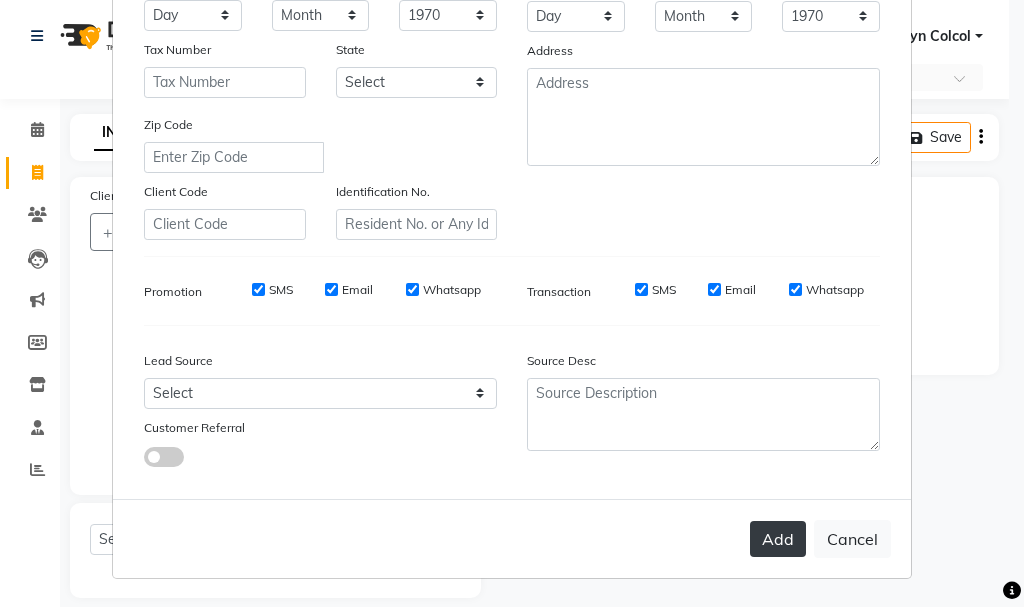 click on "Add" at bounding box center (778, 539) 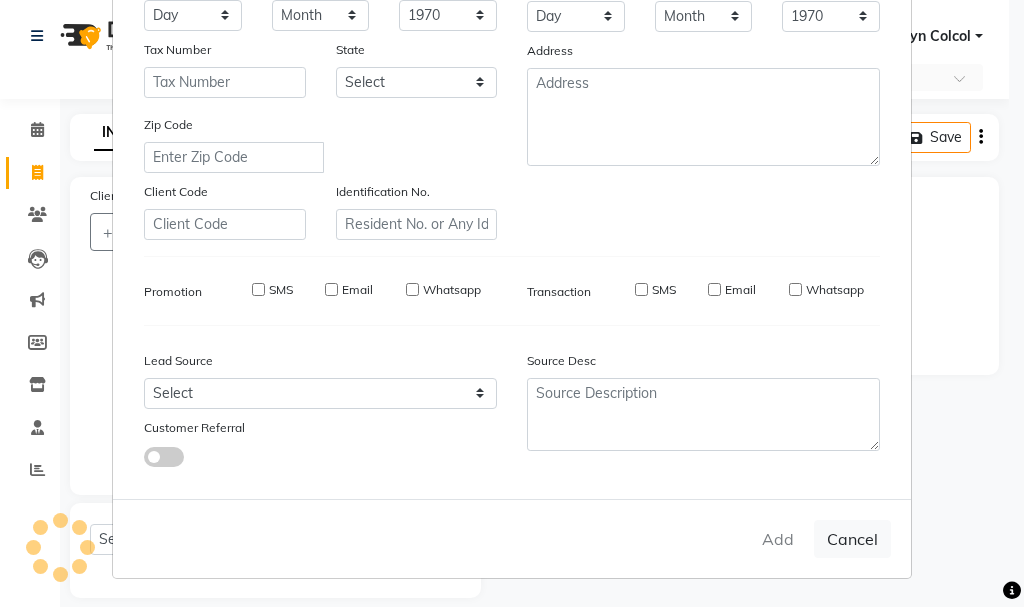 type 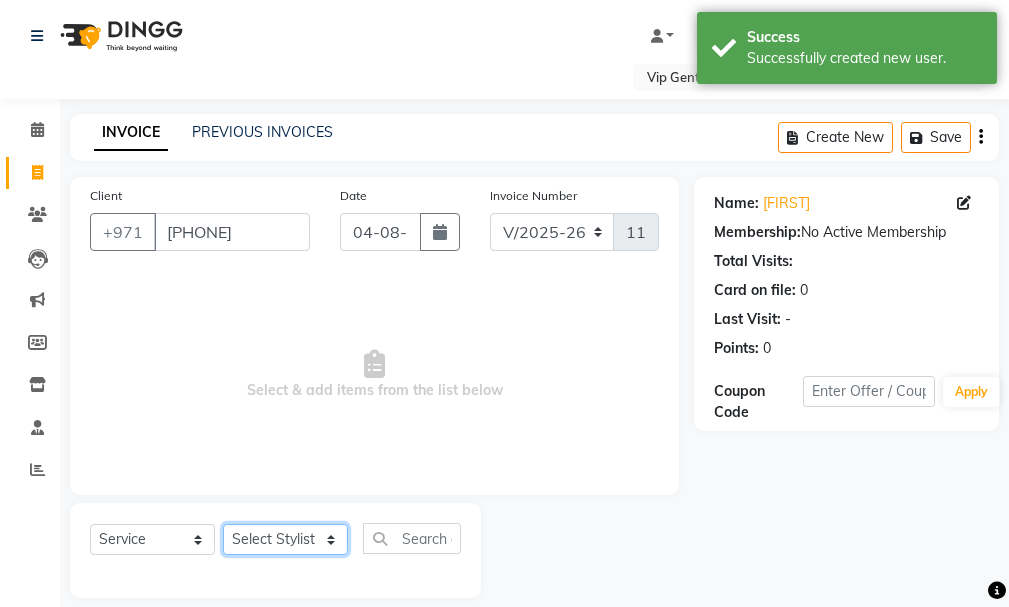 click on "Select Stylist AHMED MOHAMED MOHAMED ELKHODARY ABDELHAMID Ali Rana Allauddin Anwar Ali Ameen Ayoub Lakhbizi Jairah Mr. Mohannad Neha Nelson Ricalyn Colcol Riffat Magdy Taufeeq Anwar Ali Tauseef  Akhilaque Zoya Bhatti." 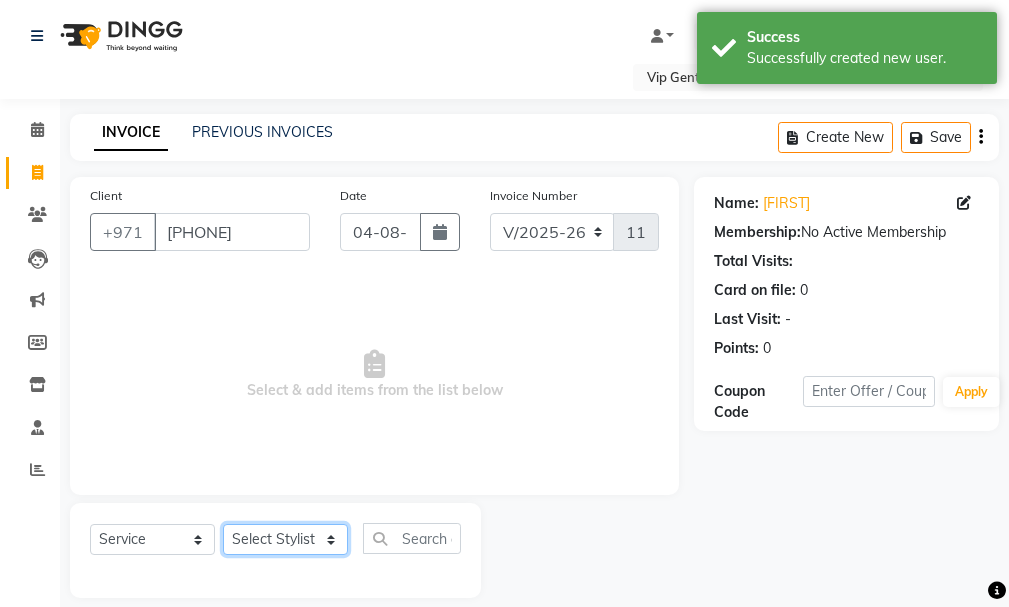 select on "81364" 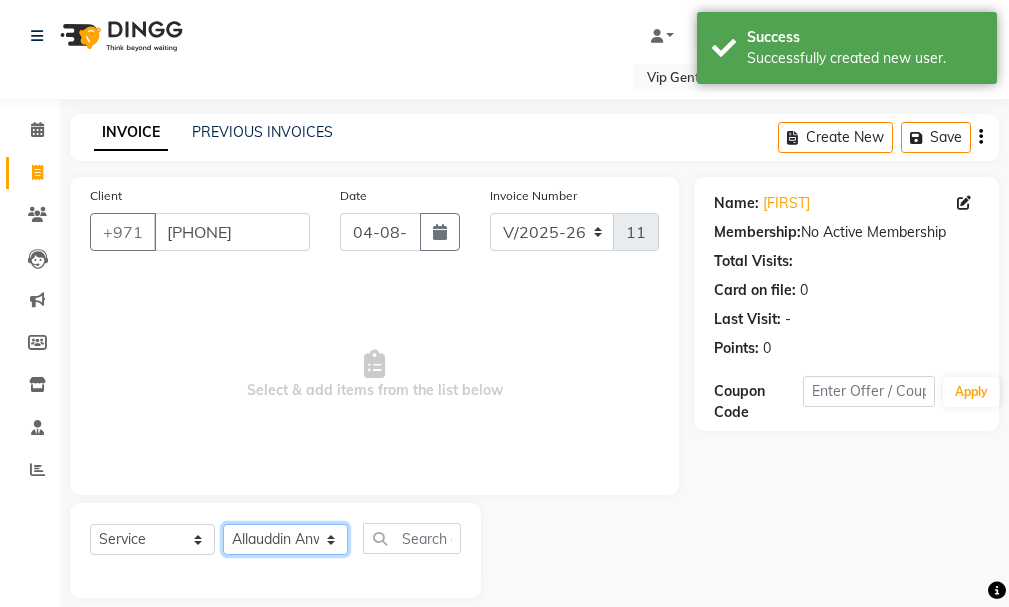 click on "Select Stylist AHMED MOHAMED MOHAMED ELKHODARY ABDELHAMID Ali Rana Allauddin Anwar Ali Ameen Ayoub Lakhbizi Jairah Mr. Mohannad Neha Nelson Ricalyn Colcol Riffat Magdy Taufeeq Anwar Ali Tauseef  Akhilaque Zoya Bhatti." 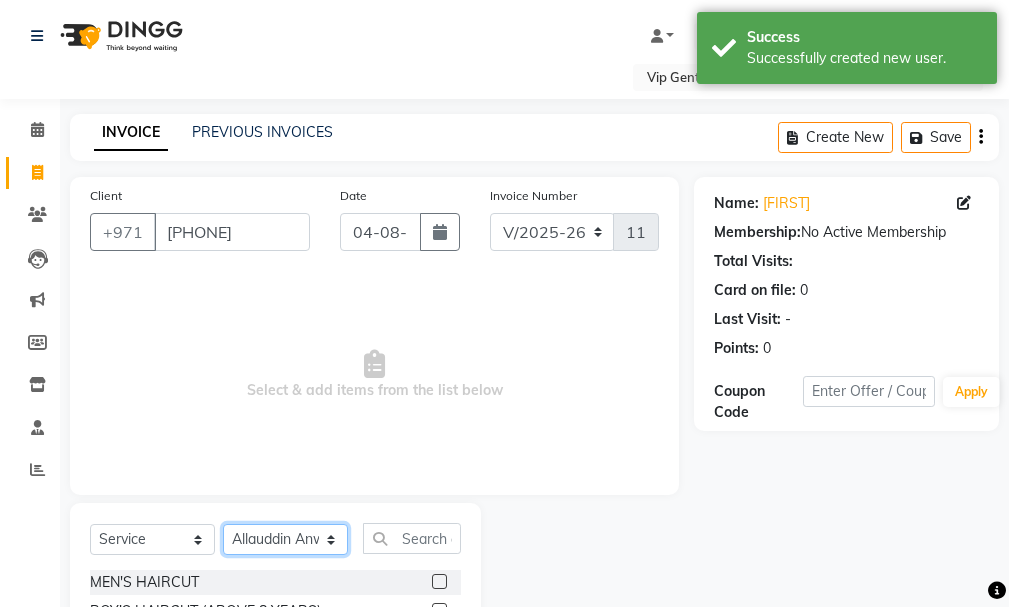 click on "Select Stylist AHMED MOHAMED MOHAMED ELKHODARY ABDELHAMID Ali Rana Allauddin Anwar Ali Ameen Ayoub Lakhbizi Jairah Mr. Mohannad Neha Nelson Ricalyn Colcol Riffat Magdy Taufeeq Anwar Ali Tauseef  Akhilaque Zoya Bhatti." 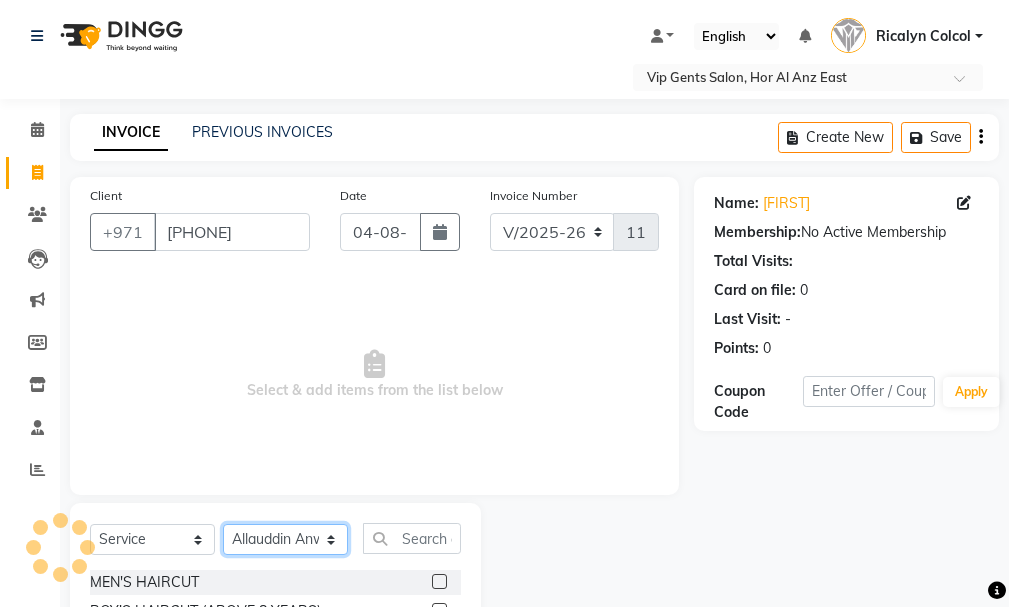 click on "Select Stylist AHMED MOHAMED MOHAMED ELKHODARY ABDELHAMID Ali Rana Allauddin Anwar Ali Ameen Ayoub Lakhbizi Jairah Mr. Mohannad Neha Nelson Ricalyn Colcol Riffat Magdy Taufeeq Anwar Ali Tauseef  Akhilaque Zoya Bhatti." 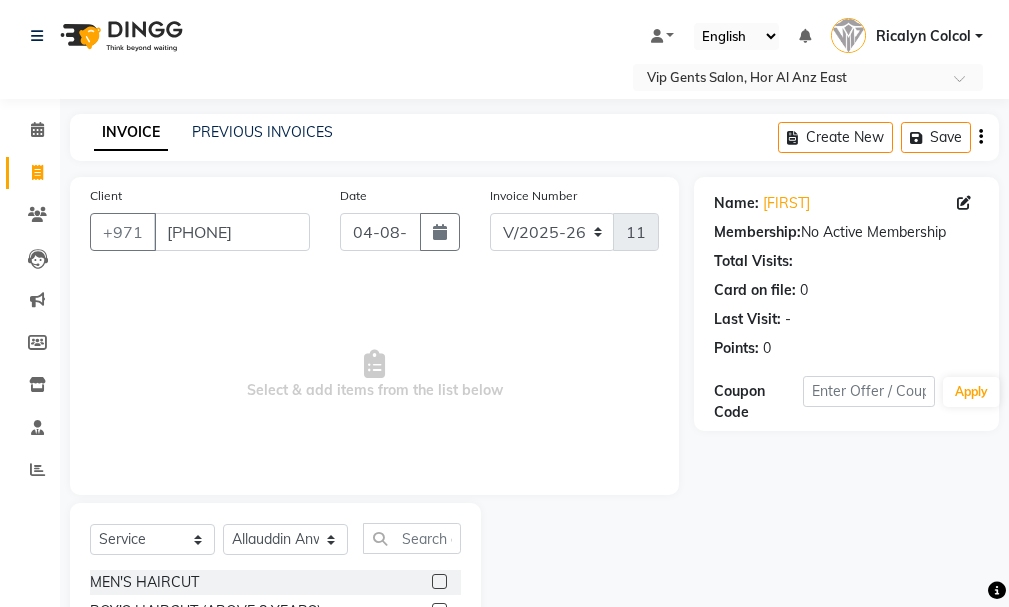 drag, startPoint x: 1005, startPoint y: 424, endPoint x: 1017, endPoint y: 503, distance: 79.9062 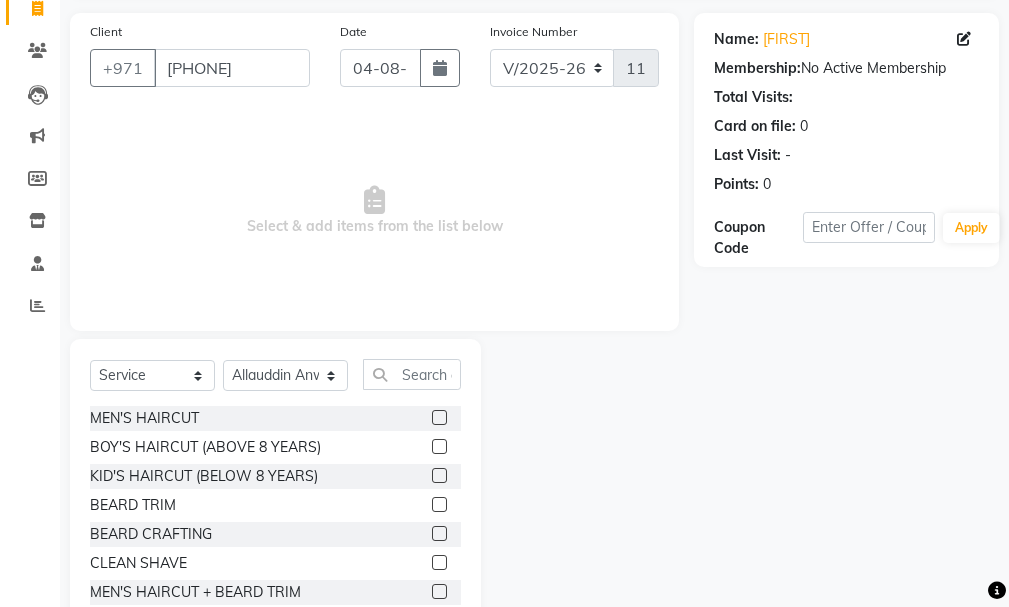 scroll, scrollTop: 221, scrollLeft: 0, axis: vertical 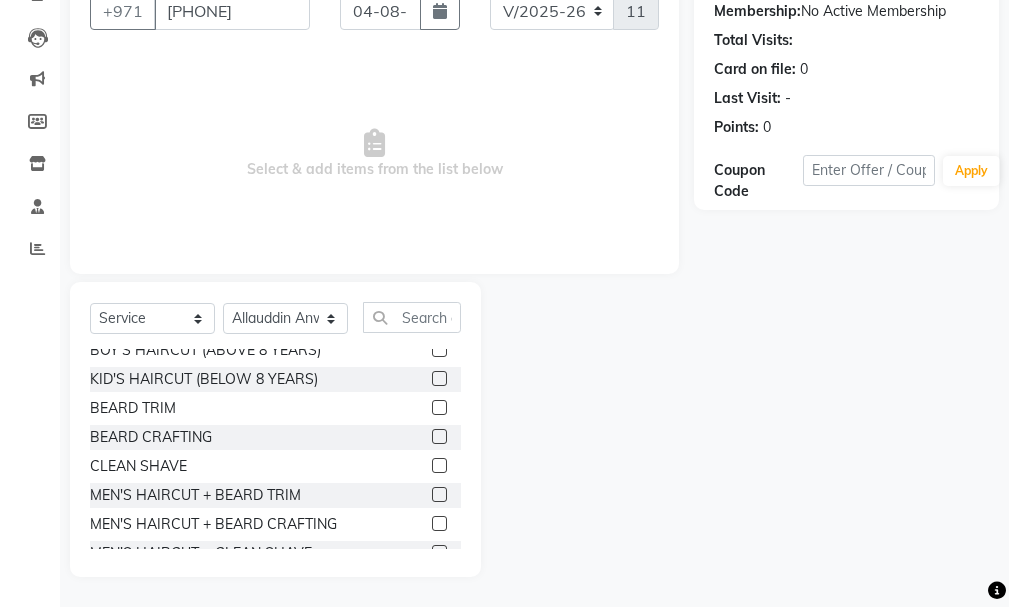 drag, startPoint x: 423, startPoint y: 432, endPoint x: 411, endPoint y: 433, distance: 12.0415945 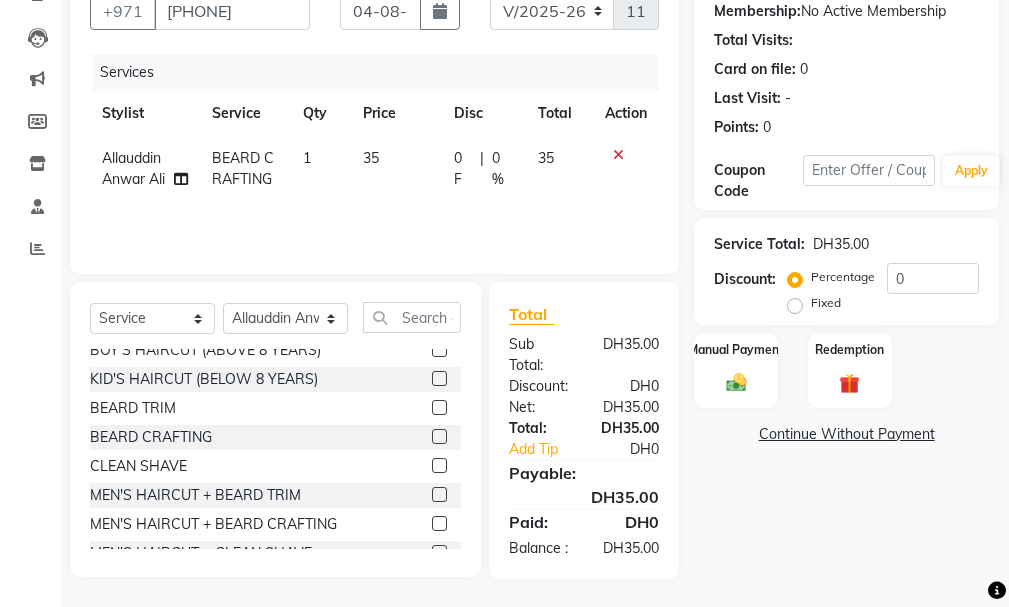 click 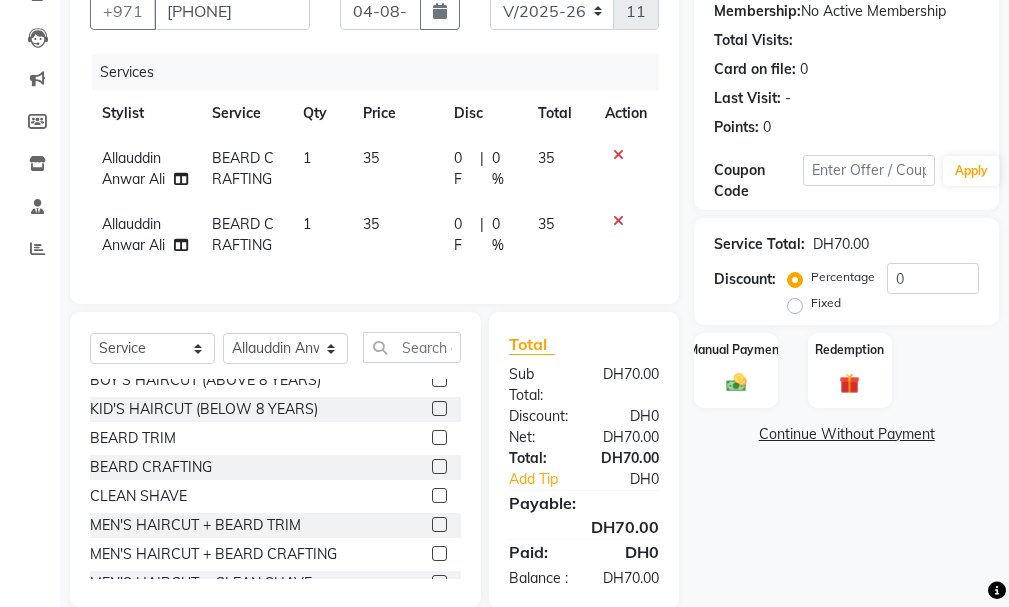click 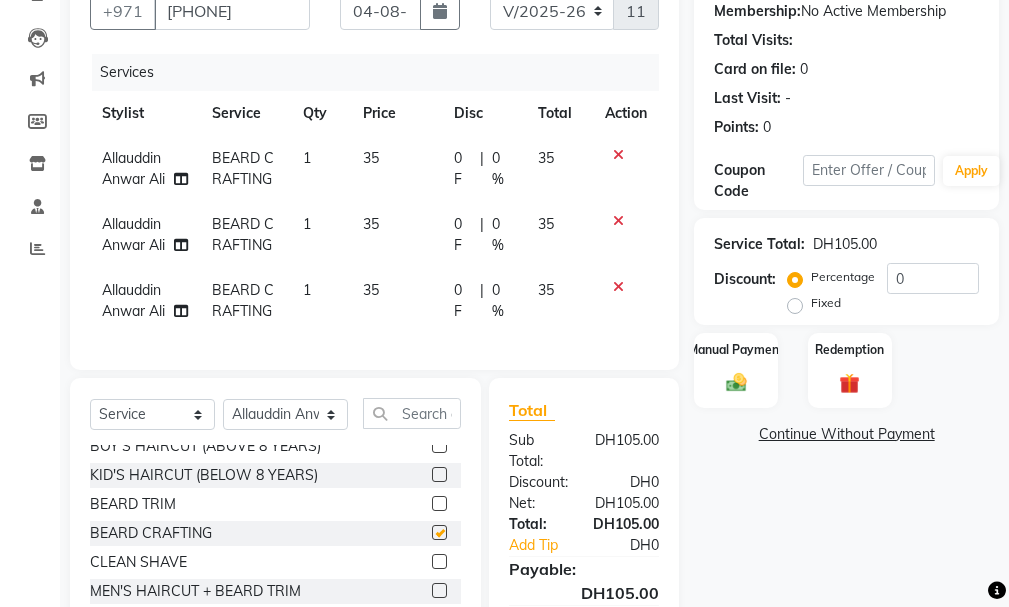 checkbox on "false" 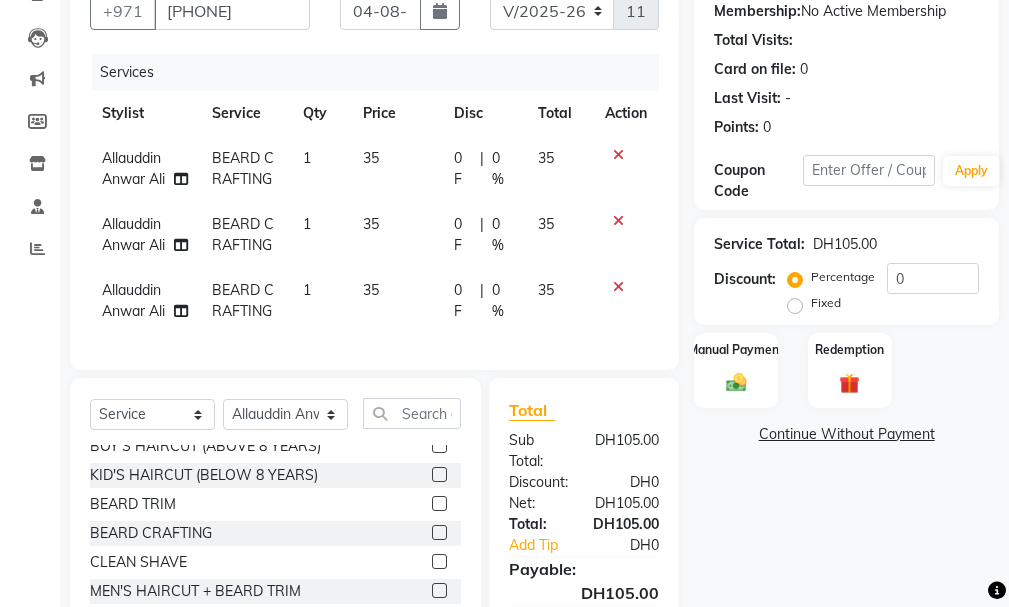 click 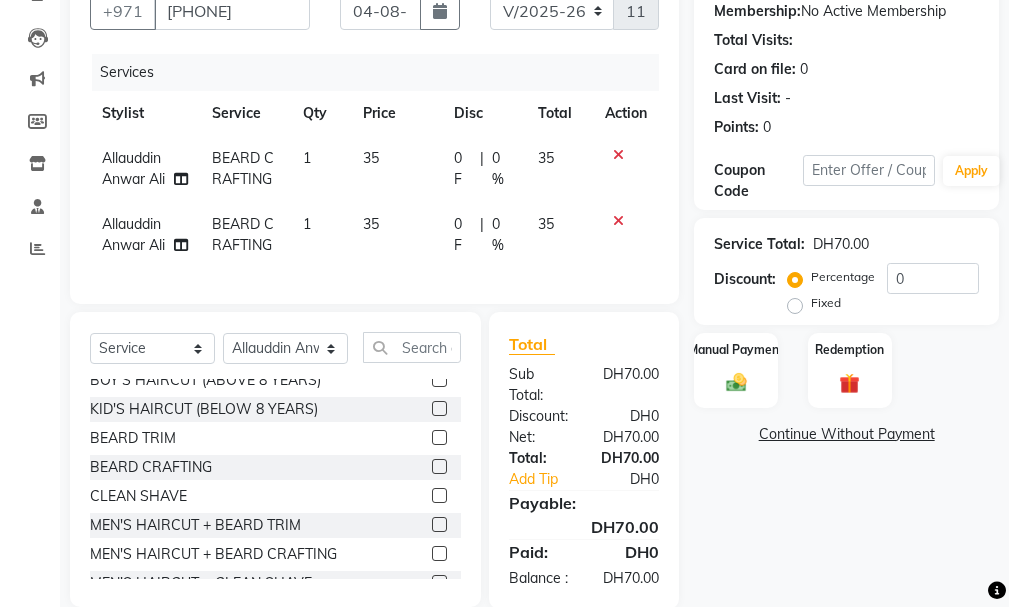 click 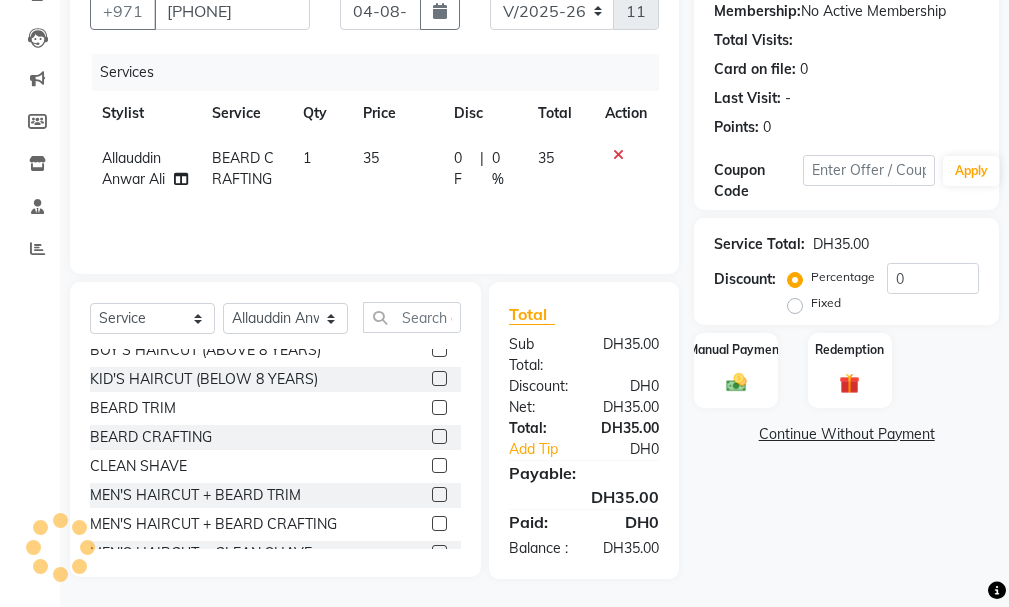 click on "Select  Service  Product  Membership  Package Voucher Prepaid Gift Card  Select Stylist AHMED MOHAMED MOHAMED ELKHODARY ABDELHAMID Ali Rana Allauddin Anwar Ali Ameen Ayoub Lakhbizi Jairah Mr. Mohannad Neha Nelson Ricalyn Colcol Riffat Magdy Taufeeq Anwar Ali Tauseef  Akhilaque Zoya Bhatti. MEN'S HAIRCUT  BOY'S HAIRCUT (ABOVE 8 YEARS)  KID'S HAIRCUT (BELOW 8 YEARS)  BEARD TRIM  BEARD CRAFTING  CLEAN SHAVE  MEN'S HAIRCUT + BEARD TRIM  MEN'S HAIRCUT + BEARD CRAFTING  MEN'S HAIRCUT + CLEAN SHAVE  HEAD OIL MASSAGE  HAIR STYLE (WASH+BLOWDRY)  HAIR SCRUB (ANTI-DANDRUFF - CLEANSING)  HAIR SPA (CREAMBATH + STEAM = RELAX)  HAIR GLOBAL COLOR (SHORT)  HAIR GLOBAL COLOR (LONG)  HAIR HIGHLIGHTS (AS PER DENSITY)  BEARD COLOR  SIDELOCK COLOR  MOUSTACHE COLOR  KERATINE HAIR PROTIEN TREATMENT(AS PER DENSITY)  HAIR SMOOTHENING TREATMENT (AS PER DENSITY)  BASIC PEDICURE  BASIC MANICURE  PREMIUM PEDICURE  PREMIUM MANICURE  FOOT MASSAGE (20MINS)  FOOT REFLEXOLOGY (30MINS)  NAIL CUT & FILLING  FOOT SCRUB ADD-ON  BASIC CLEANUP" 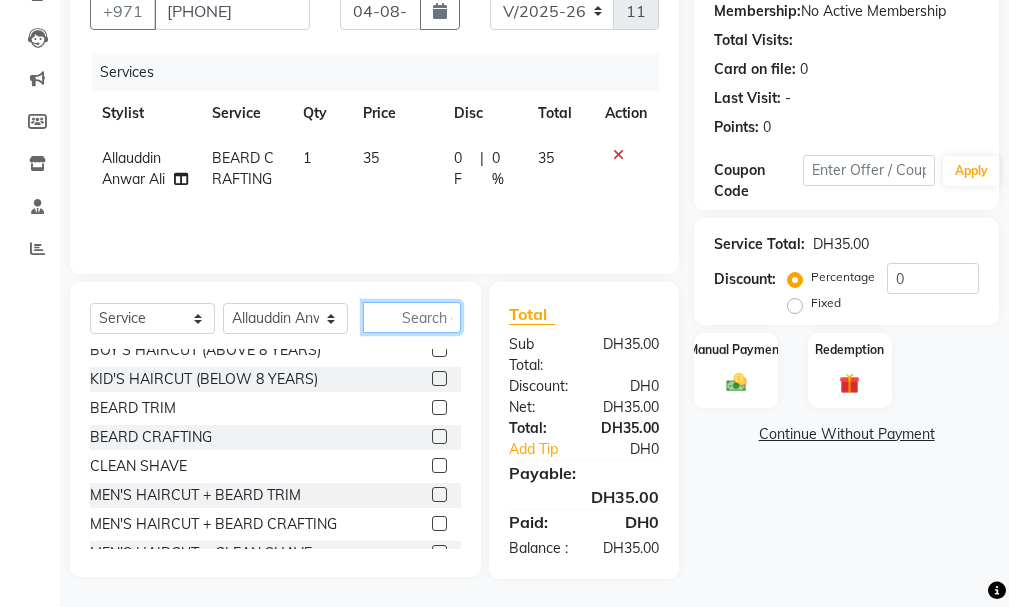 click 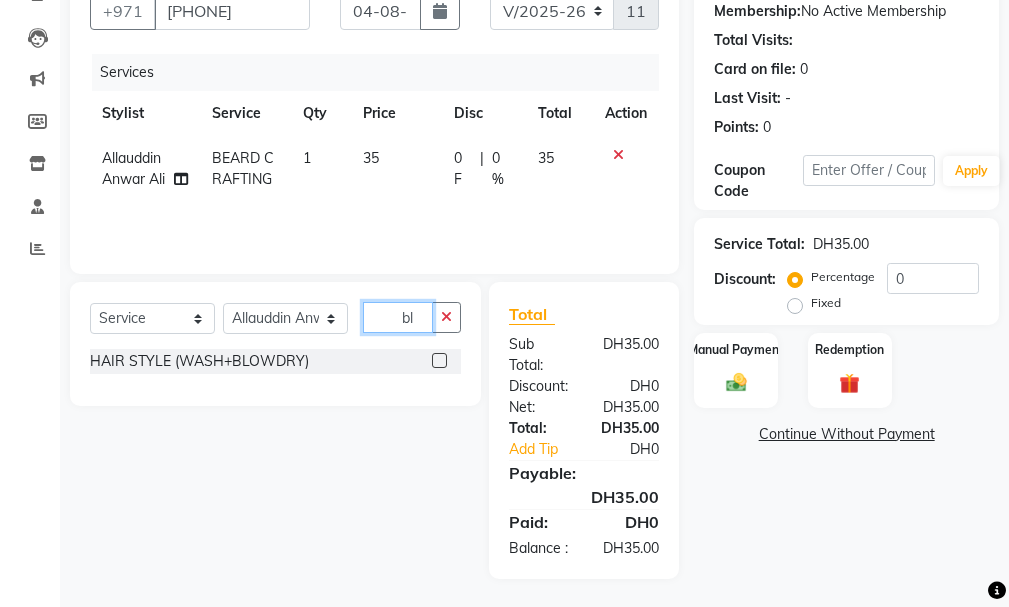 scroll, scrollTop: 0, scrollLeft: 0, axis: both 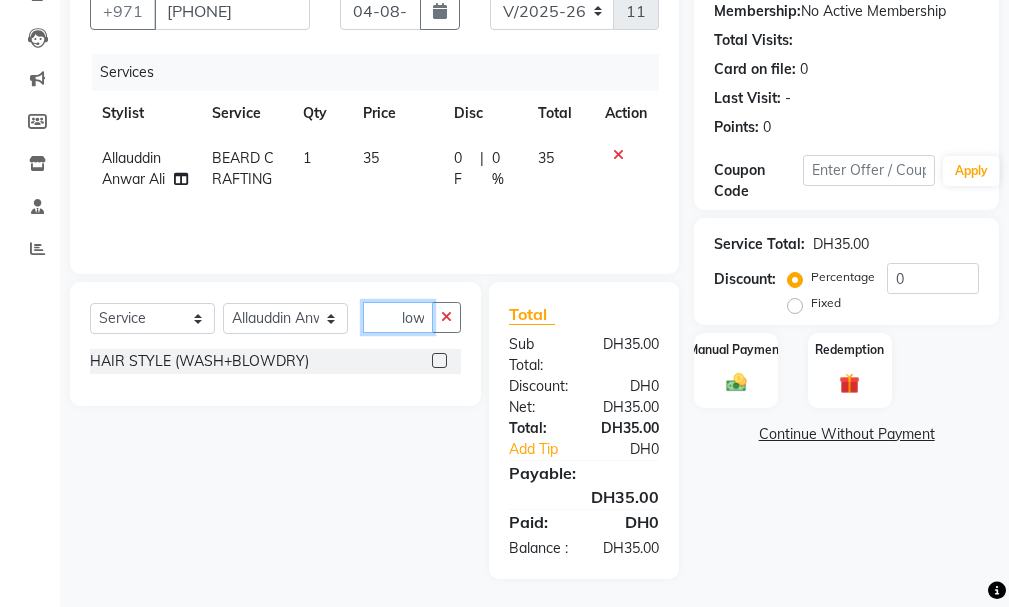 type on "blow" 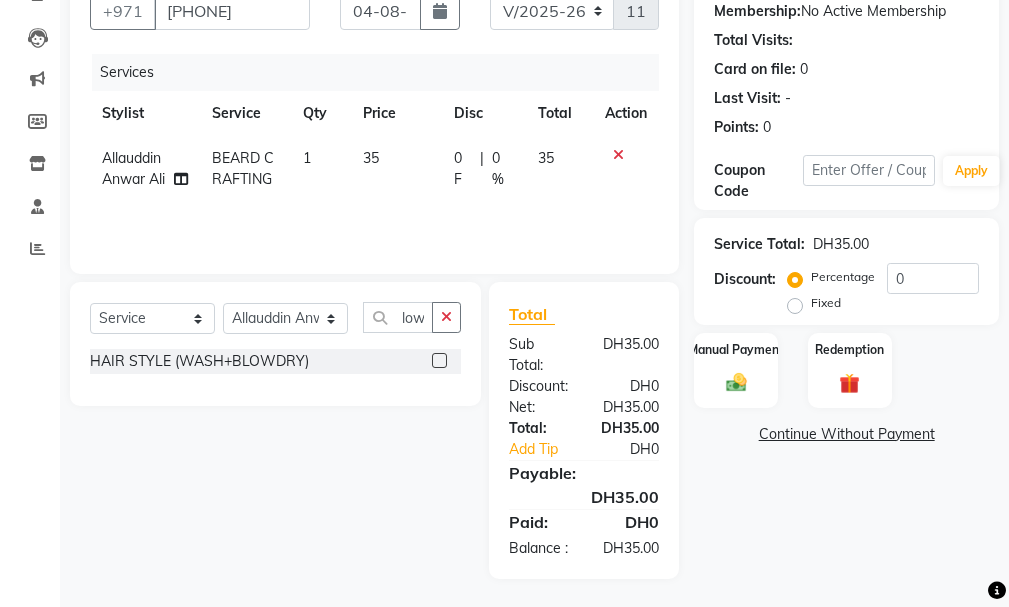 scroll, scrollTop: 0, scrollLeft: 0, axis: both 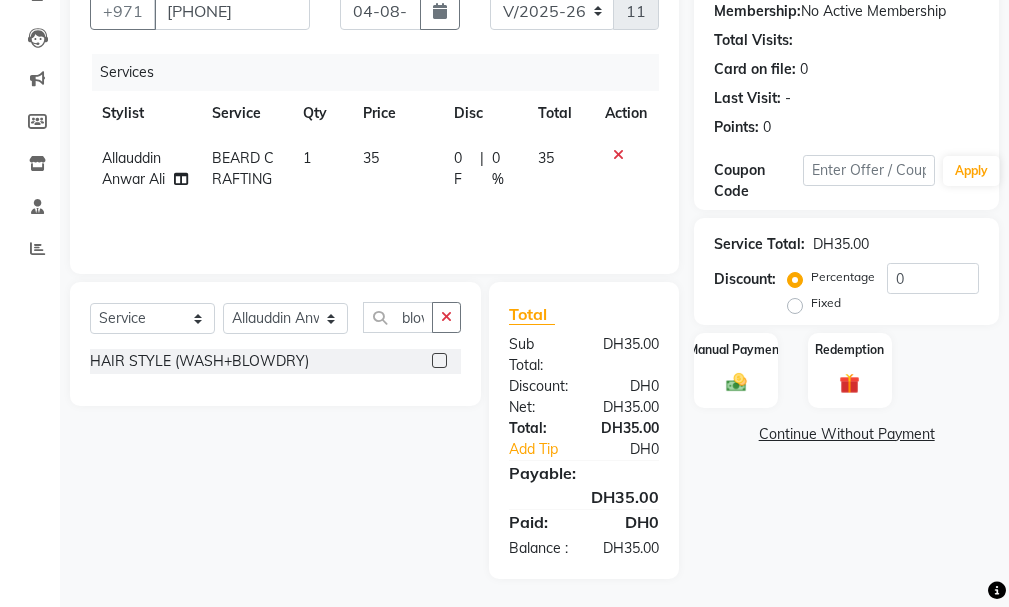click 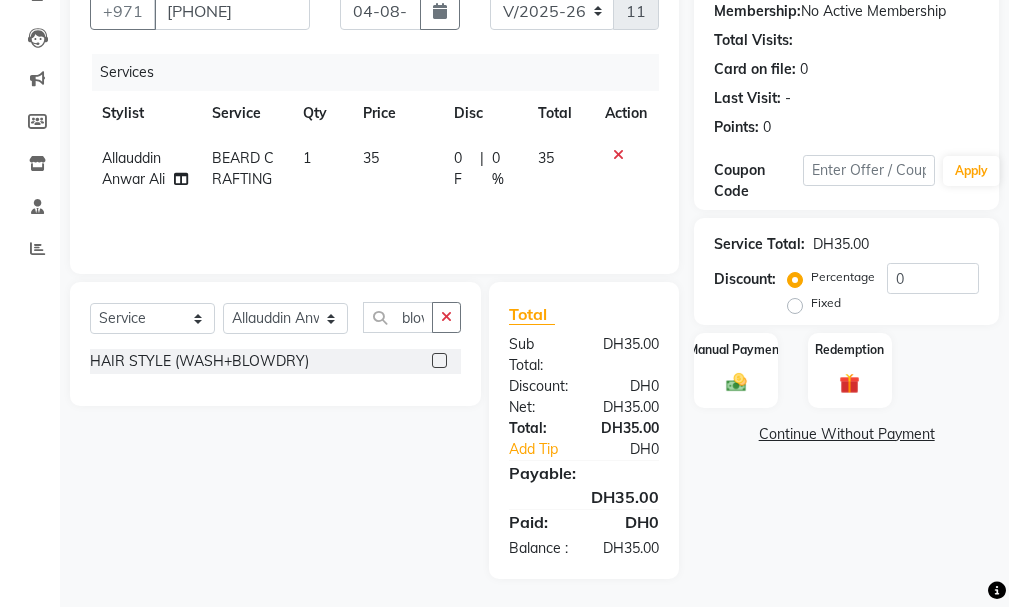 click 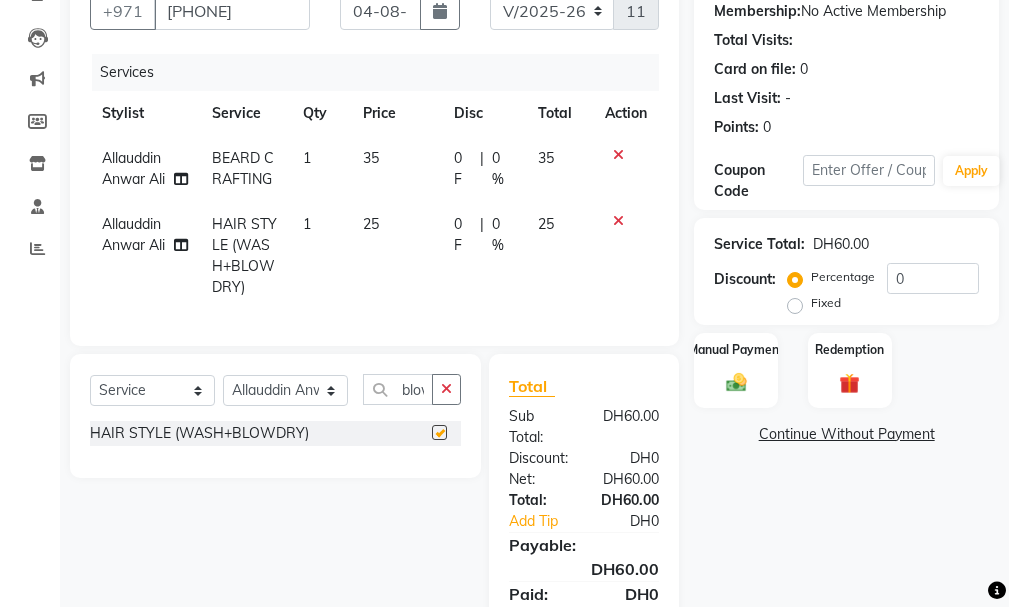 checkbox on "false" 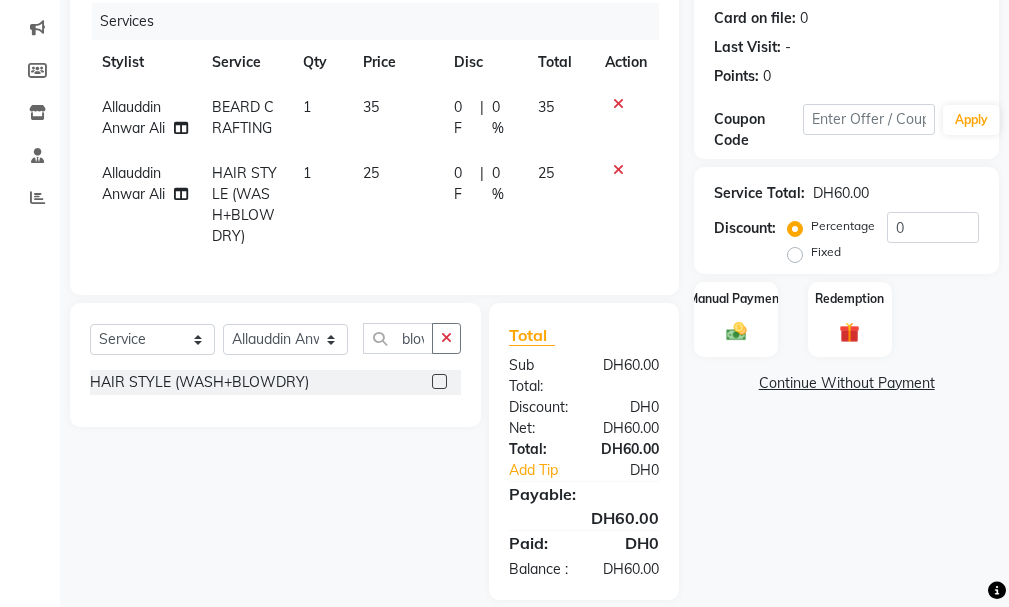 scroll, scrollTop: 331, scrollLeft: 0, axis: vertical 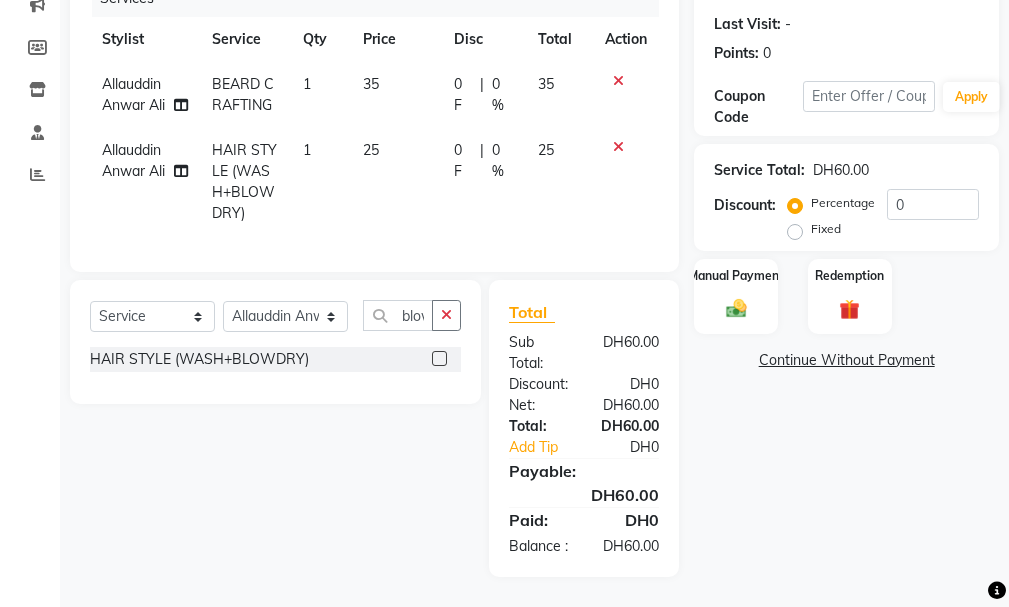 click on "Total:" 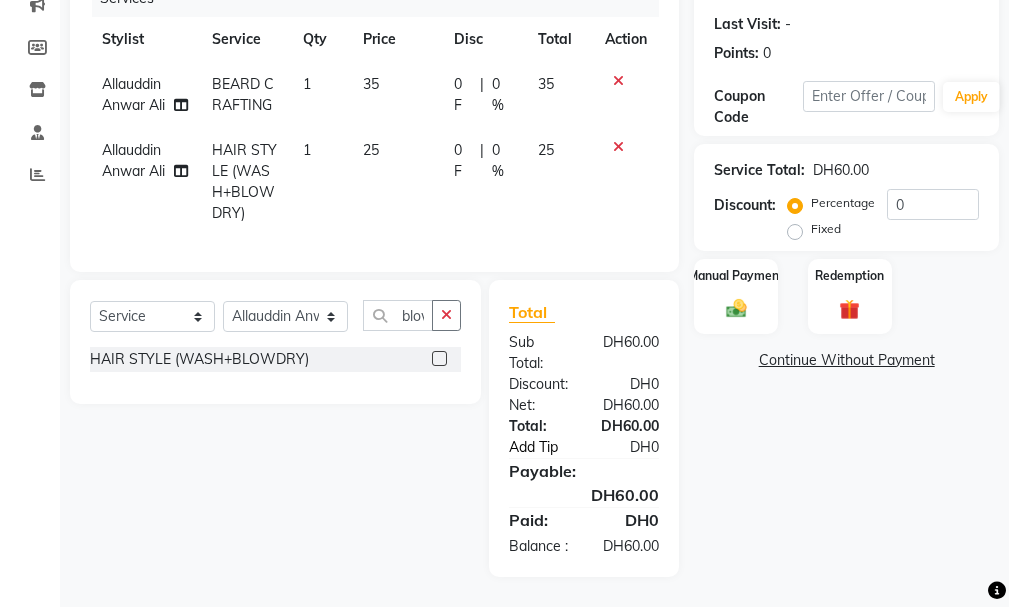 click on "Add Tip" 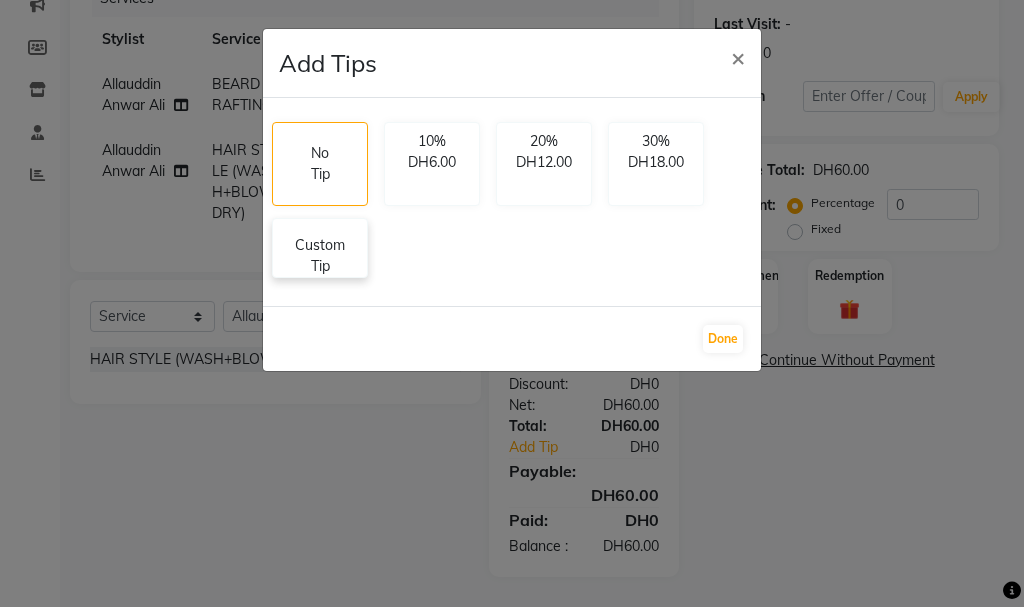 click on "Custom Tip" 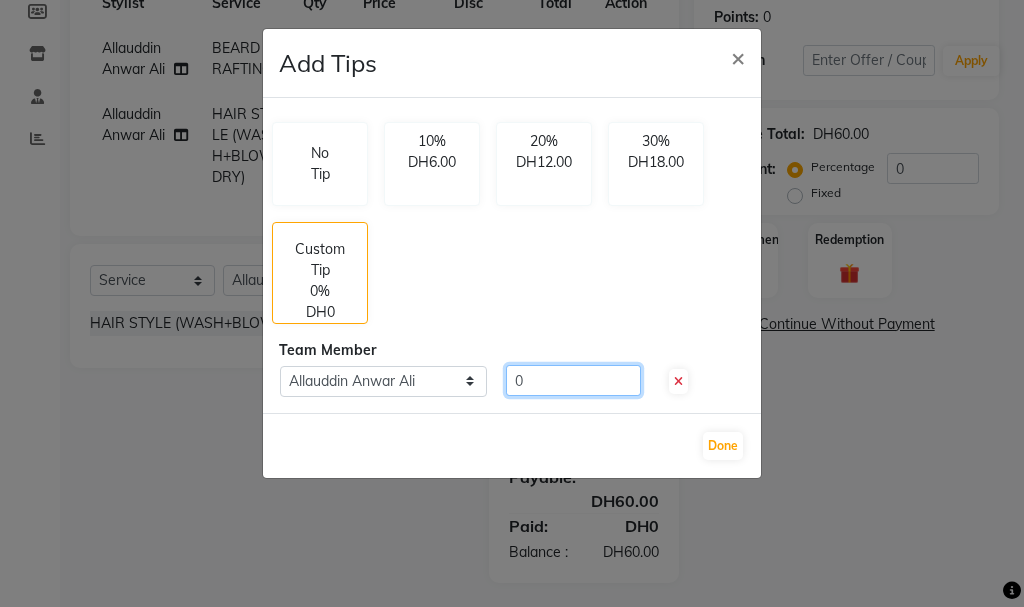 click on "0" 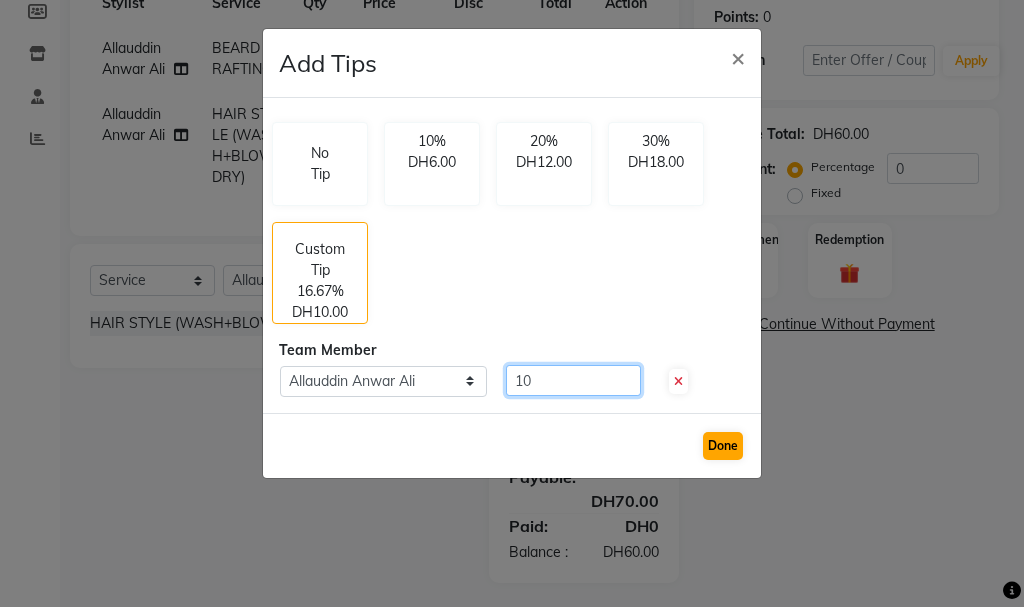 type on "10" 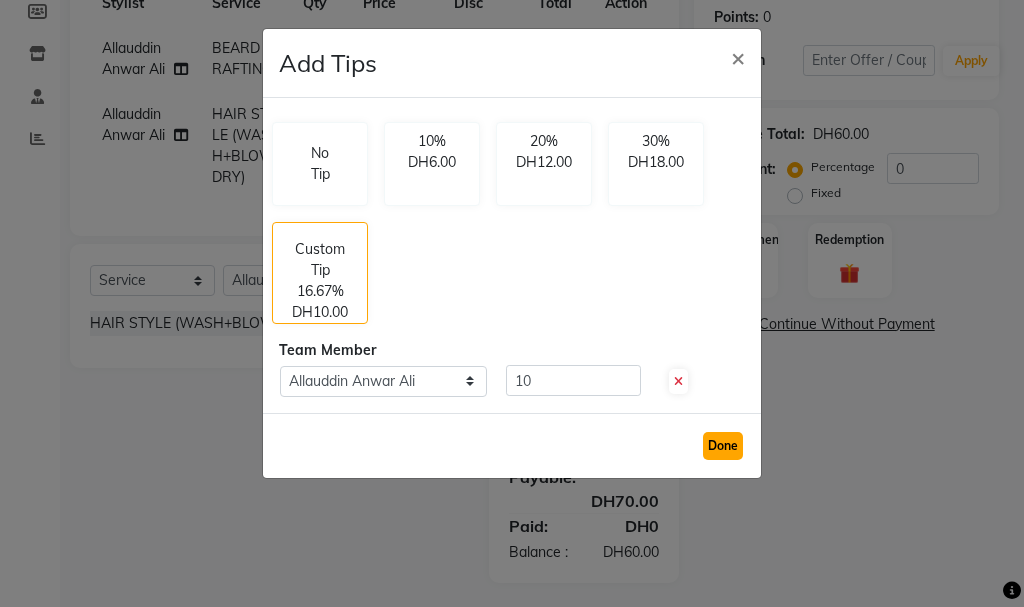 click on "Done" 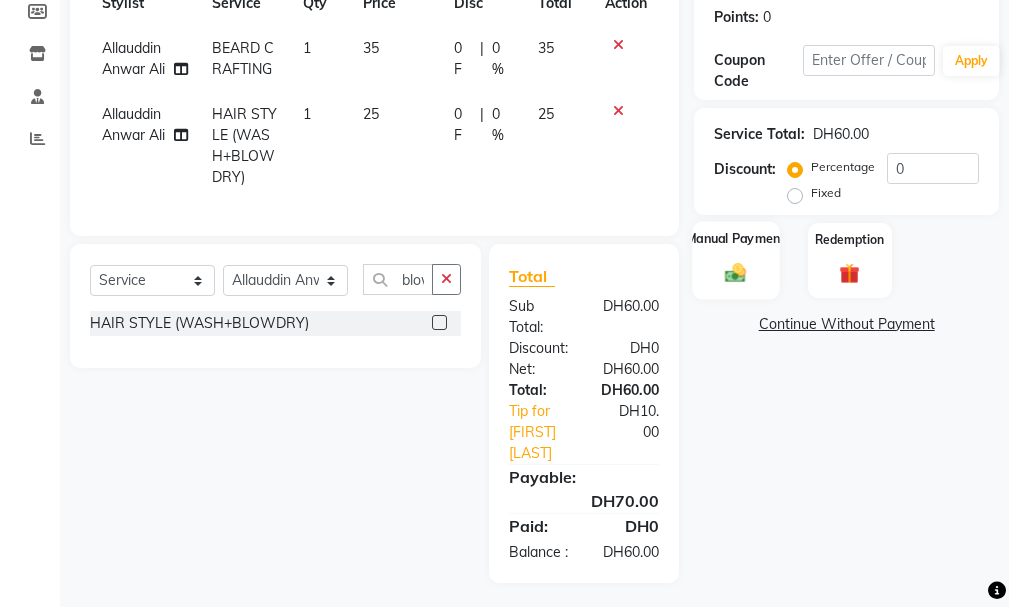 click on "Manual Payment" 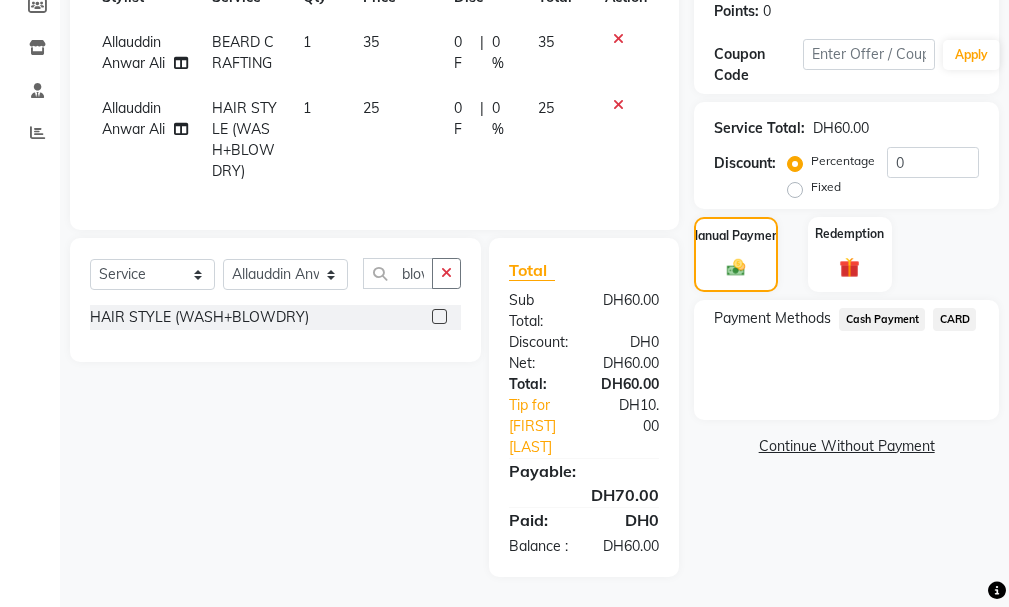 scroll, scrollTop: 373, scrollLeft: 0, axis: vertical 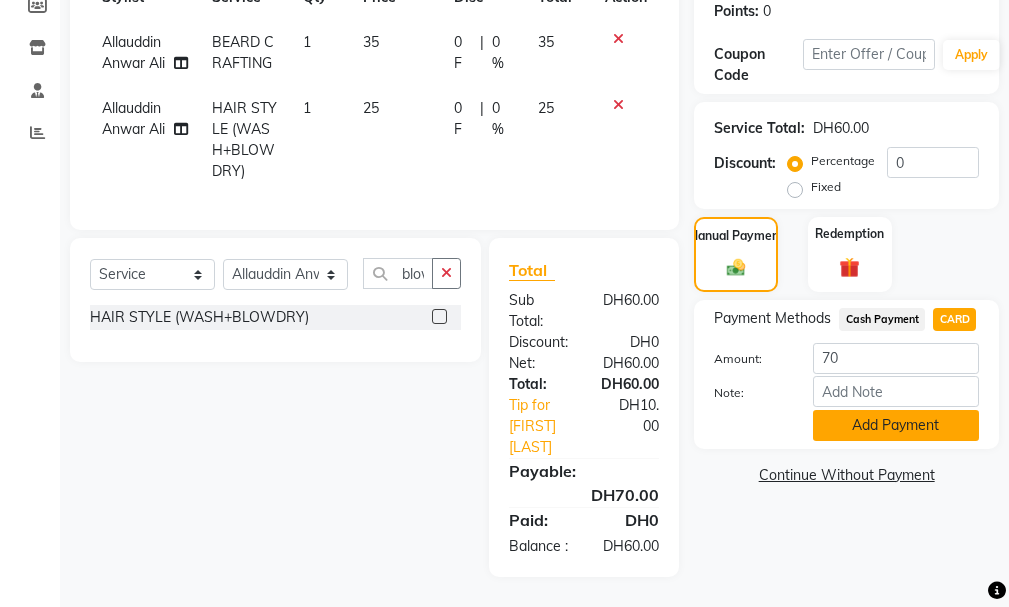 click on "Add Payment" 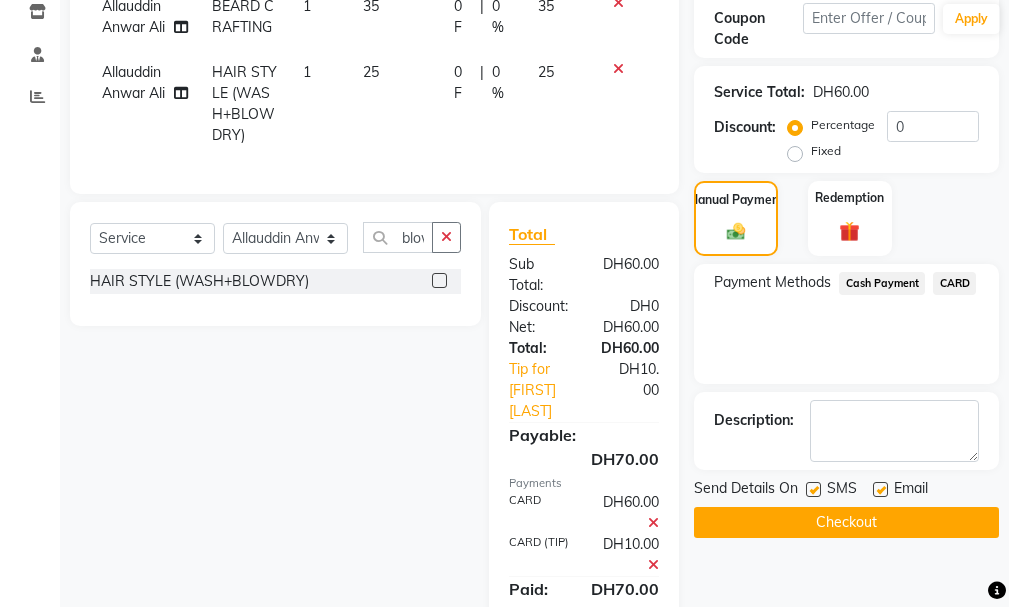 click on "Checkout" 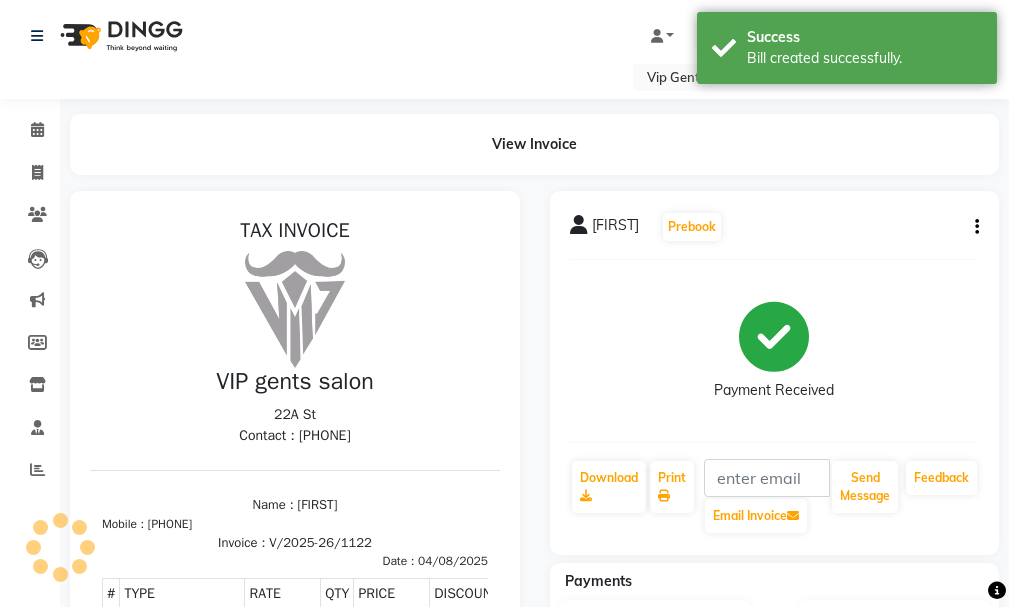 scroll, scrollTop: 0, scrollLeft: 0, axis: both 